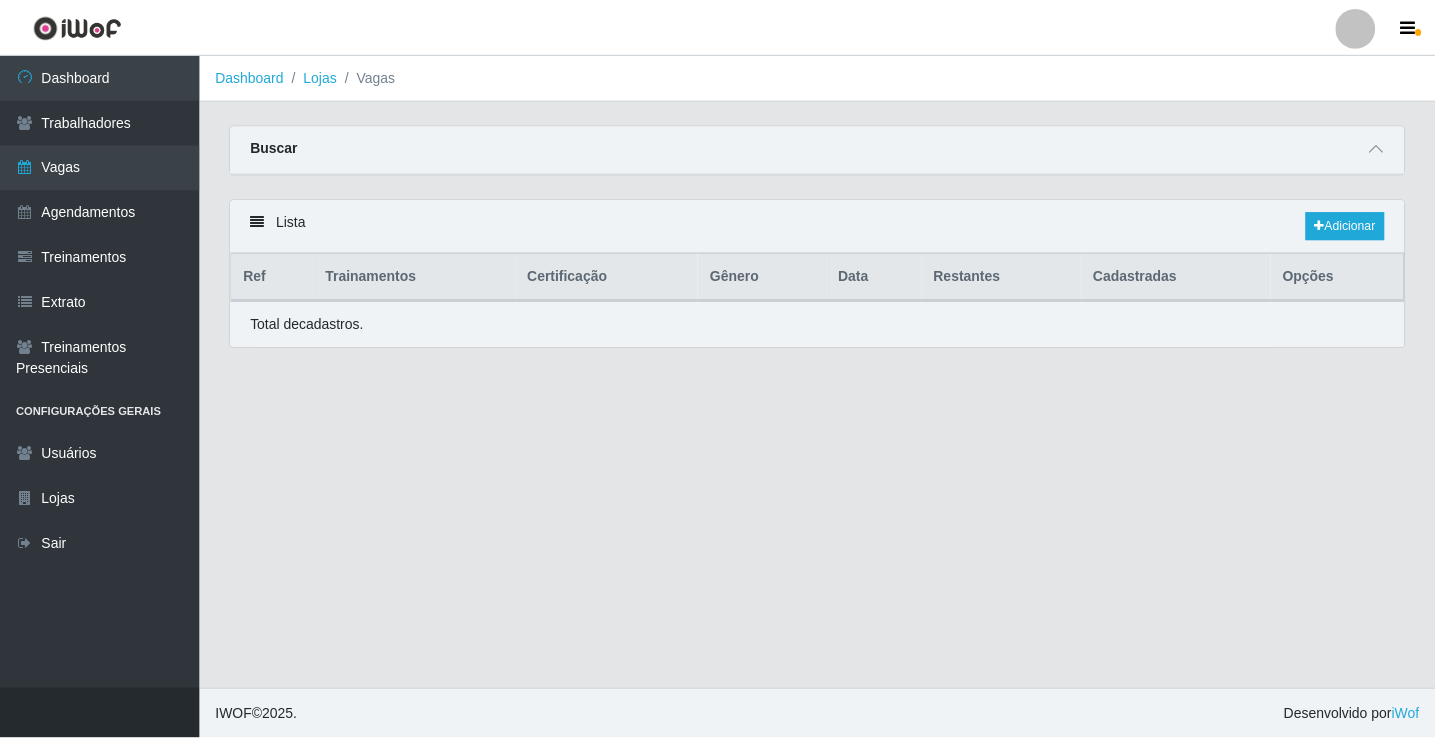 scroll, scrollTop: 0, scrollLeft: 0, axis: both 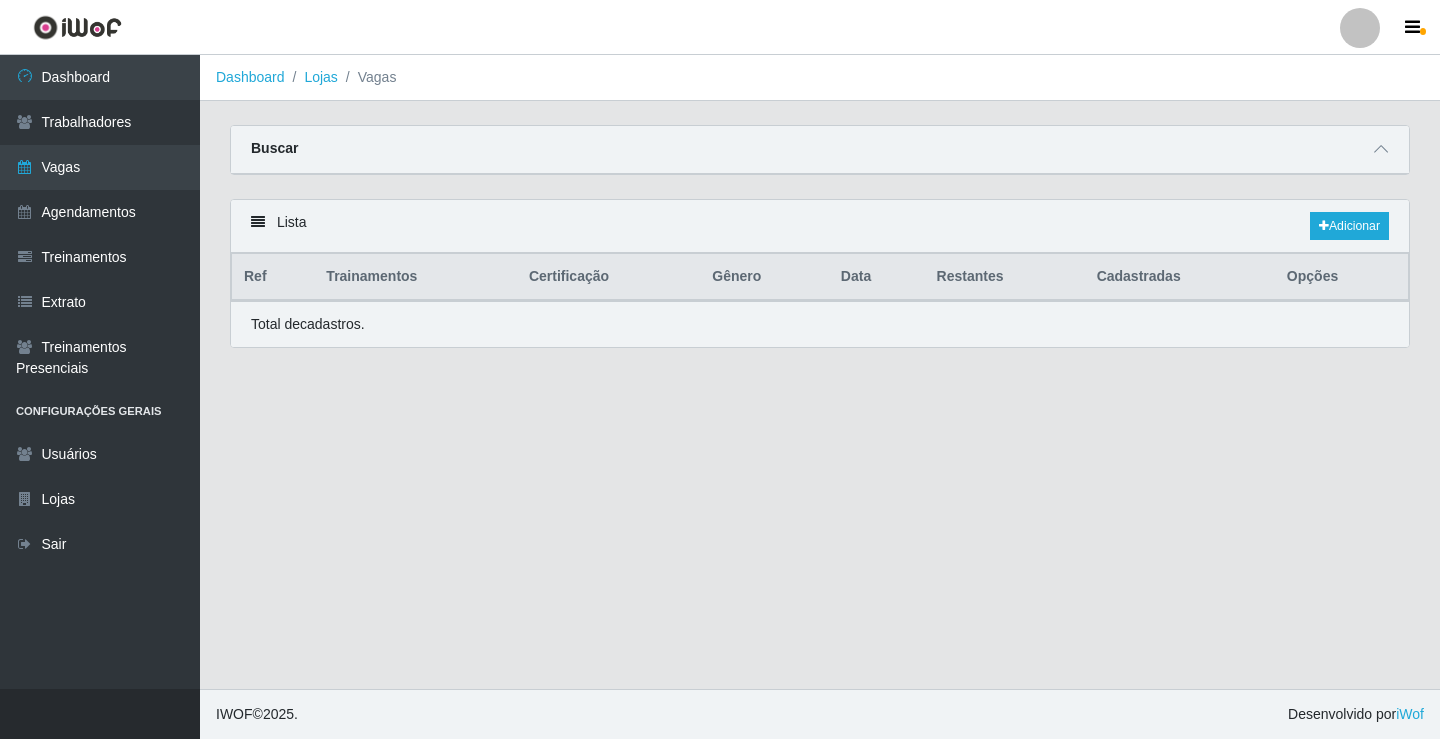 click on "Vagas" at bounding box center (100, 167) 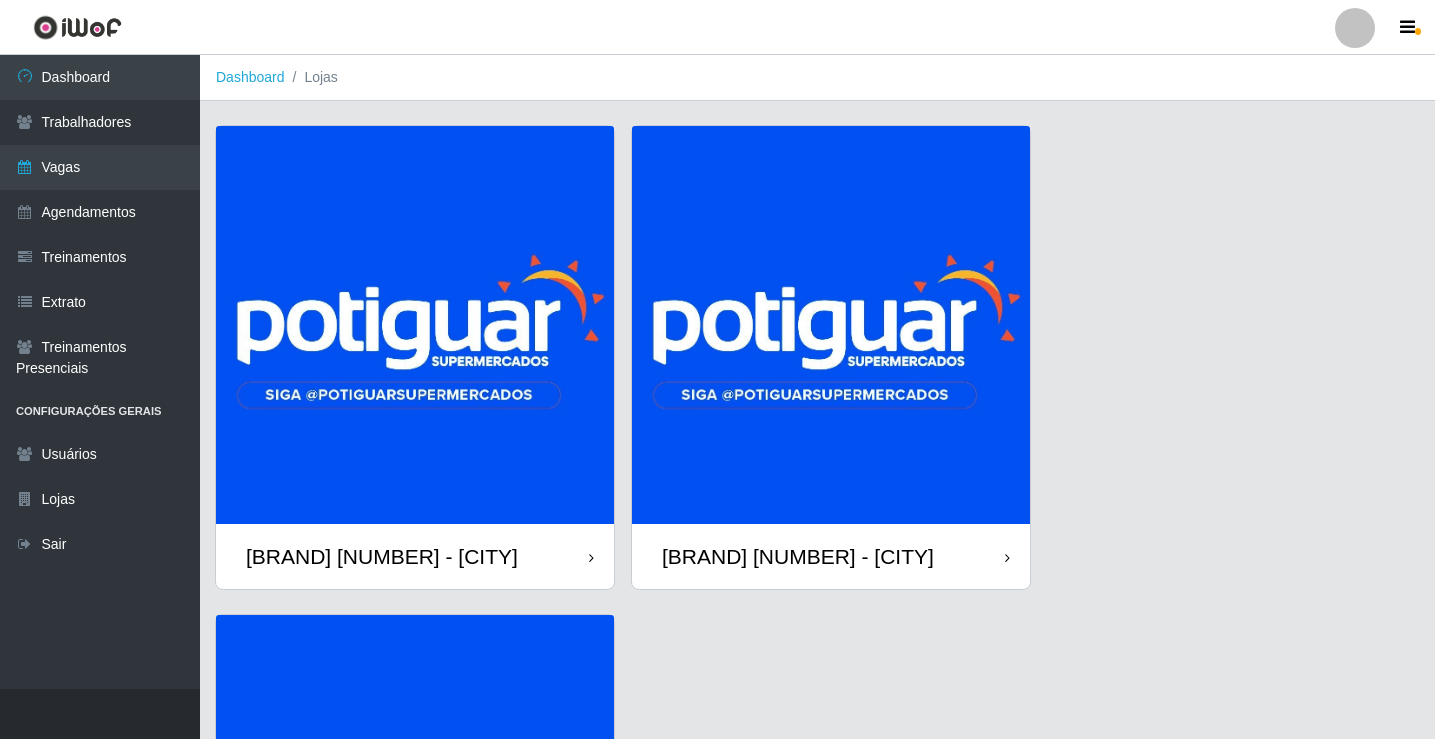 click at bounding box center [415, 325] 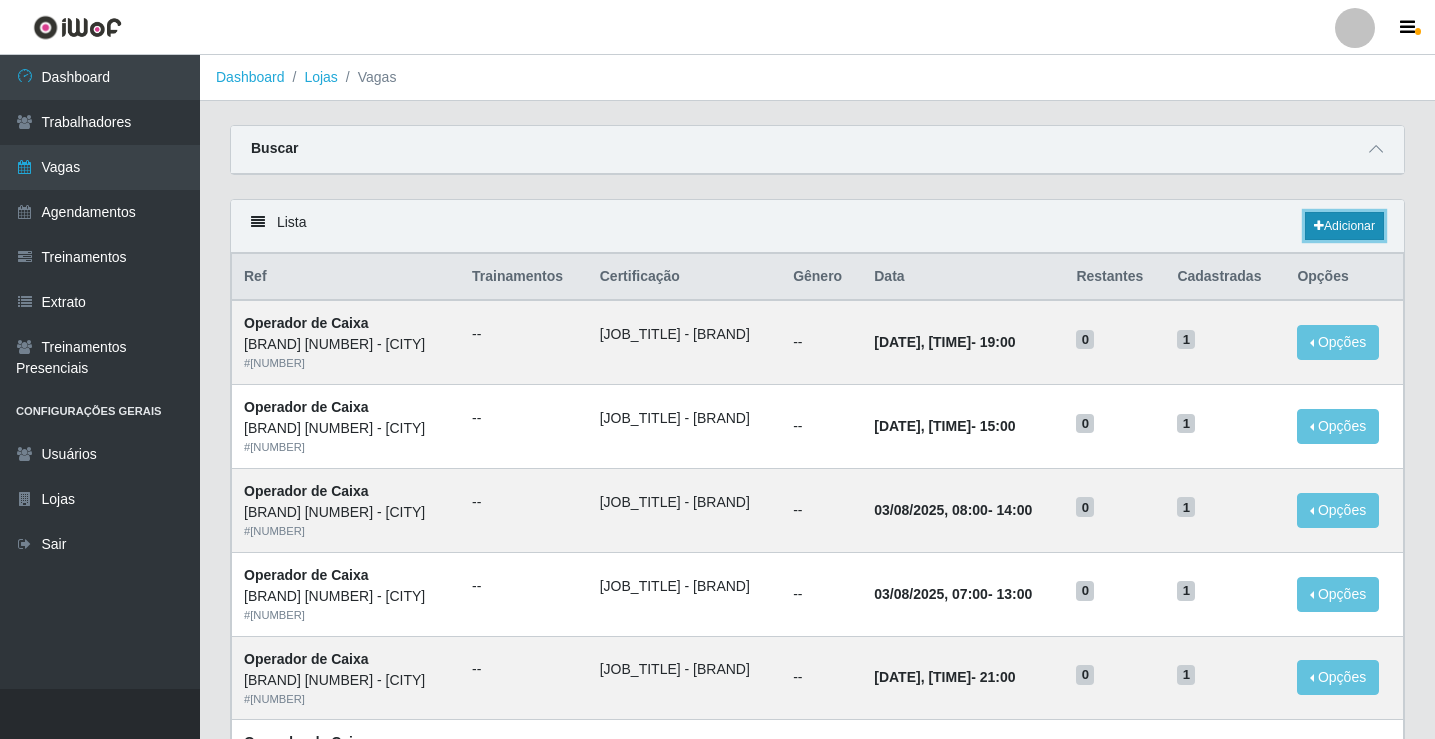 click on "Adicionar" at bounding box center (1344, 226) 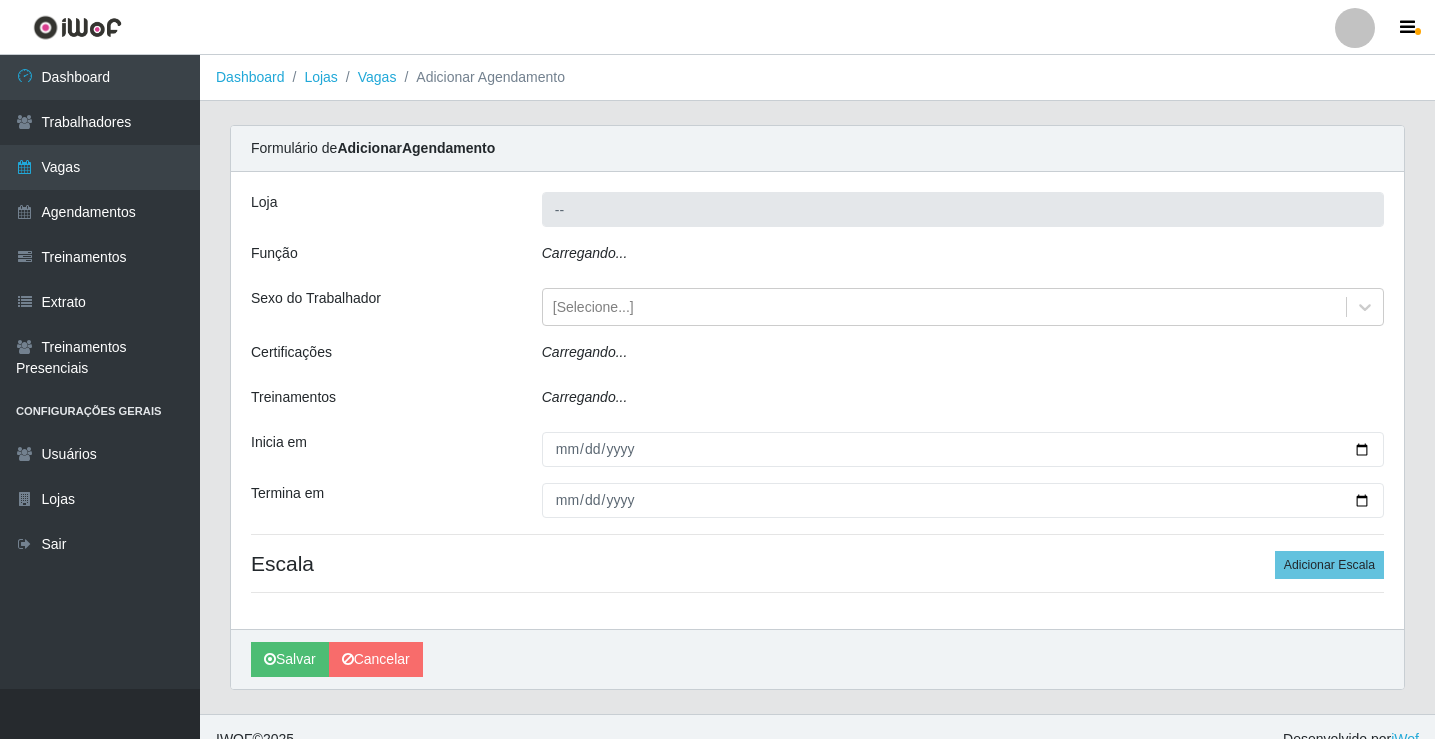 type on "[BRAND] [NUMBER] - [CITY]" 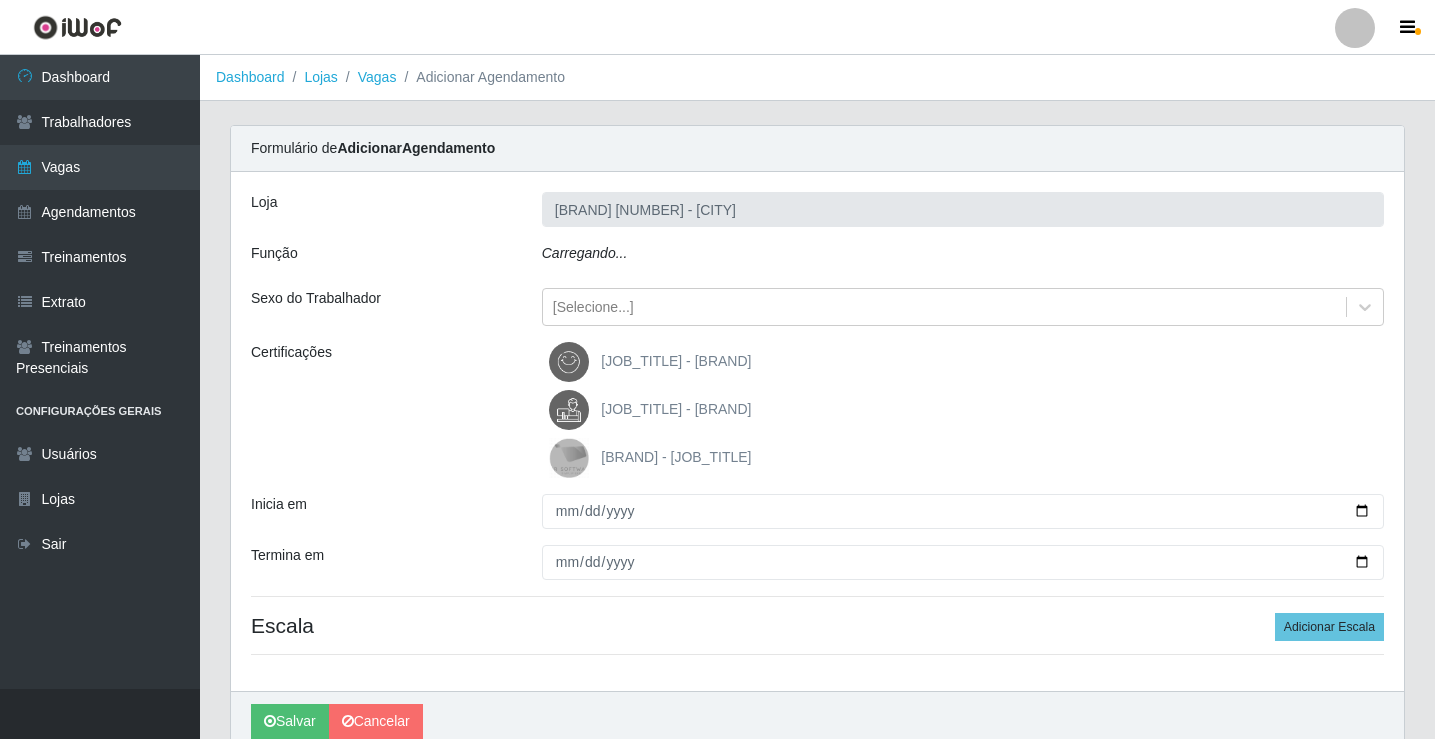click on "Carregando..." at bounding box center [585, 253] 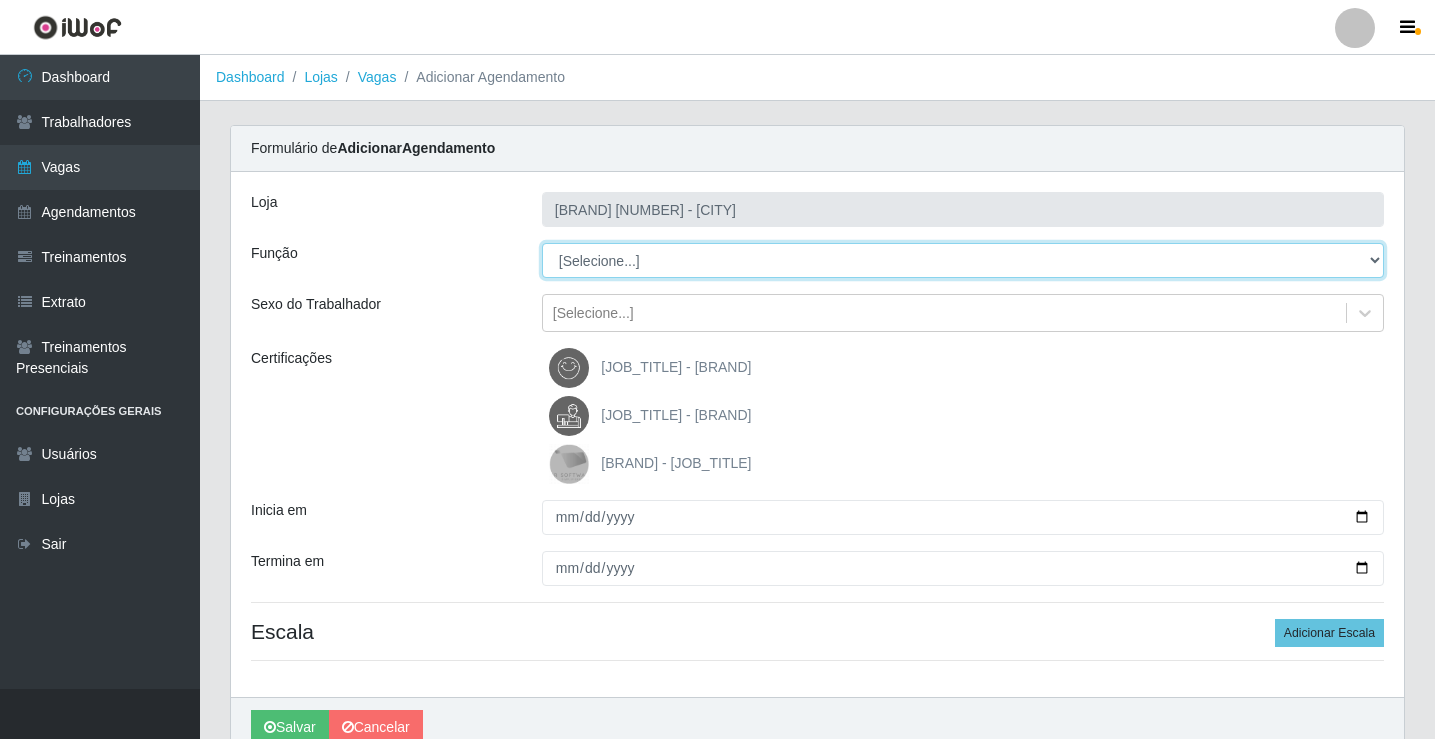 click on "[Selecione...] [JOB_TITLE] [JOB_TITLE] [JOB_TITLE] [JOB_TITLE] [JOB_TITLE] [JOB_TITLE]" at bounding box center (963, 260) 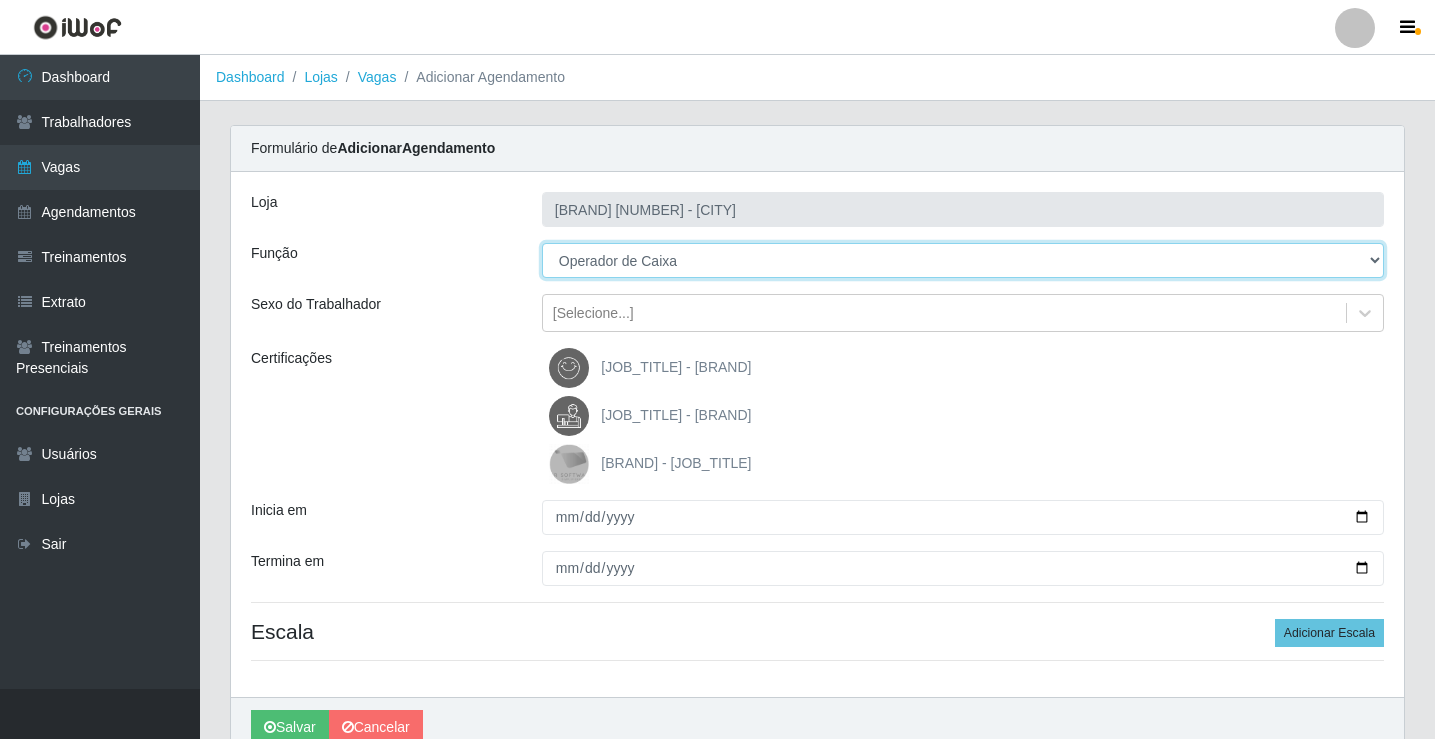 click on "[Selecione...] [JOB_TITLE] [JOB_TITLE] [JOB_TITLE] [JOB_TITLE] [JOB_TITLE] [JOB_TITLE]" at bounding box center [963, 260] 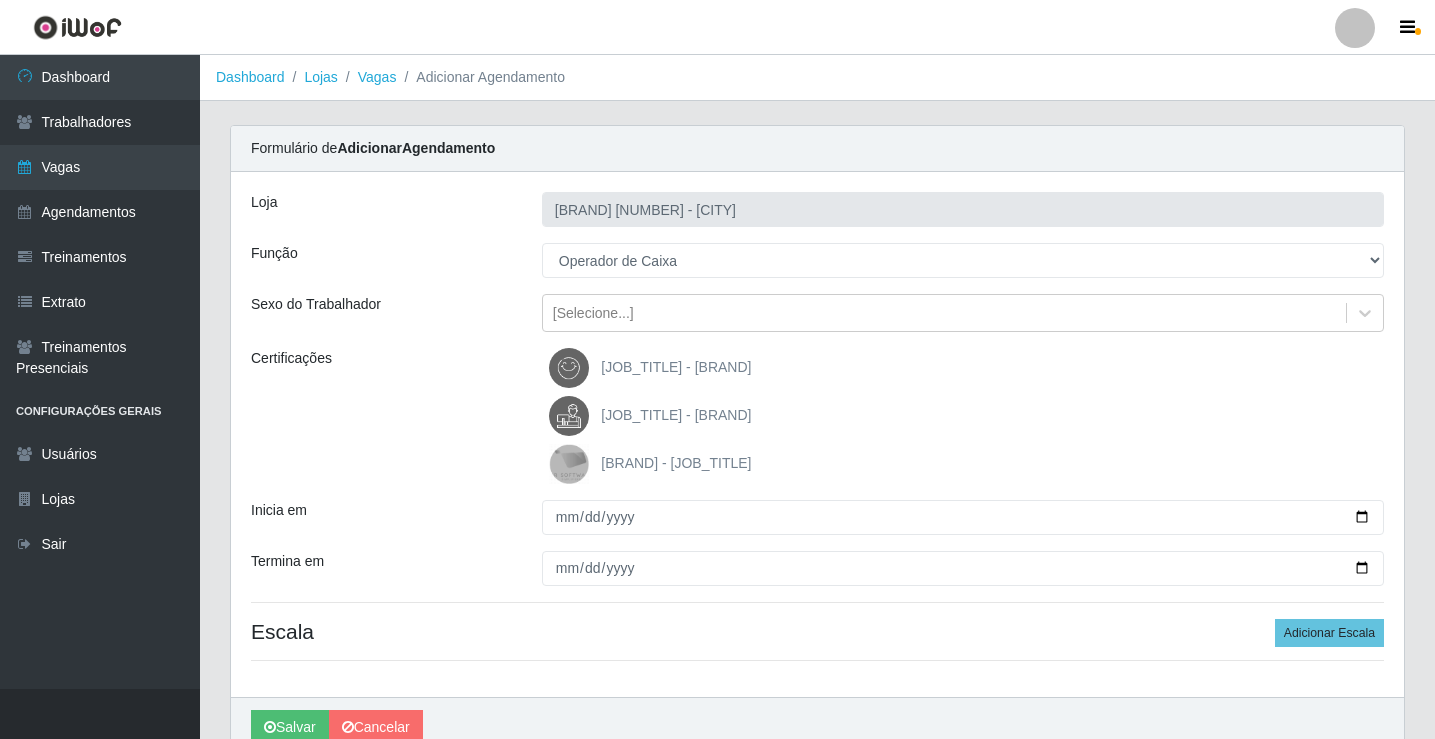click on "[JOB_TITLE] - [BRAND]" at bounding box center (676, 415) 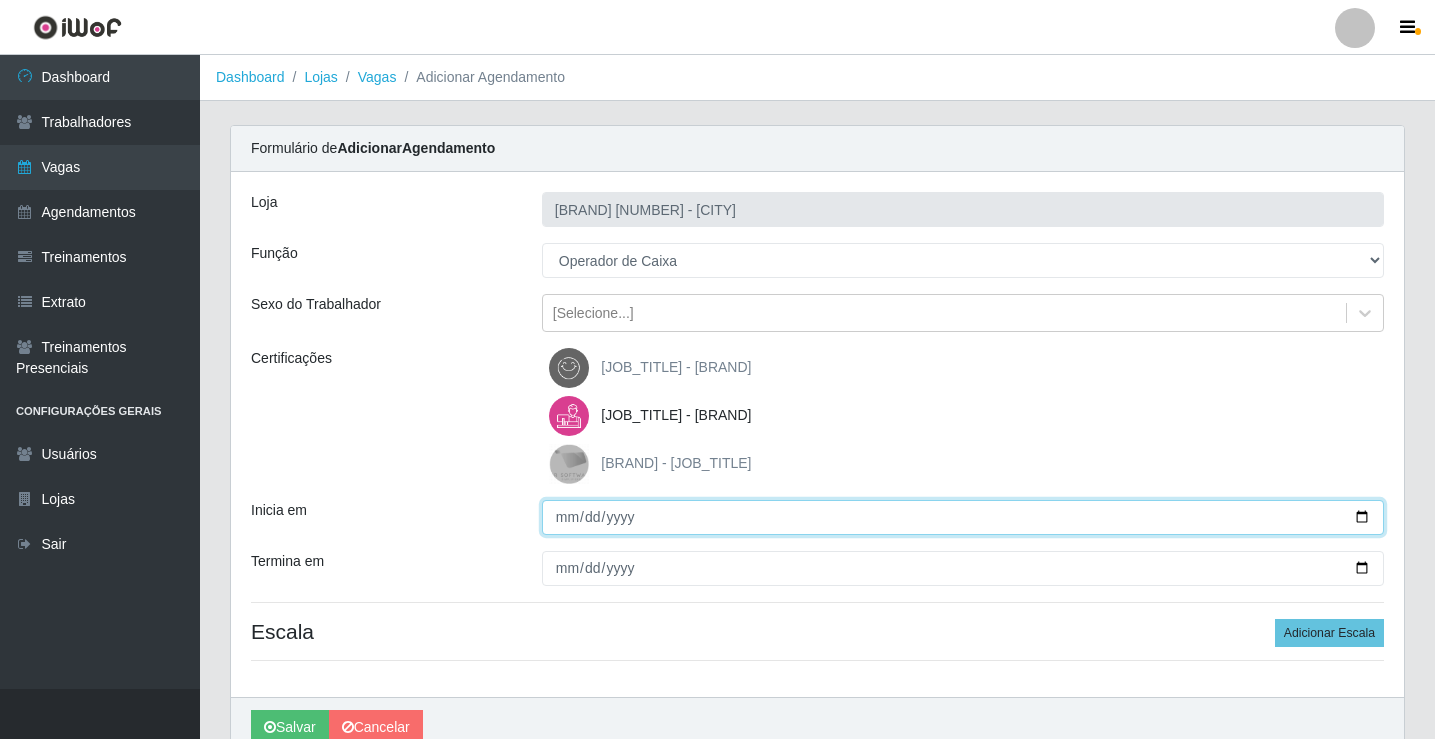click on "Inicia em" at bounding box center [963, 517] 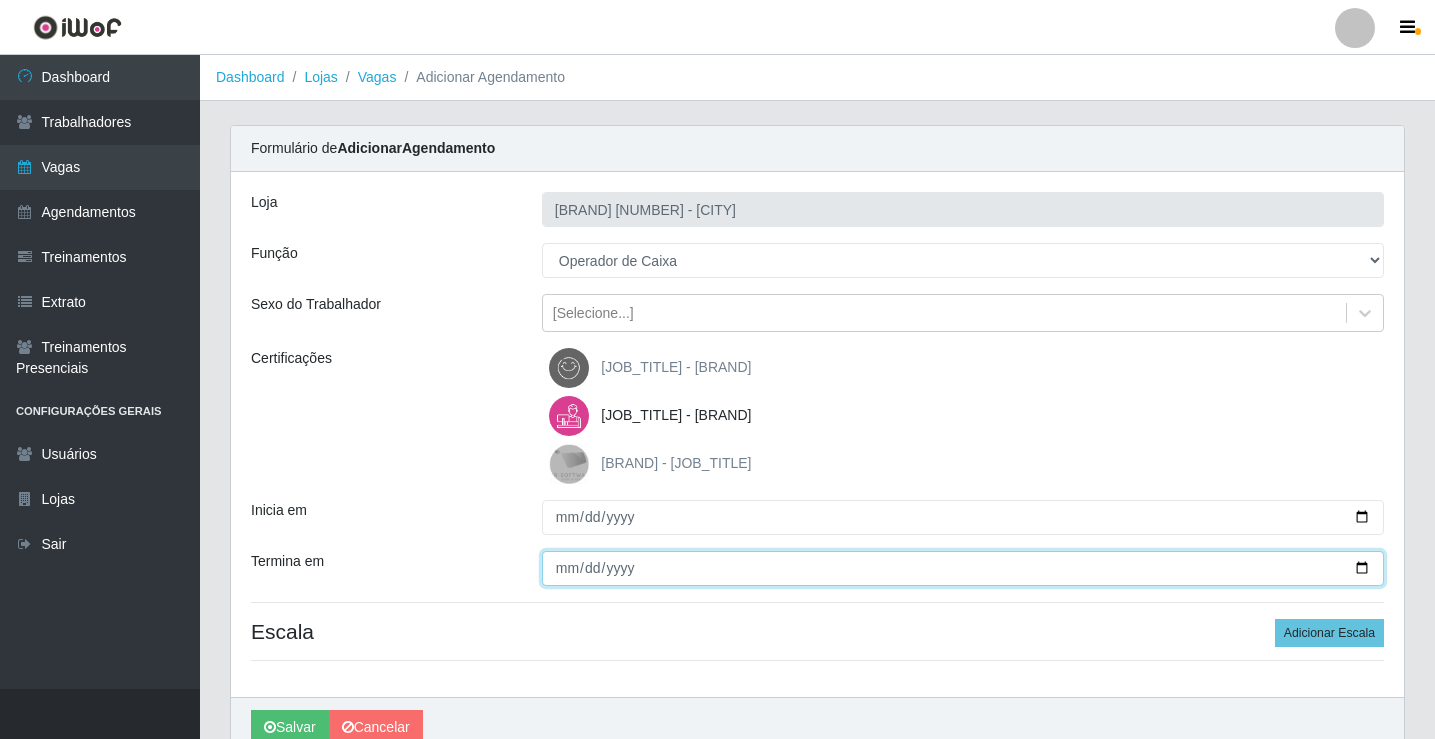 type on "[DATE]" 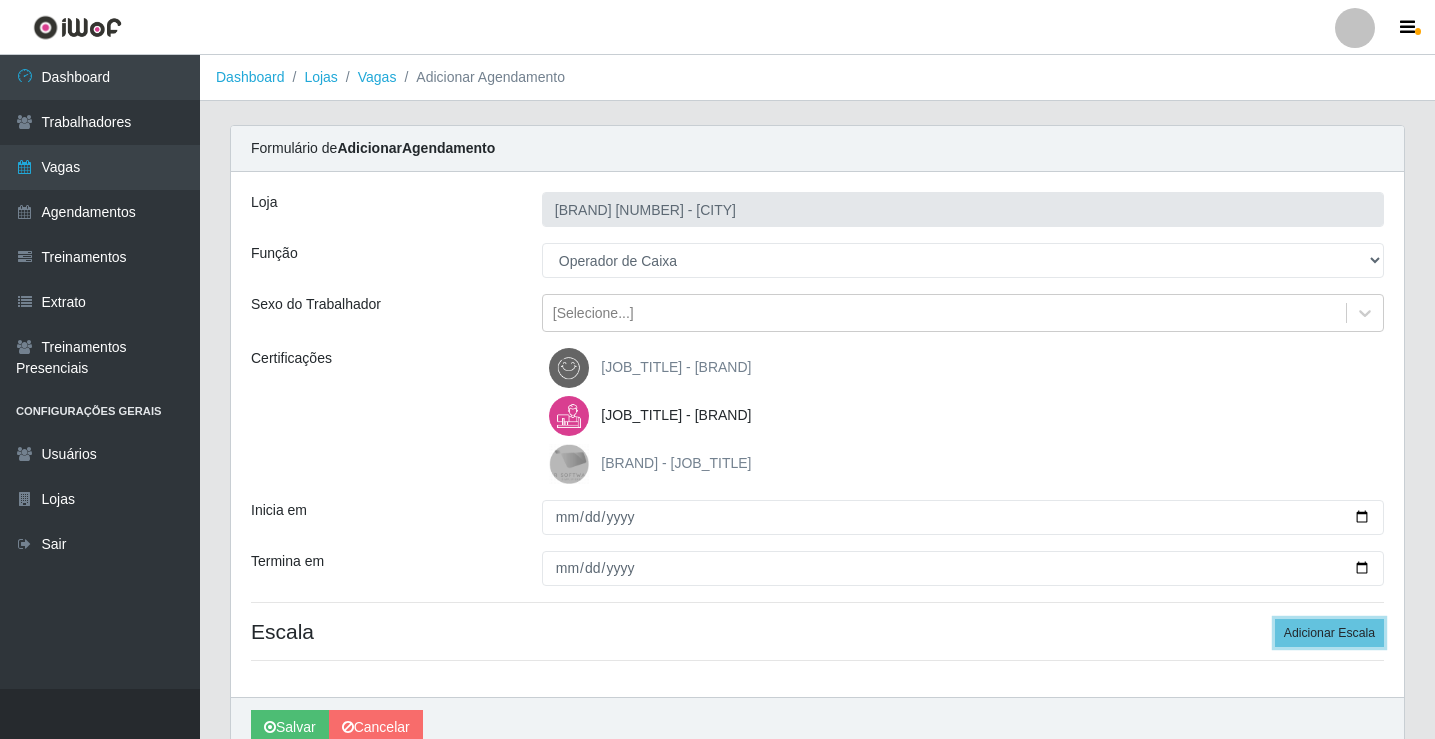 type 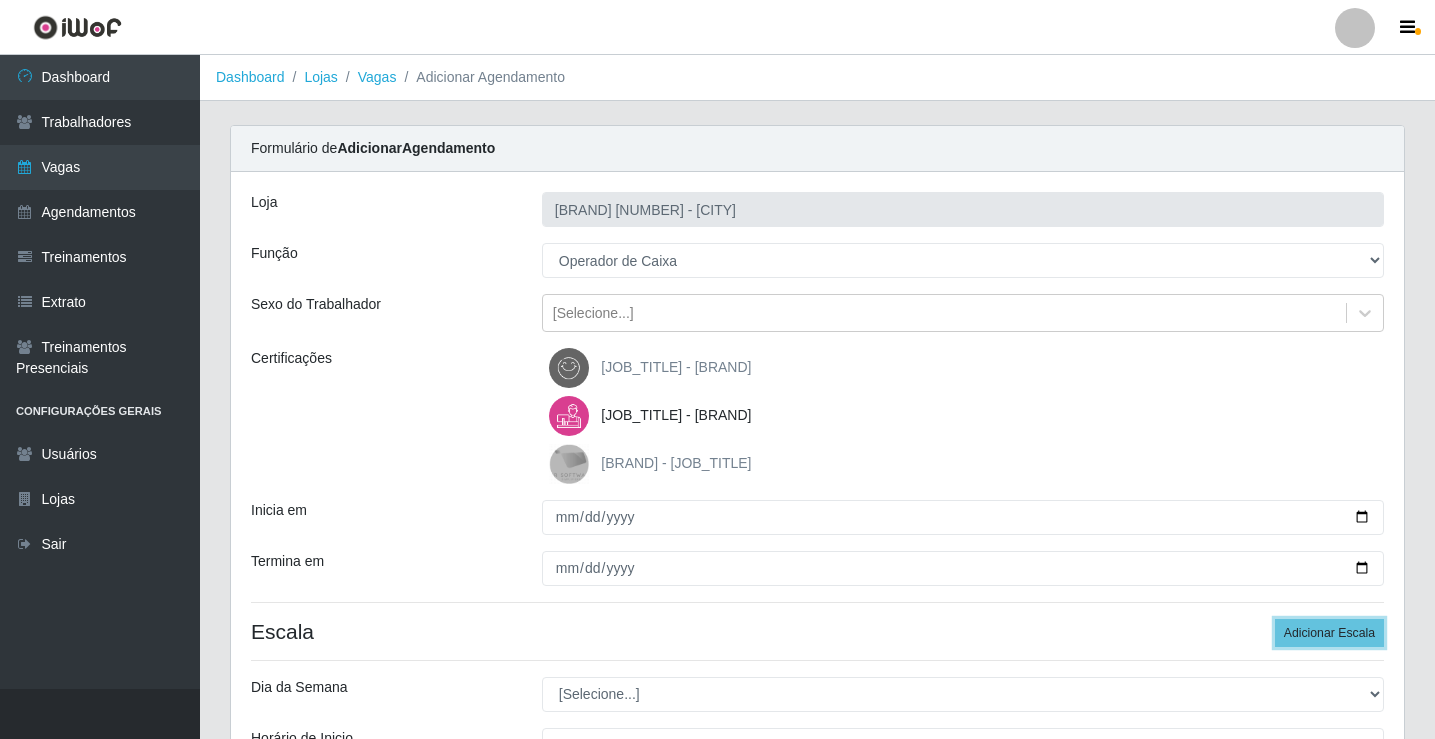 click on "Adicionar Escala" at bounding box center [1329, 633] 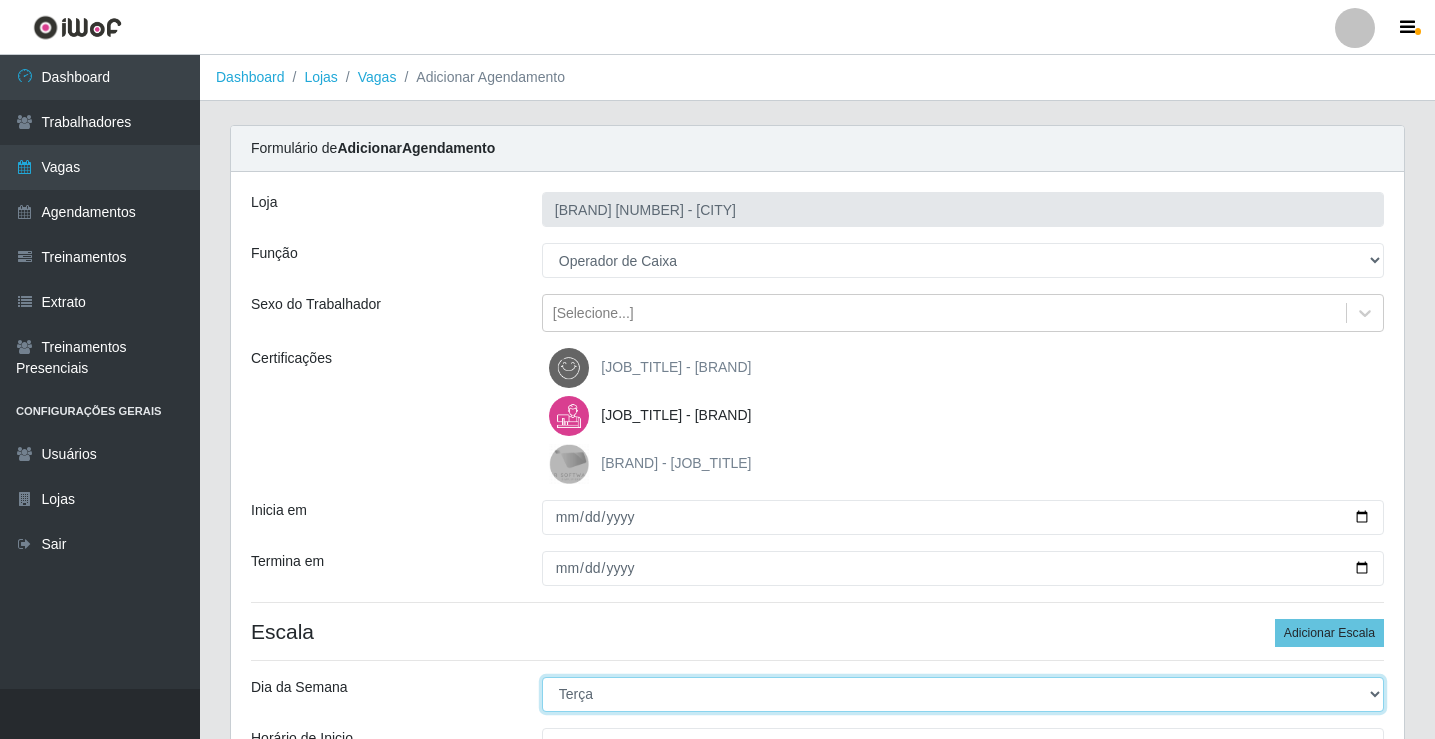 select on "1" 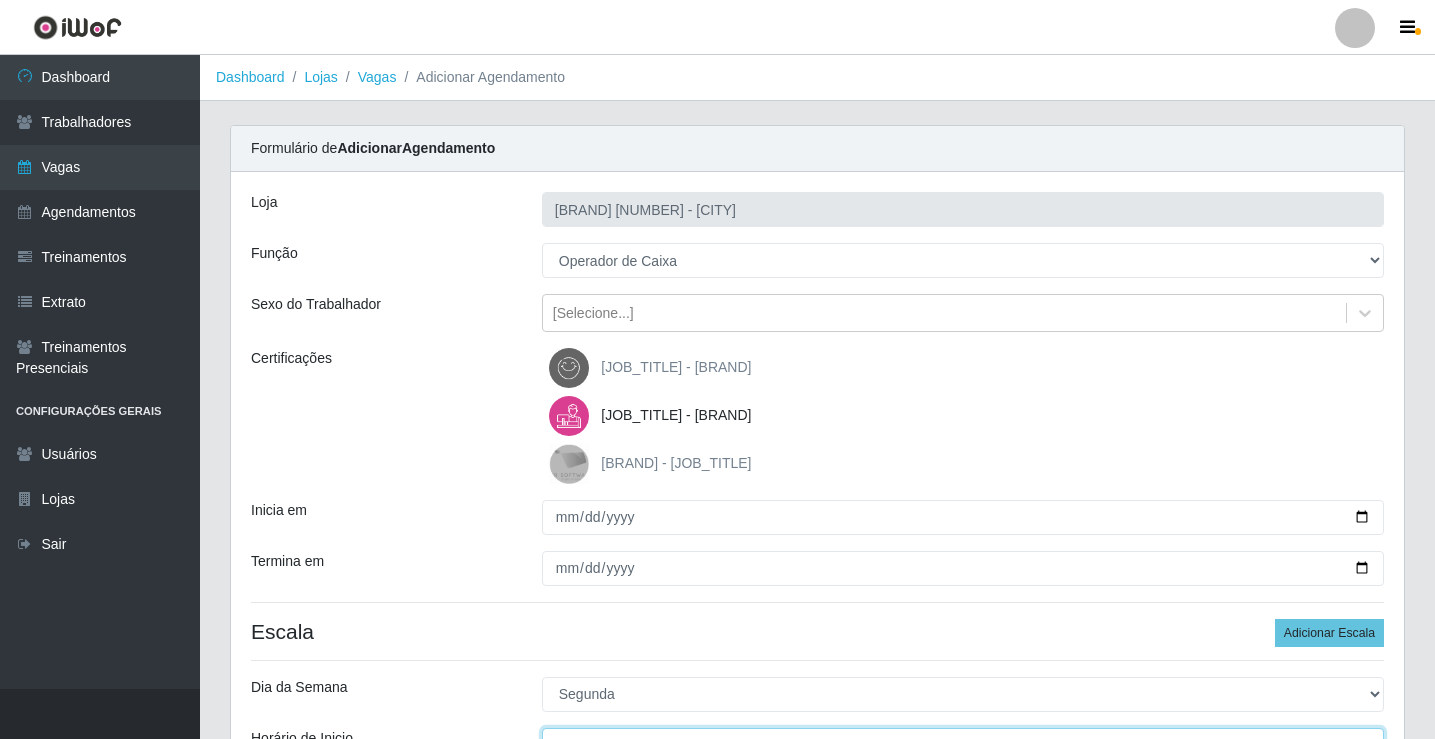 scroll, scrollTop: 24, scrollLeft: 0, axis: vertical 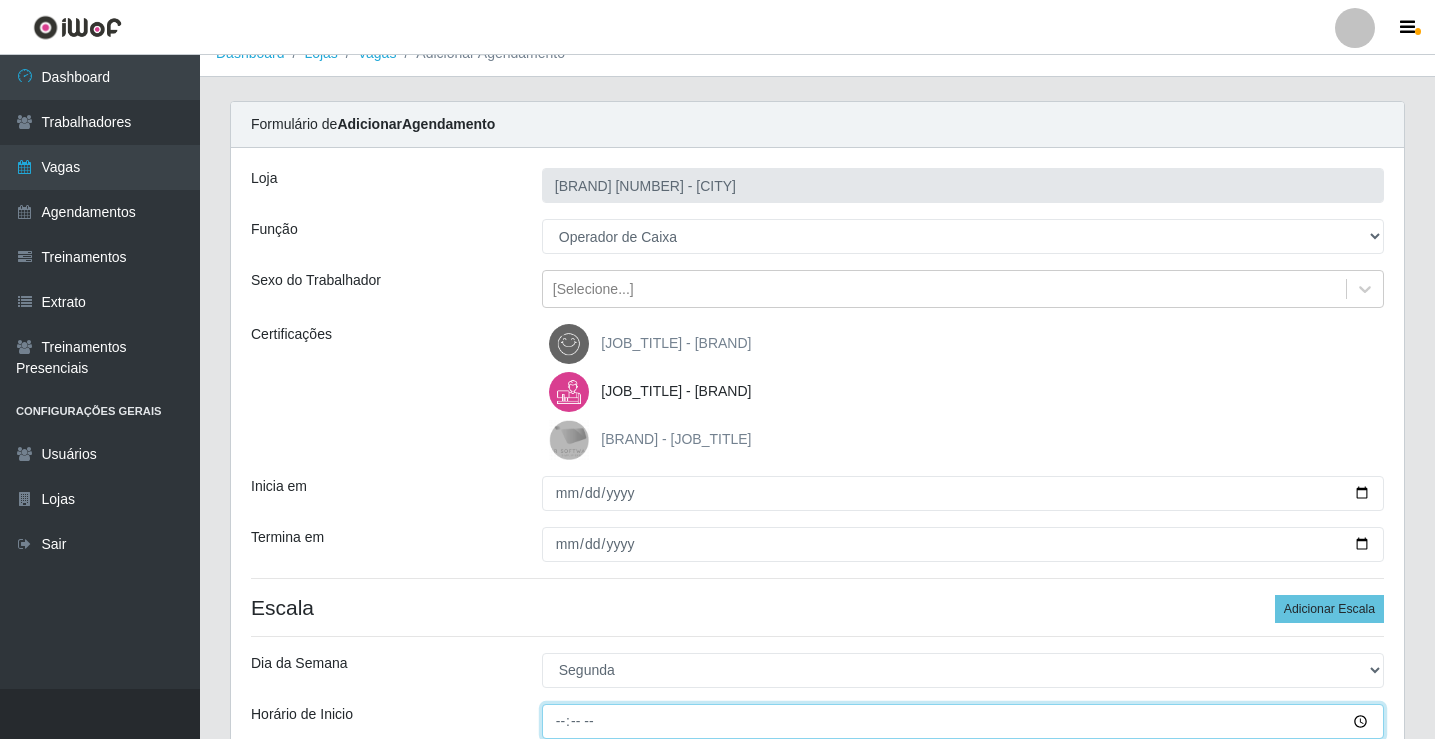type on "15:00" 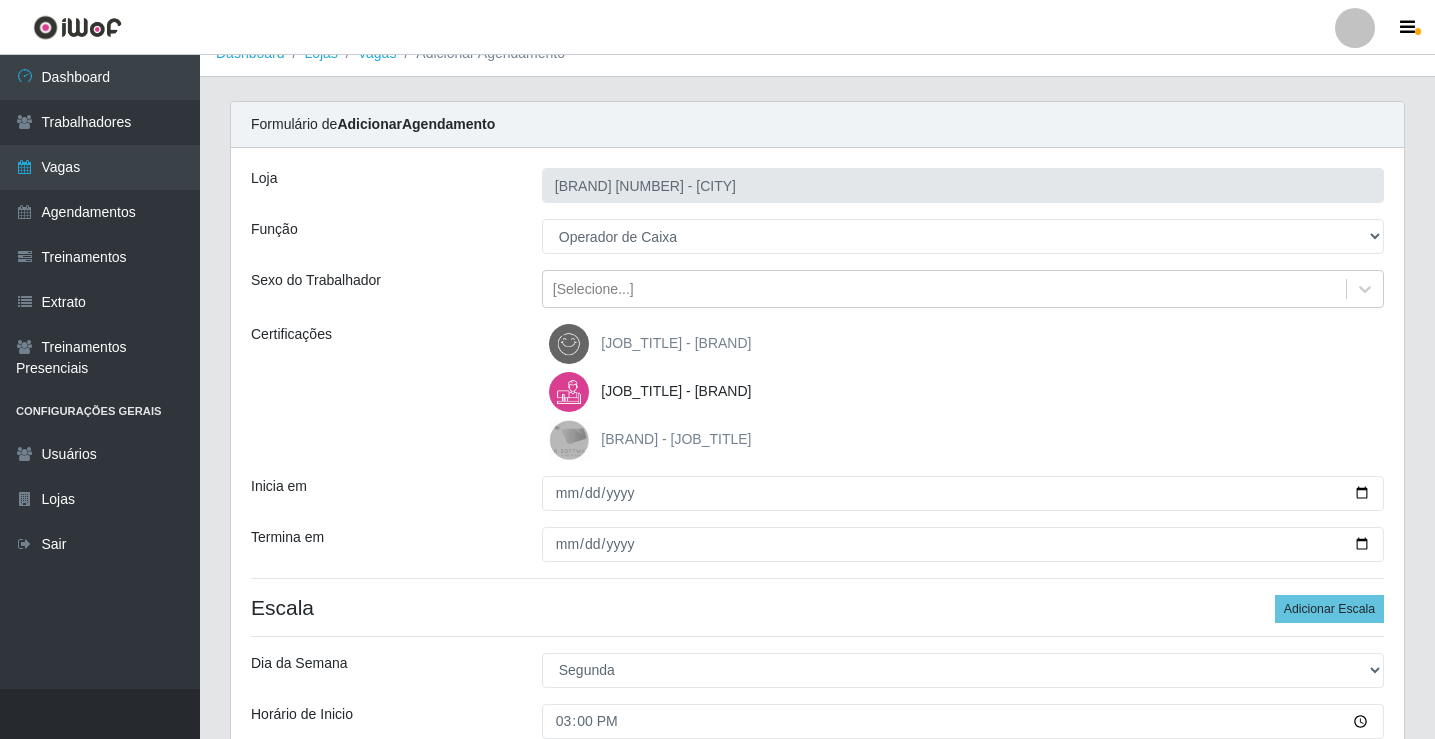scroll, scrollTop: 427, scrollLeft: 0, axis: vertical 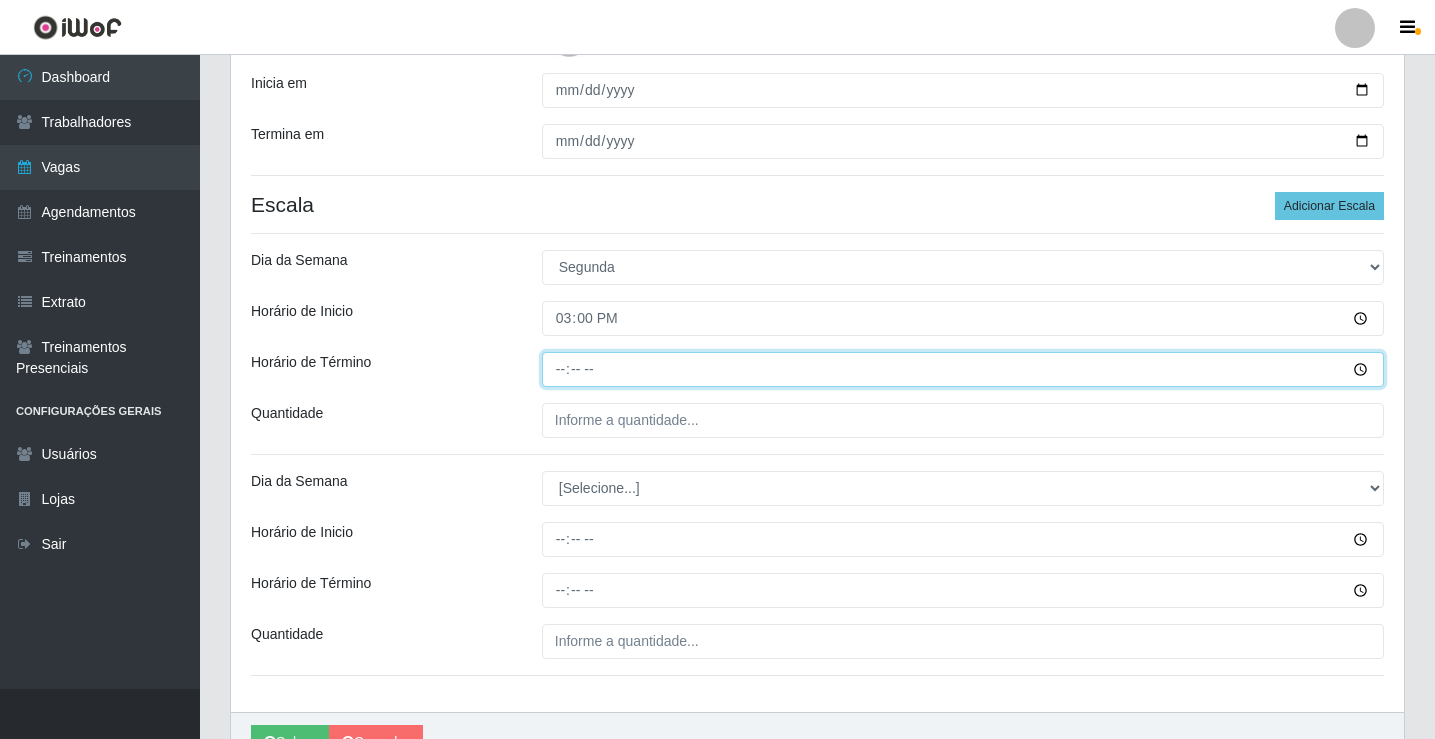 type on "21:00" 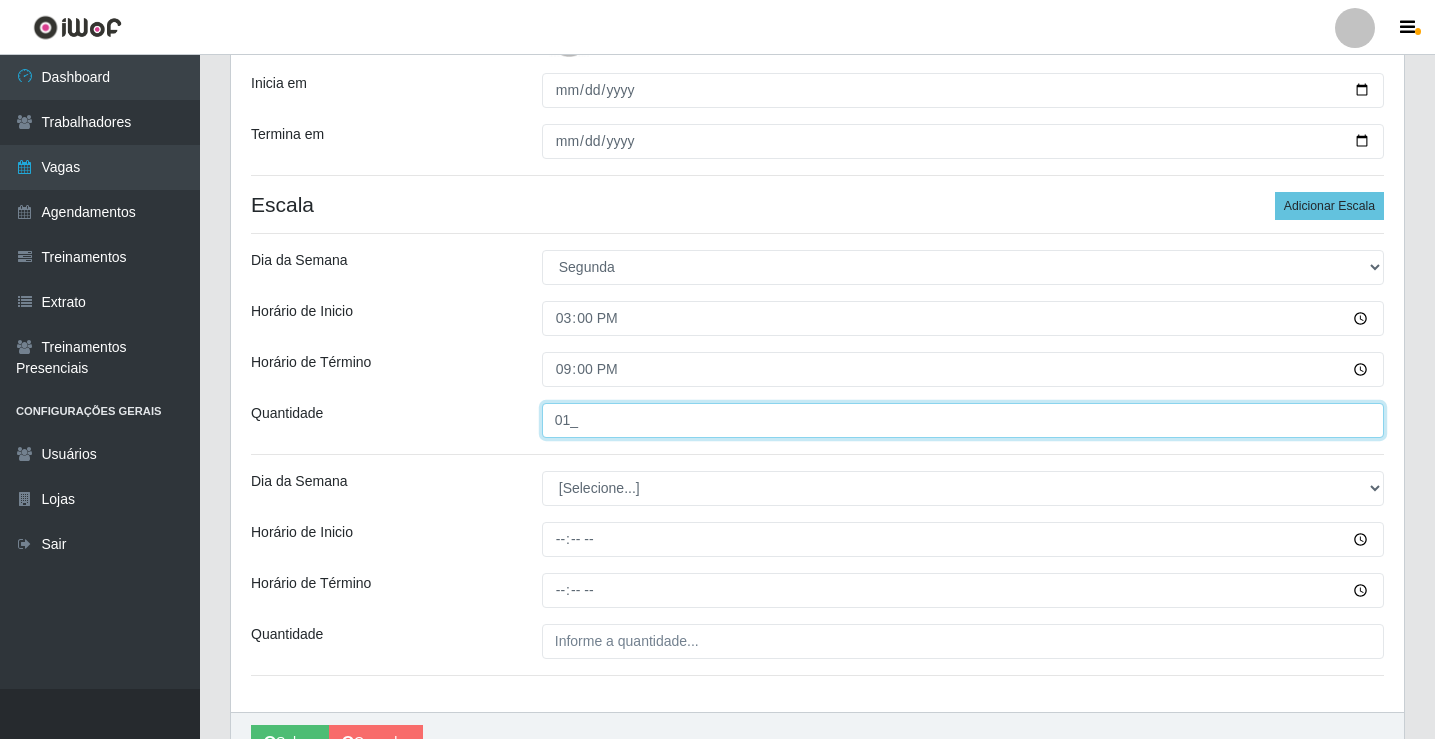 type on "01_" 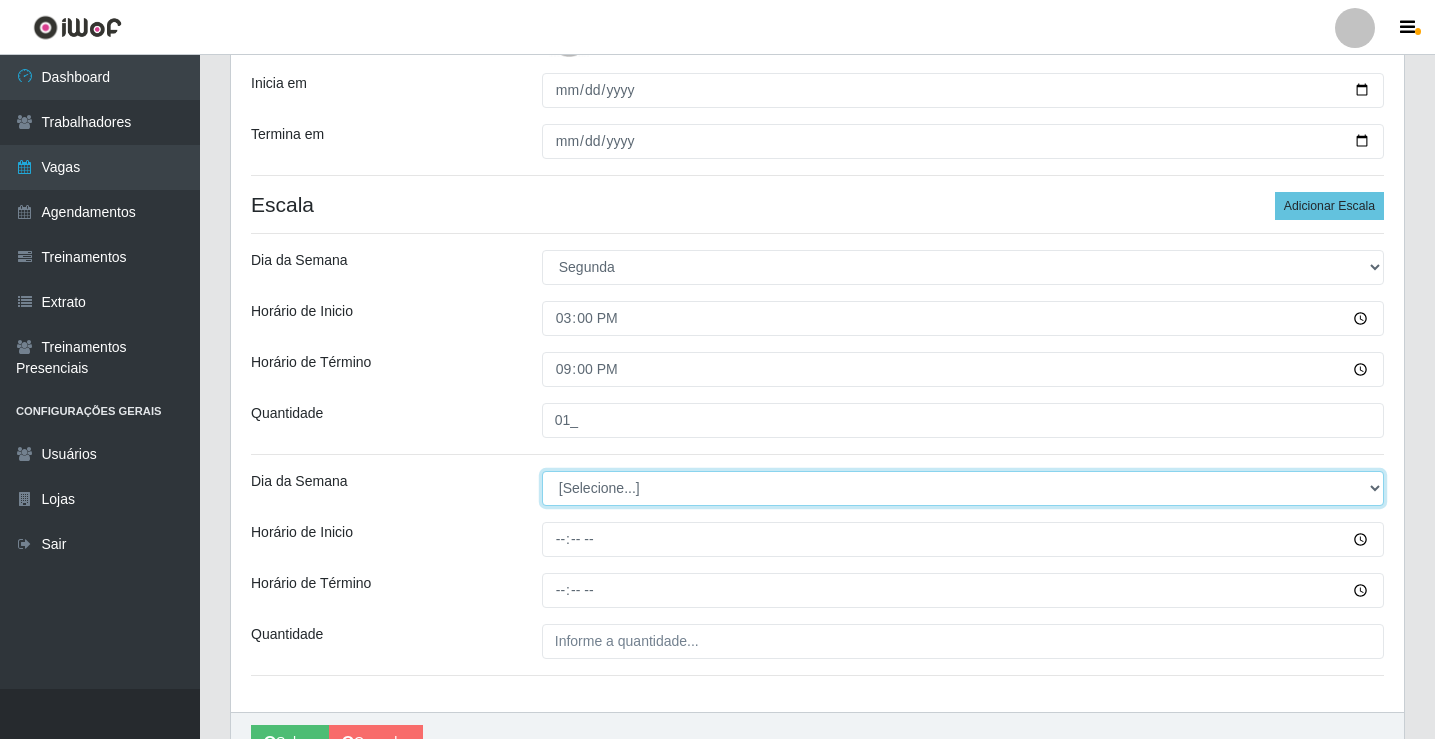 select on "1" 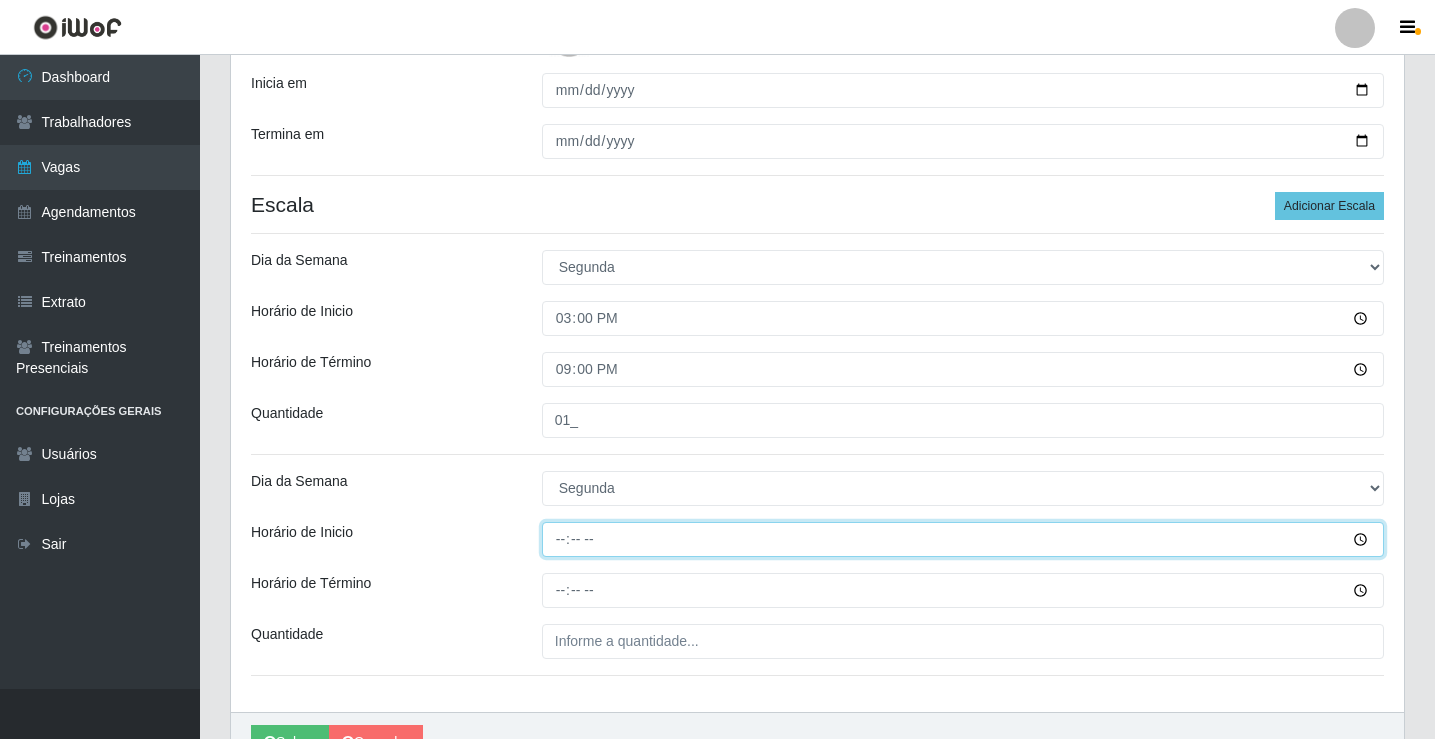 type on "16:00" 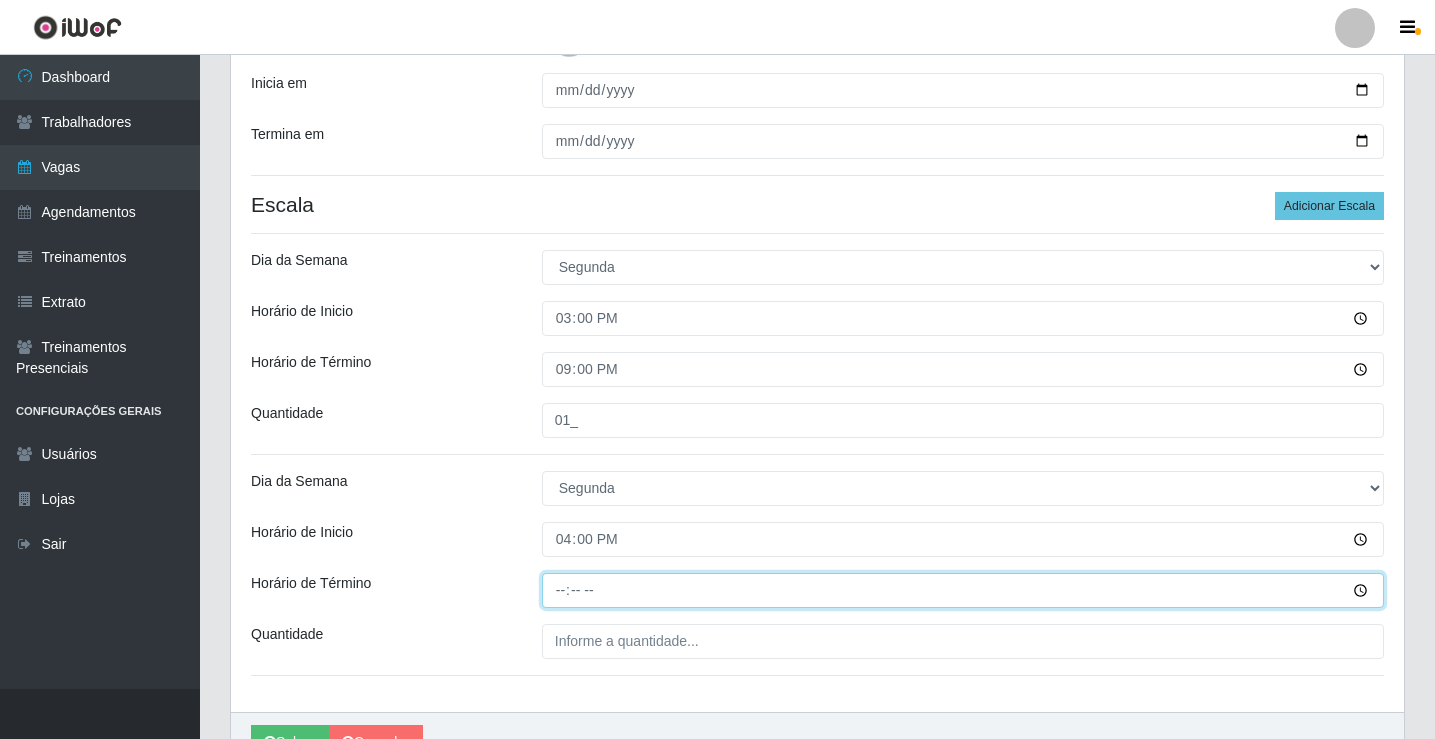 type on "21:00" 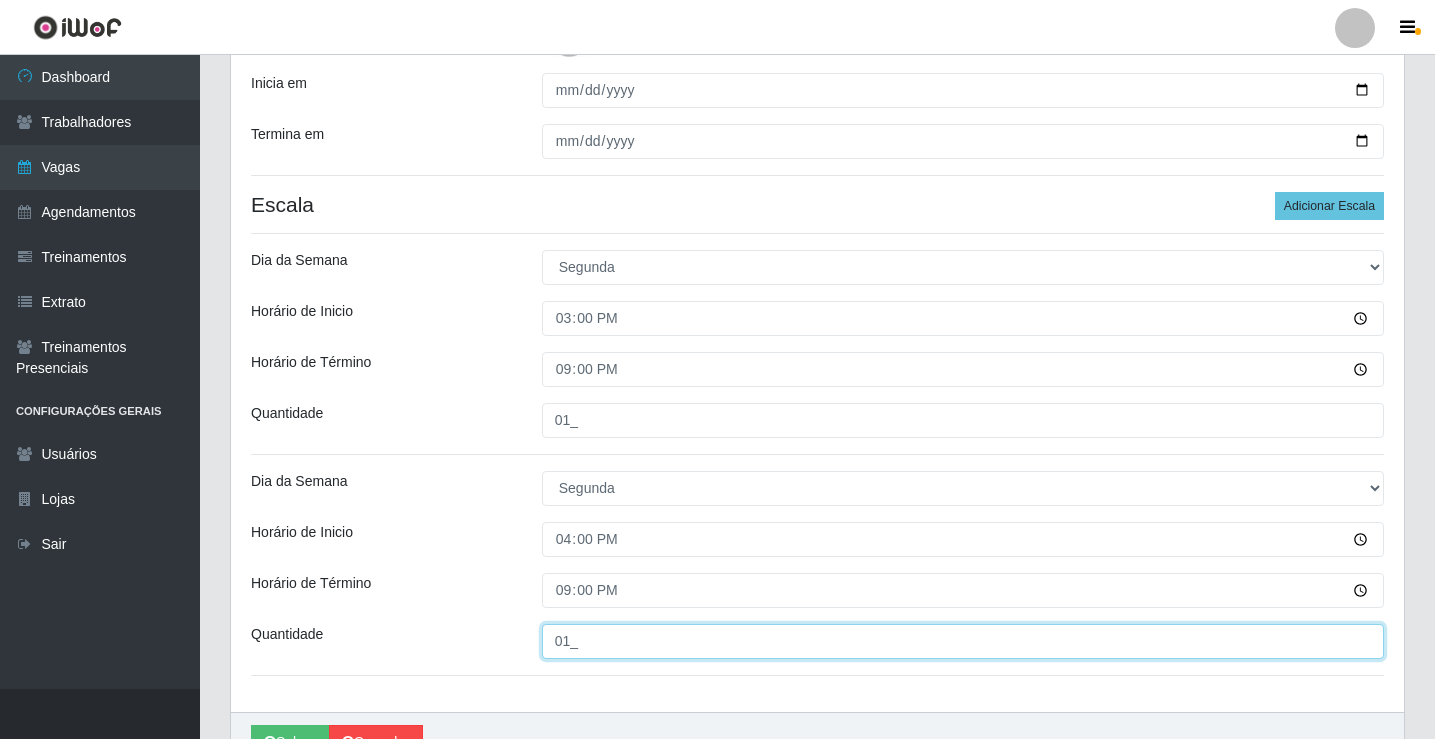 scroll, scrollTop: 527, scrollLeft: 0, axis: vertical 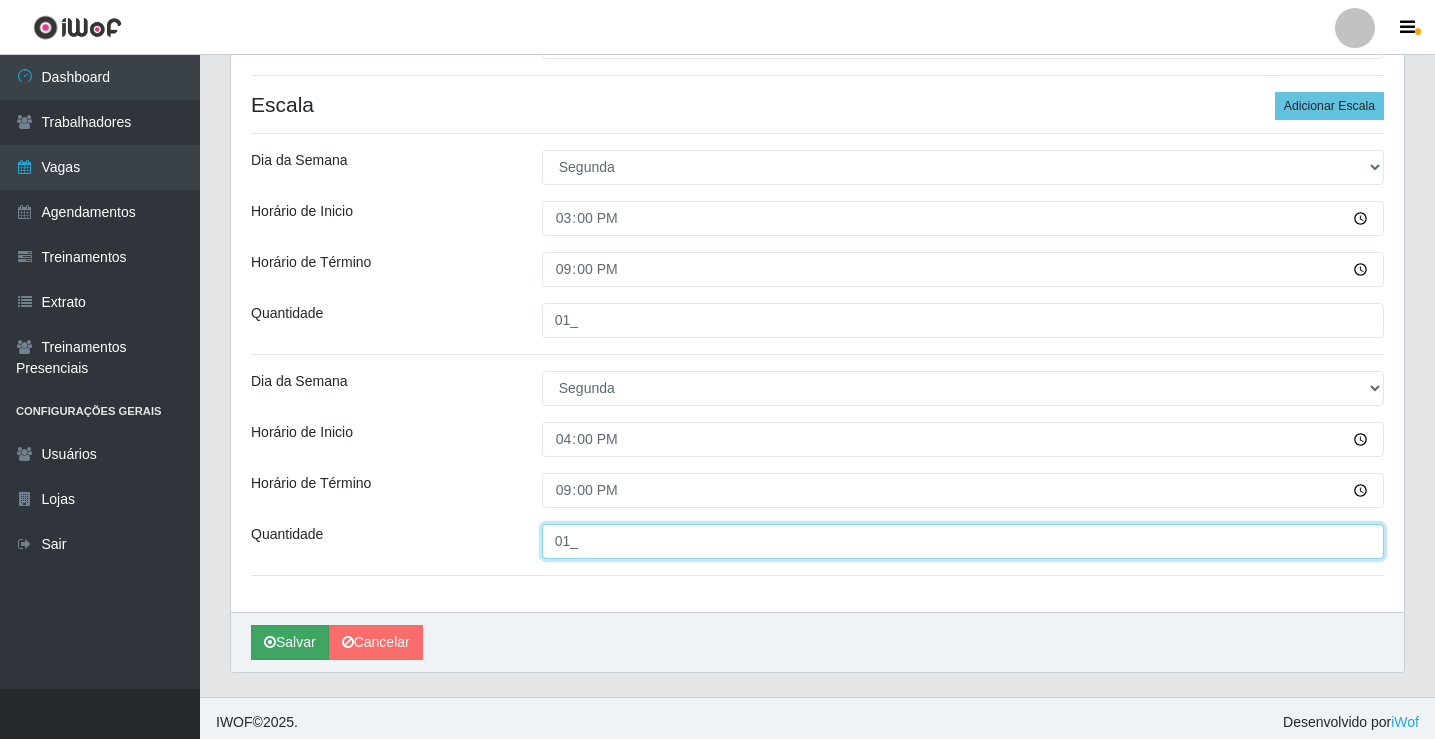type on "01_" 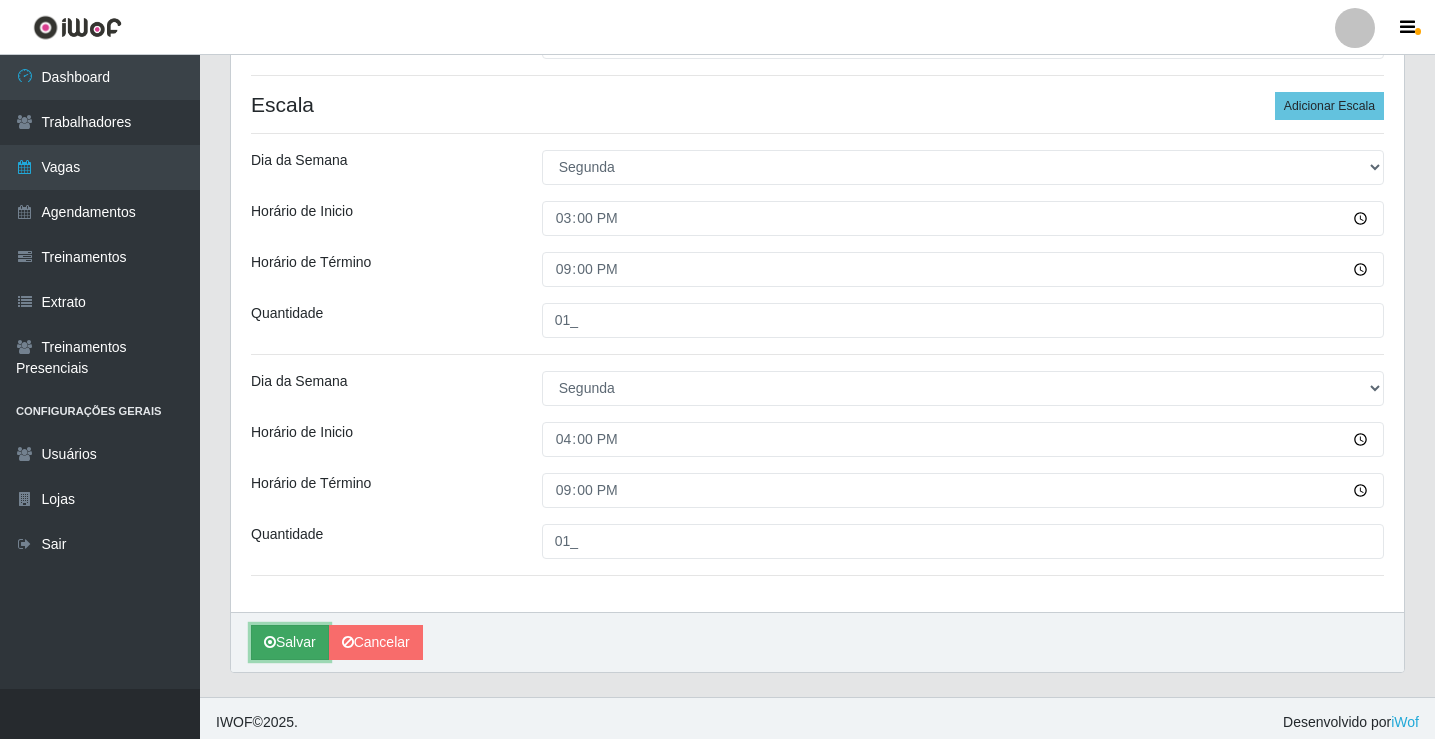 click on "Salvar" at bounding box center [290, 642] 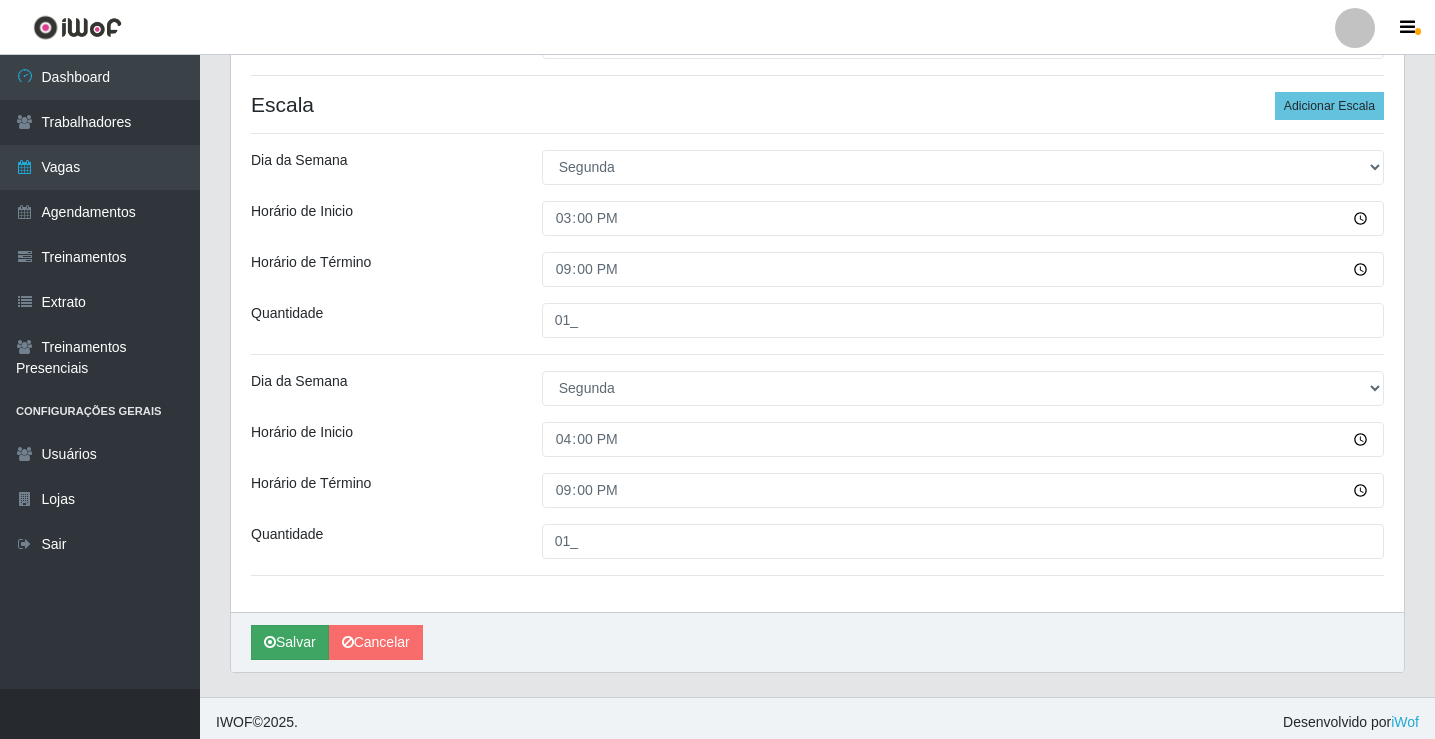 scroll, scrollTop: 0, scrollLeft: 0, axis: both 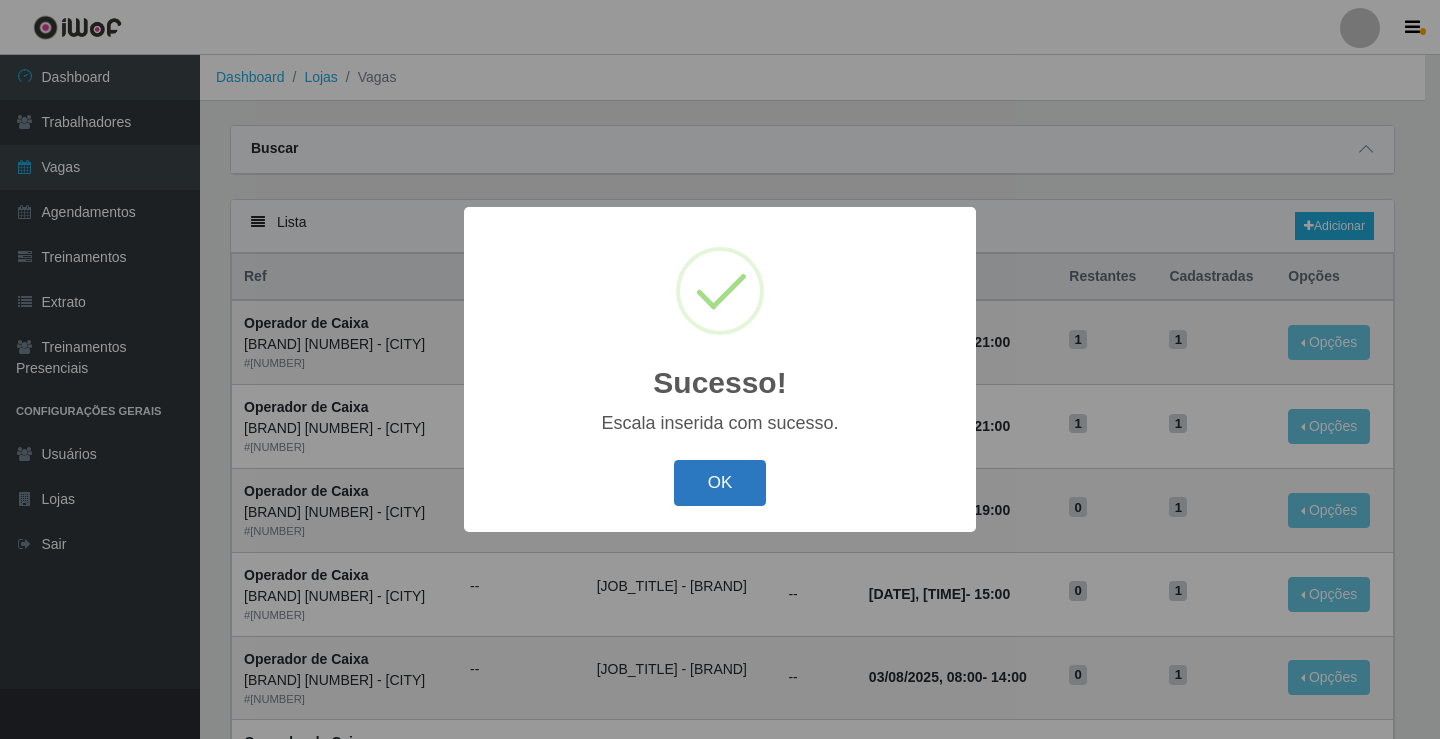 click on "OK" at bounding box center [720, 483] 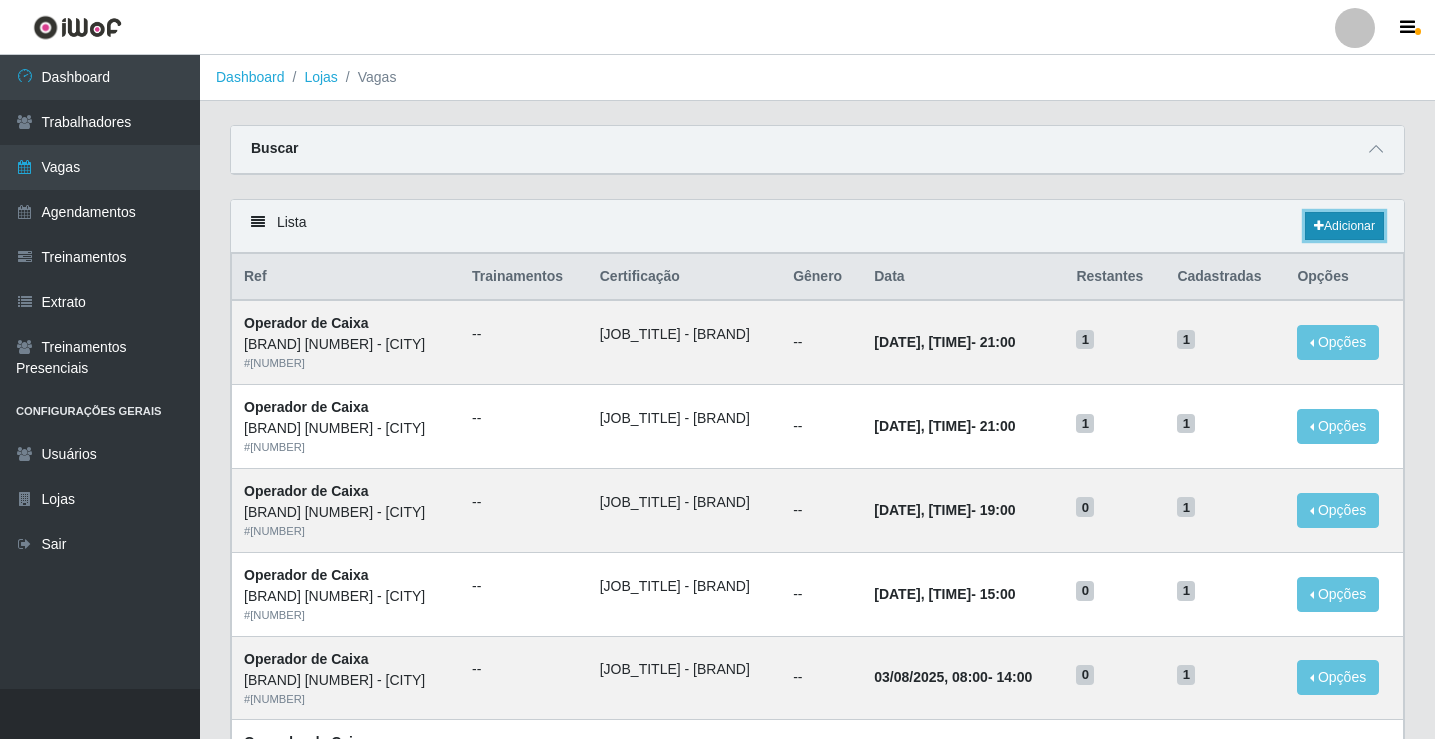 click on "Adicionar" at bounding box center [1344, 226] 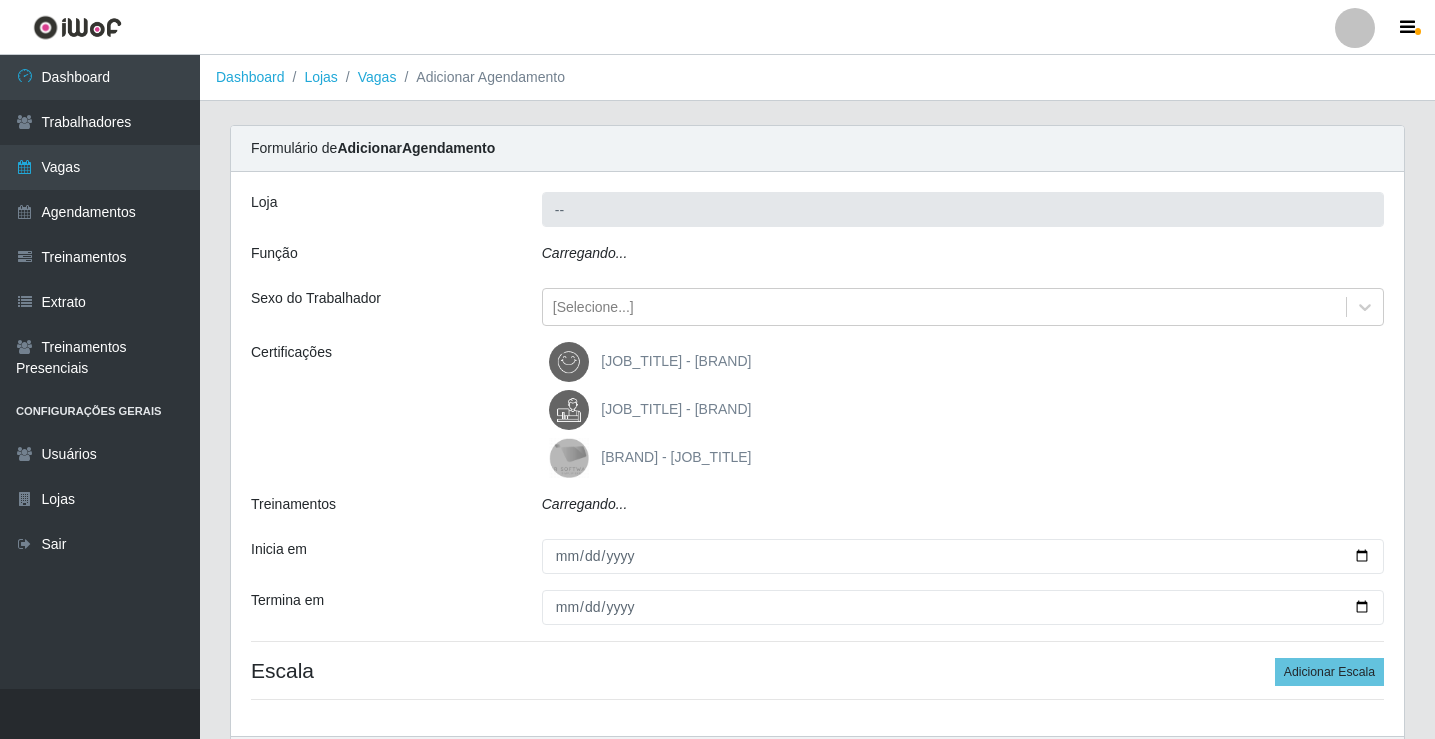 type on "[BRAND] [NUMBER] - [CITY]" 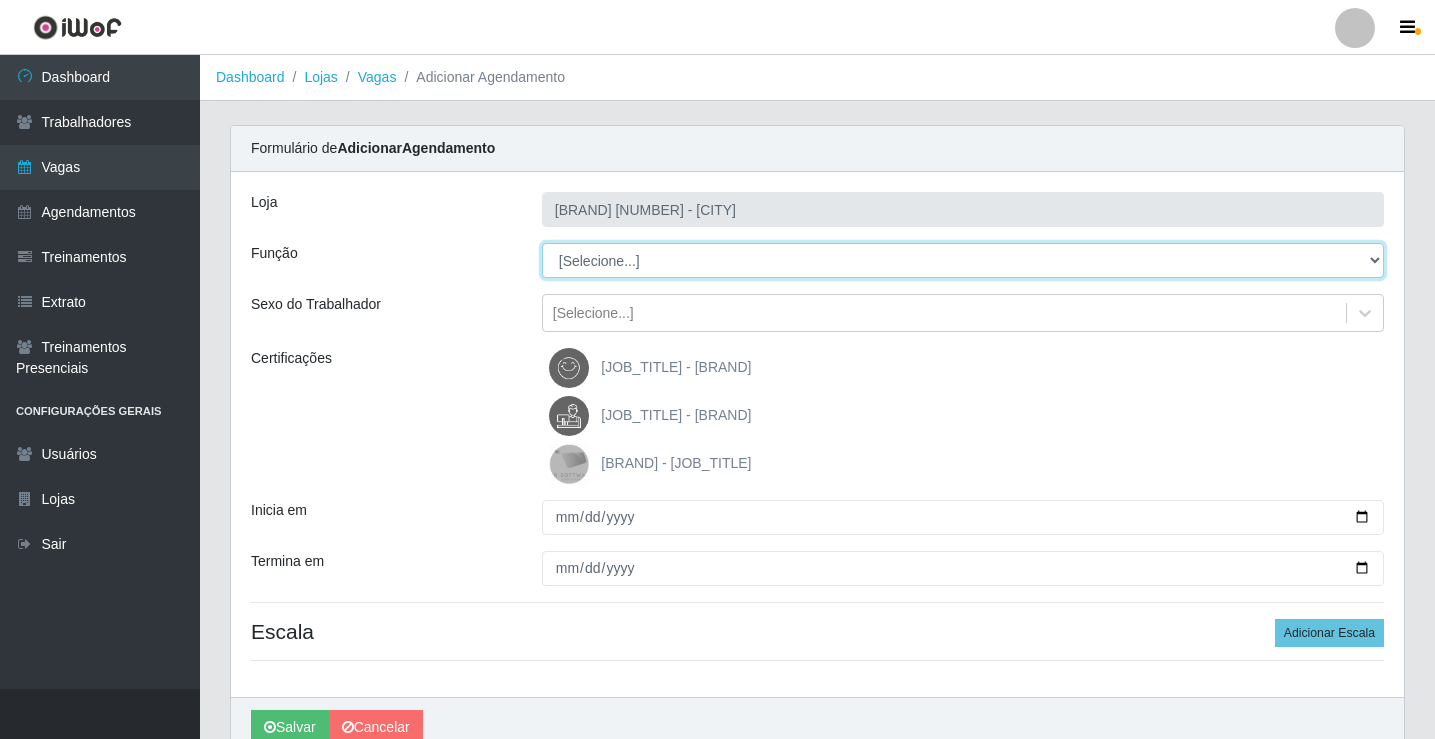 click on "[Selecione...] [JOB_TITLE] [JOB_TITLE] [JOB_TITLE] [JOB_TITLE] [JOB_TITLE] [JOB_TITLE]" at bounding box center (963, 260) 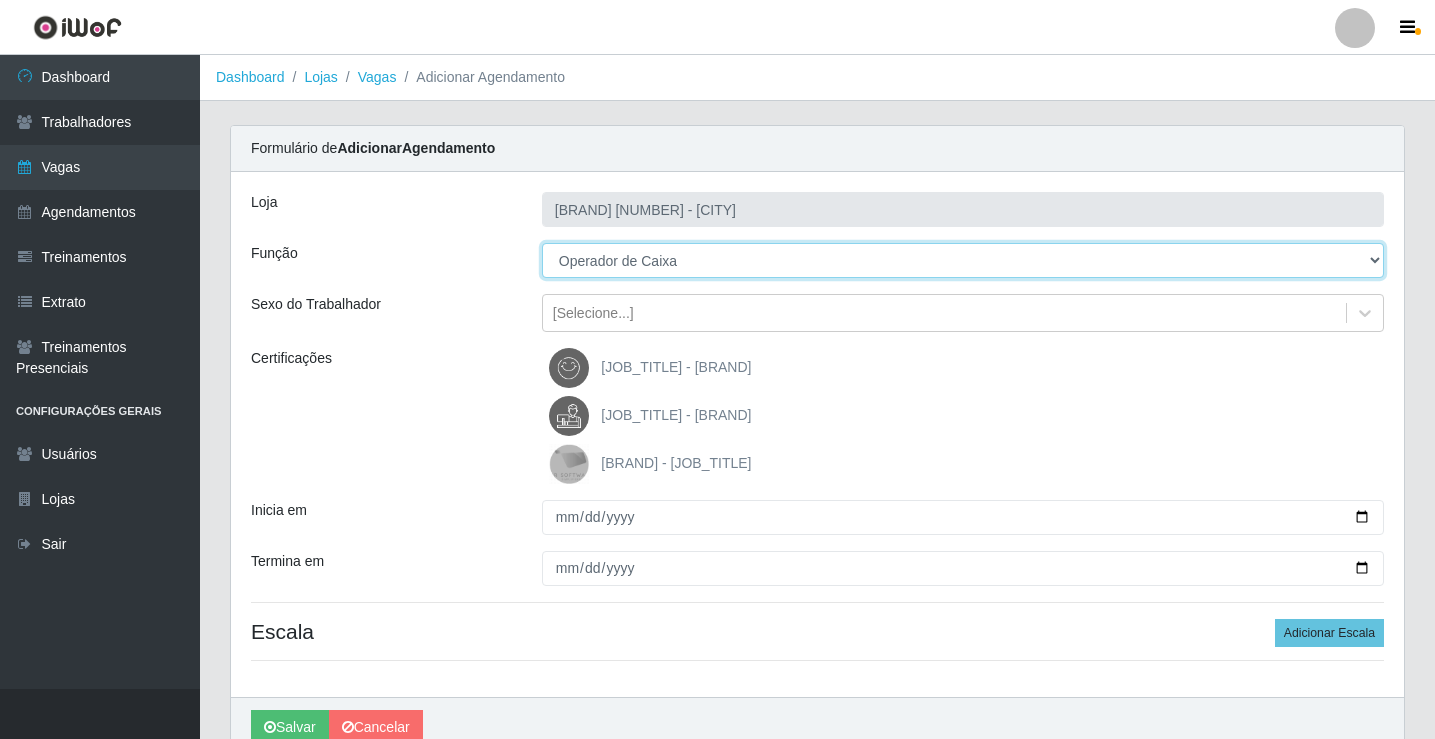 click on "[Selecione...] [JOB_TITLE] [JOB_TITLE] [JOB_TITLE] [JOB_TITLE] [JOB_TITLE] [JOB_TITLE]" at bounding box center (963, 260) 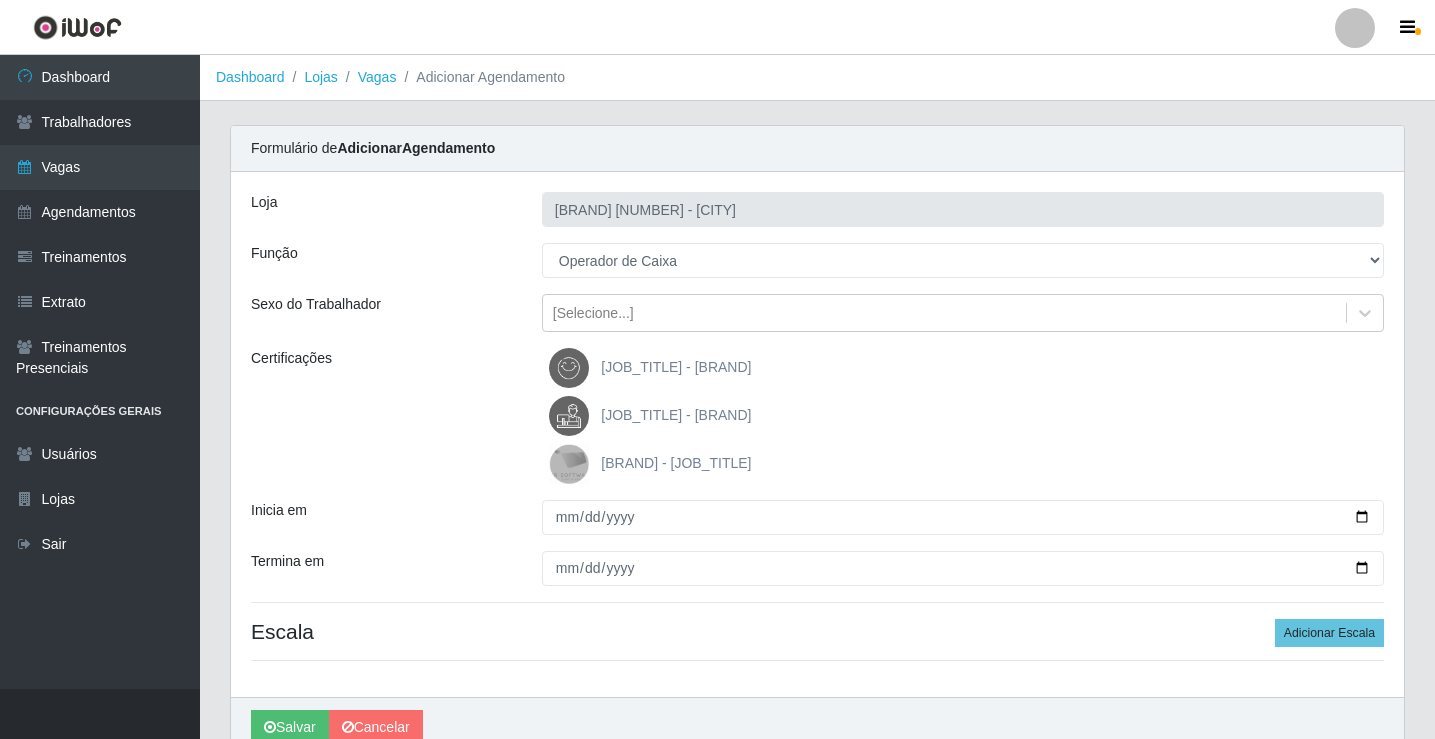 click on "[JOB_TITLE] - [BRAND]" at bounding box center (650, 416) 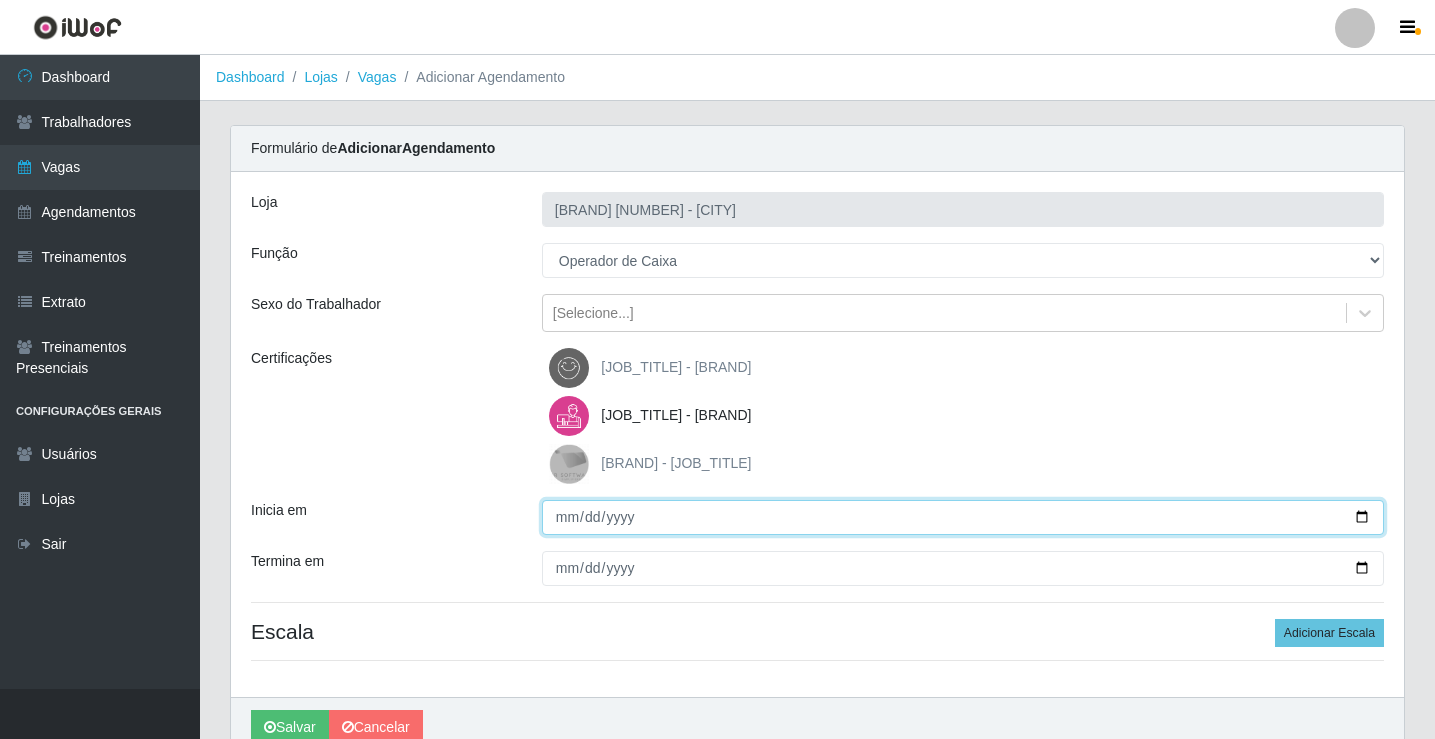 click on "Inicia em" at bounding box center (963, 517) 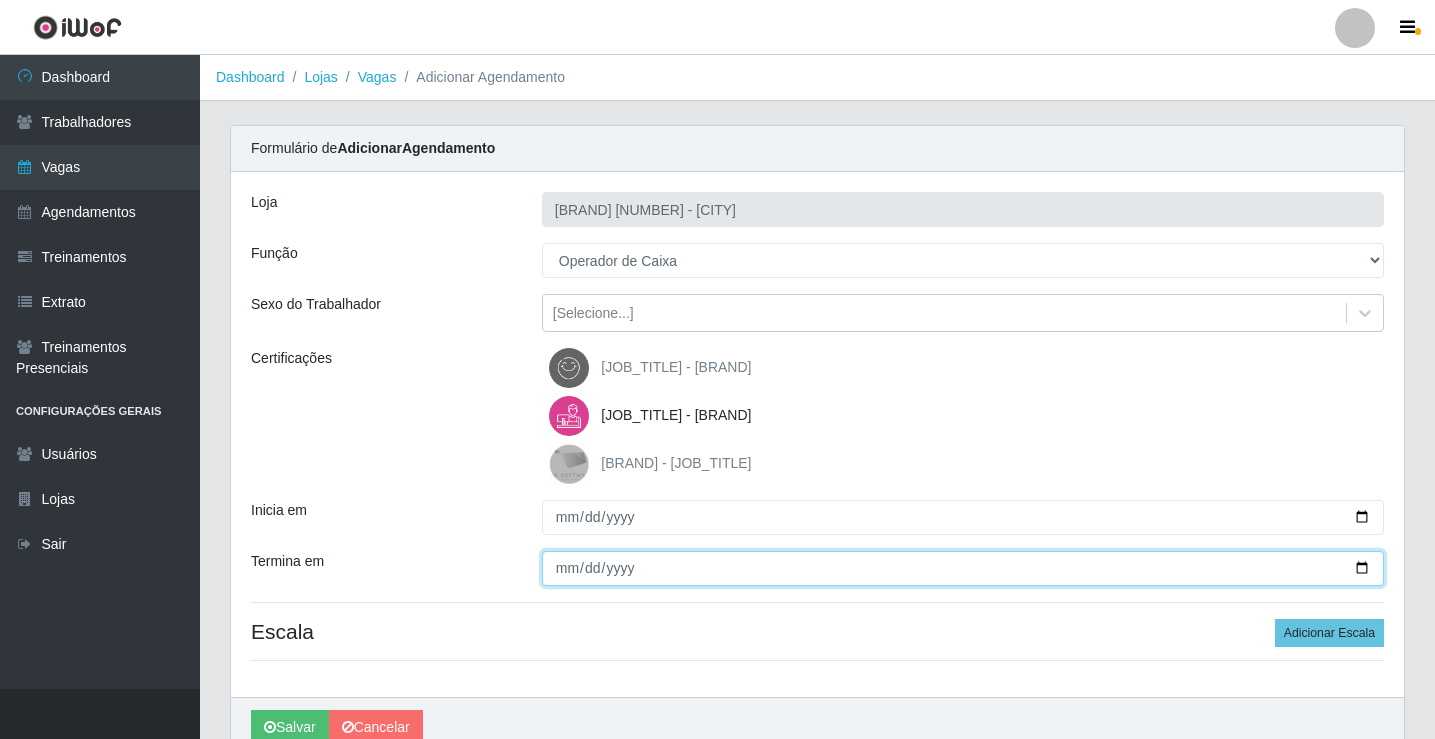 type on "[DATE]" 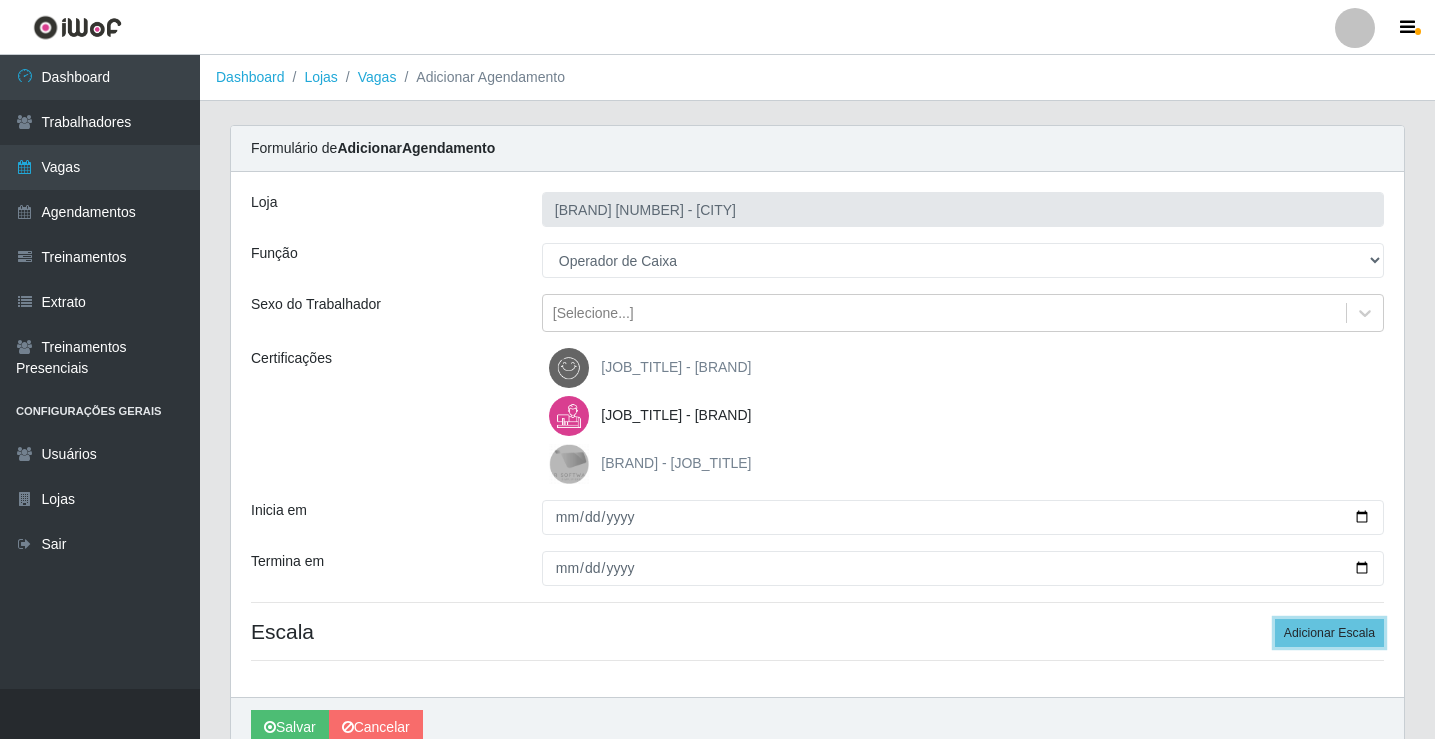 type 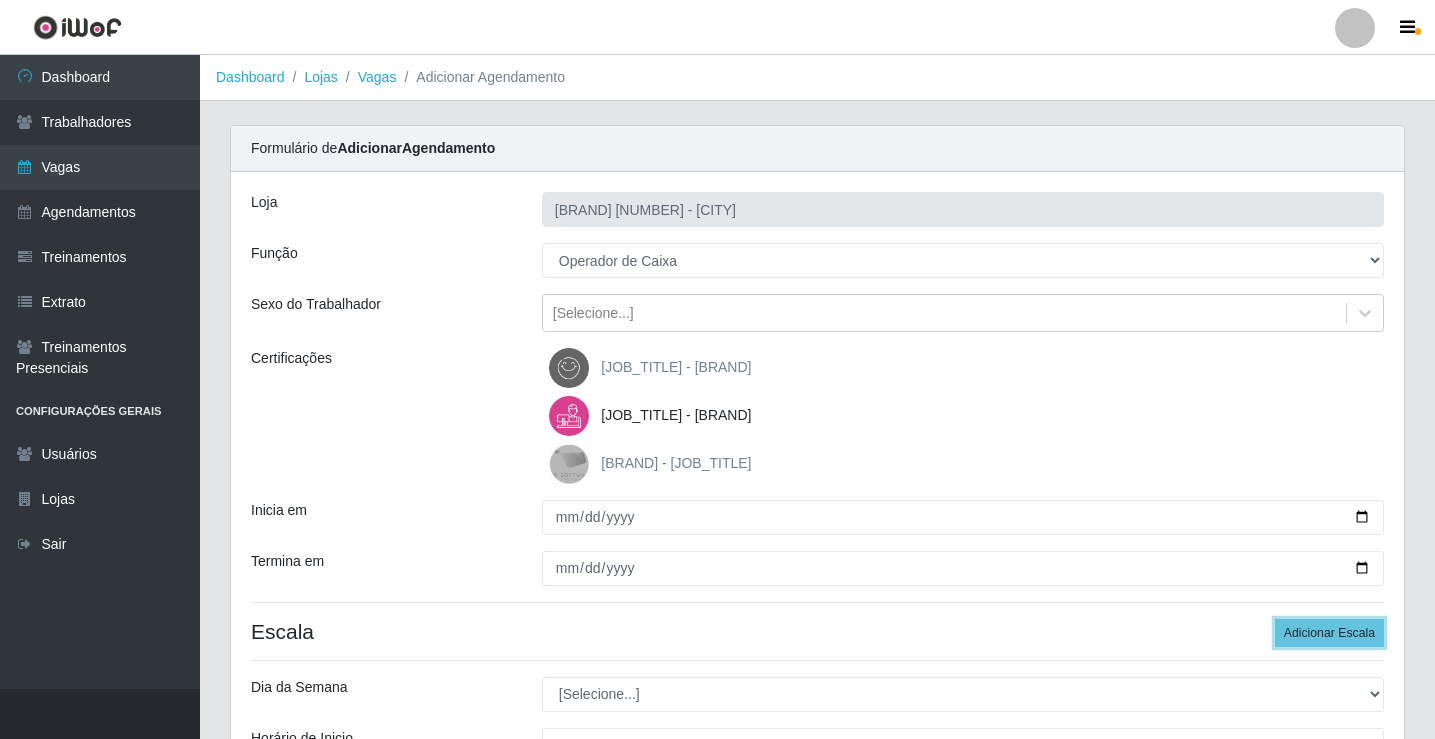 click on "Adicionar Escala" at bounding box center [1329, 633] 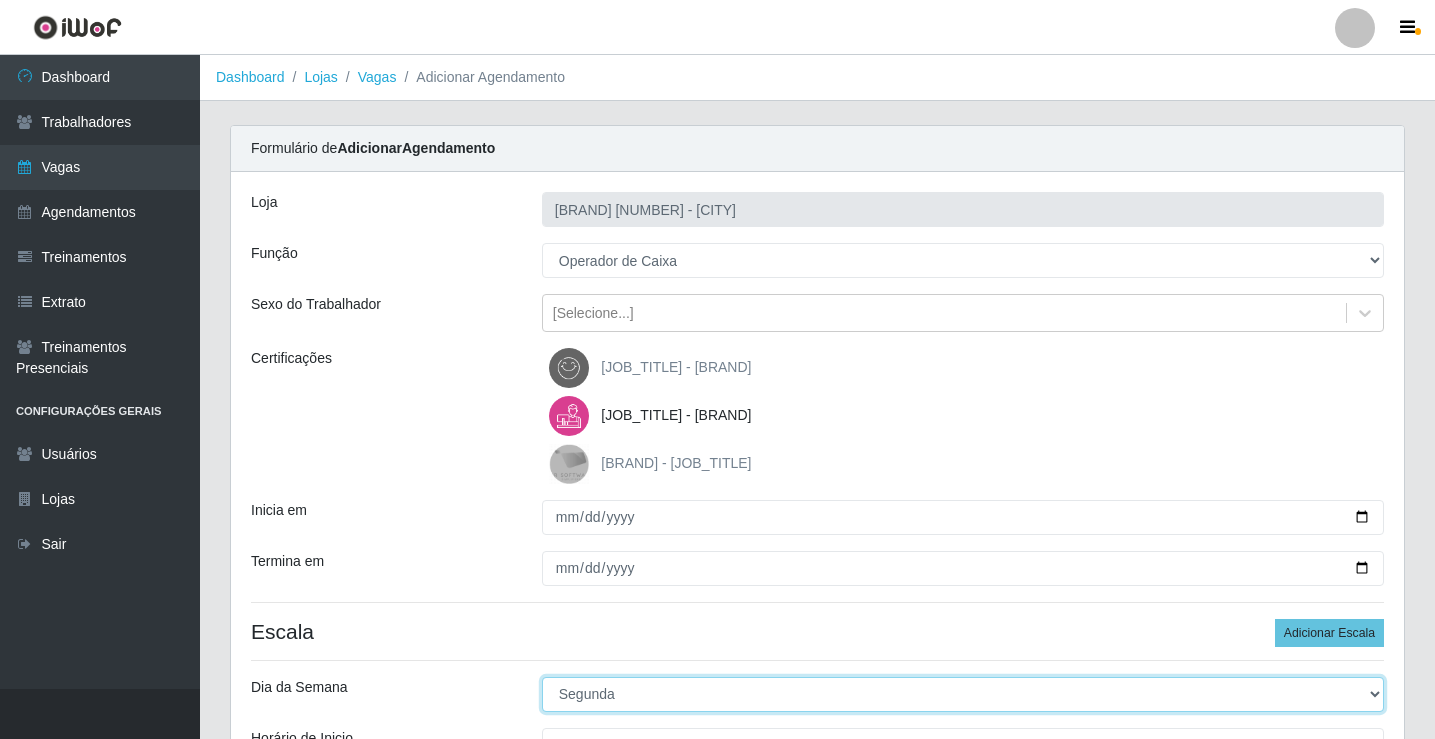select on "2" 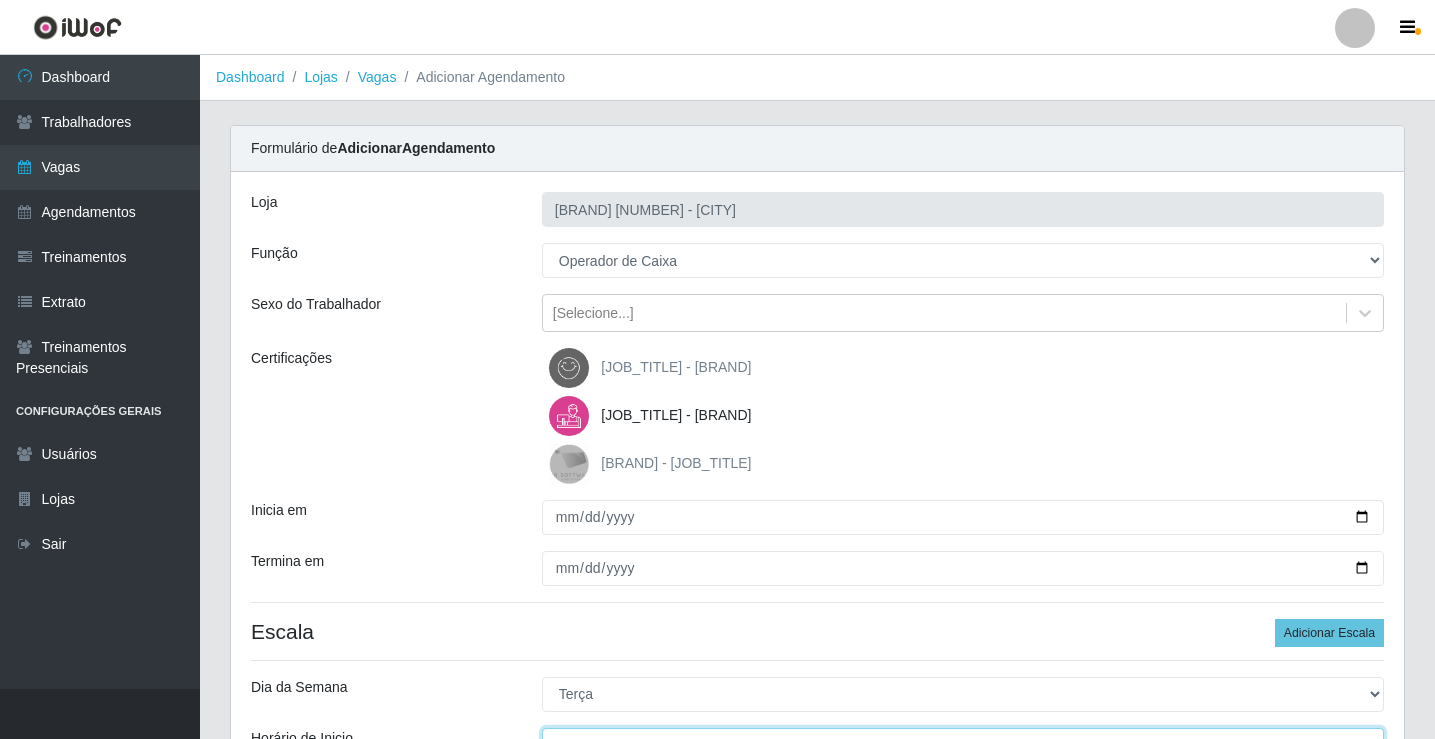 scroll, scrollTop: 24, scrollLeft: 0, axis: vertical 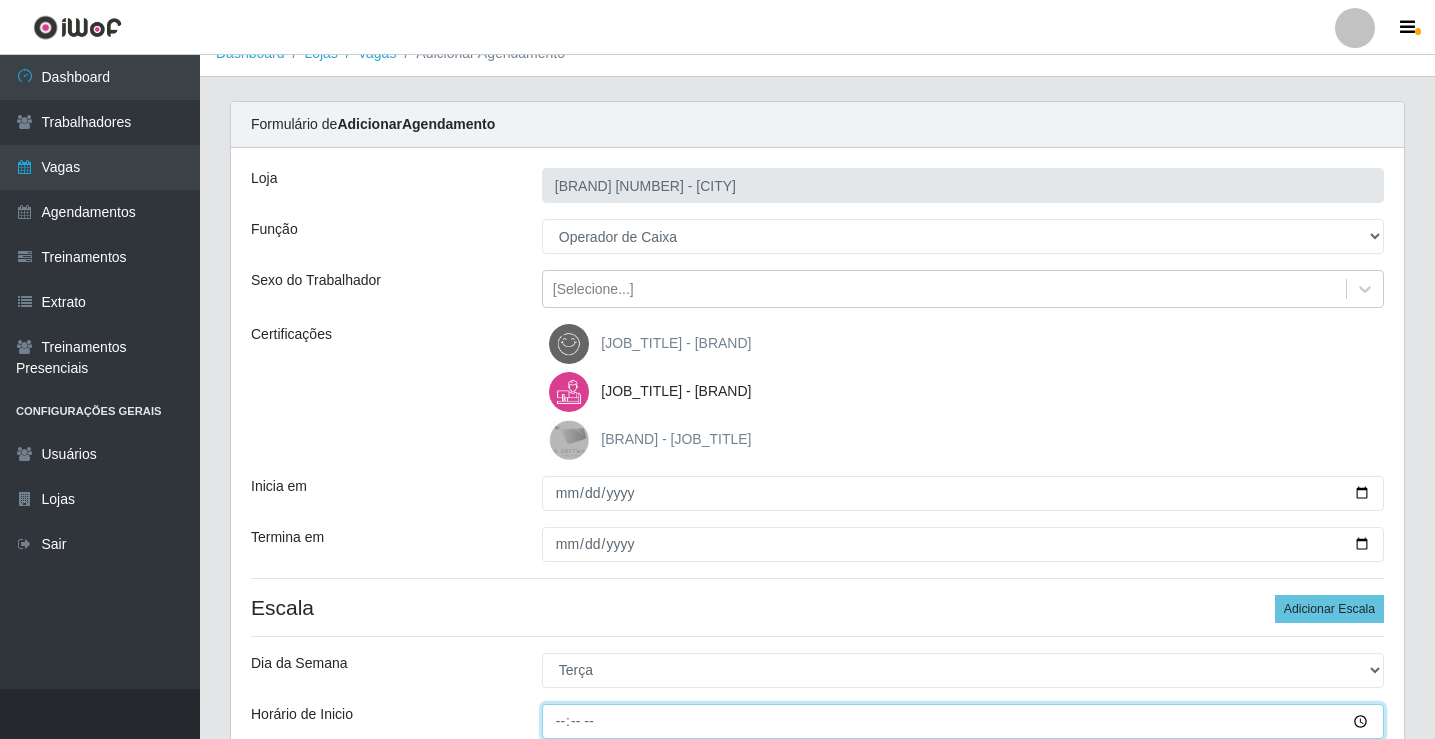 type on "[TIME]" 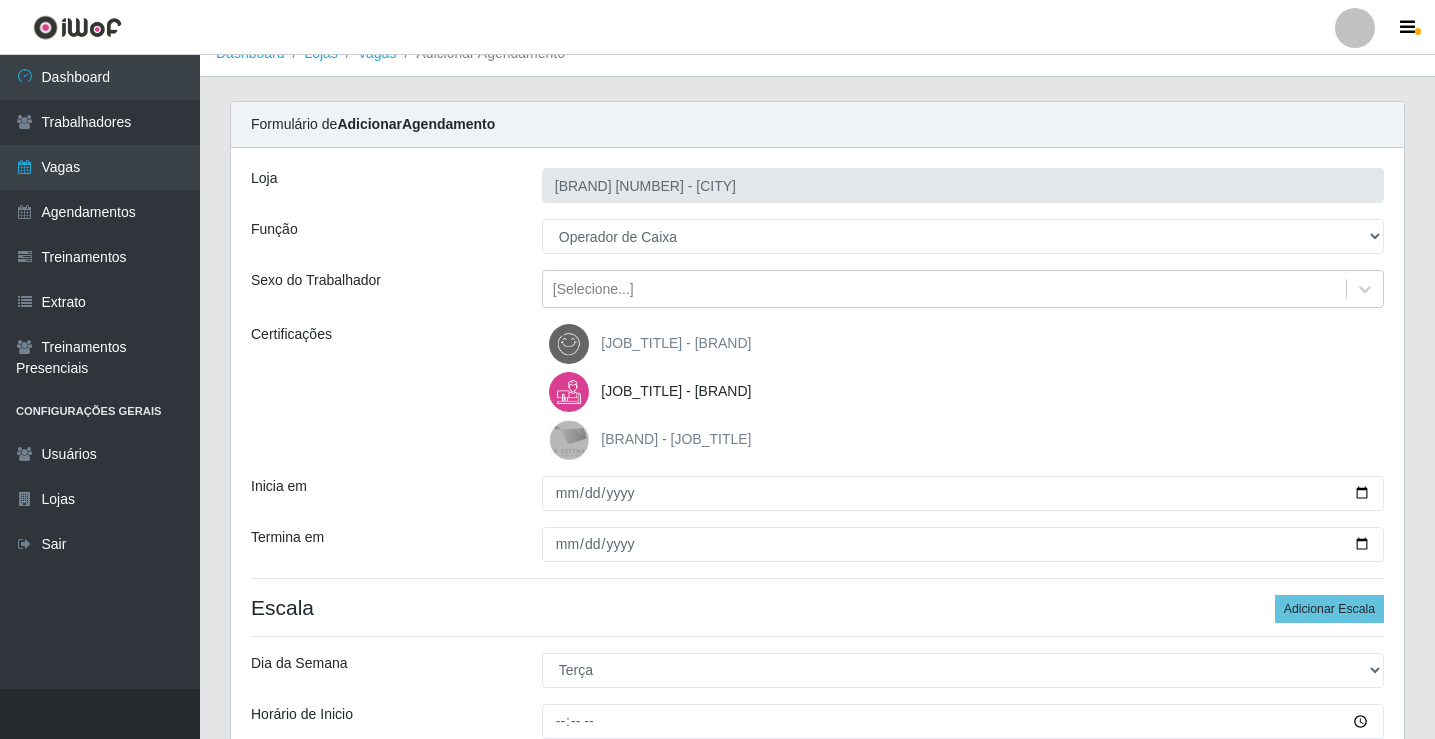 scroll, scrollTop: 427, scrollLeft: 0, axis: vertical 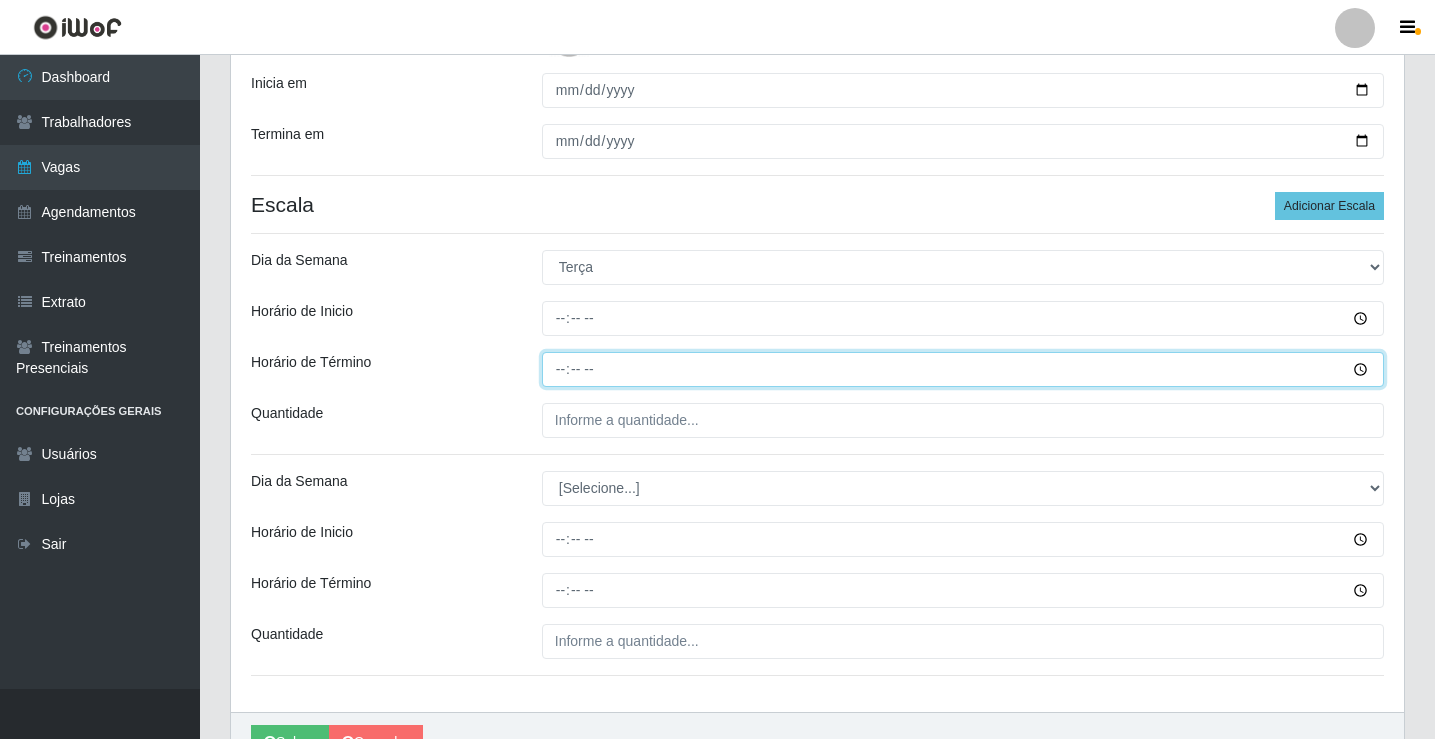 type on "[TIME]" 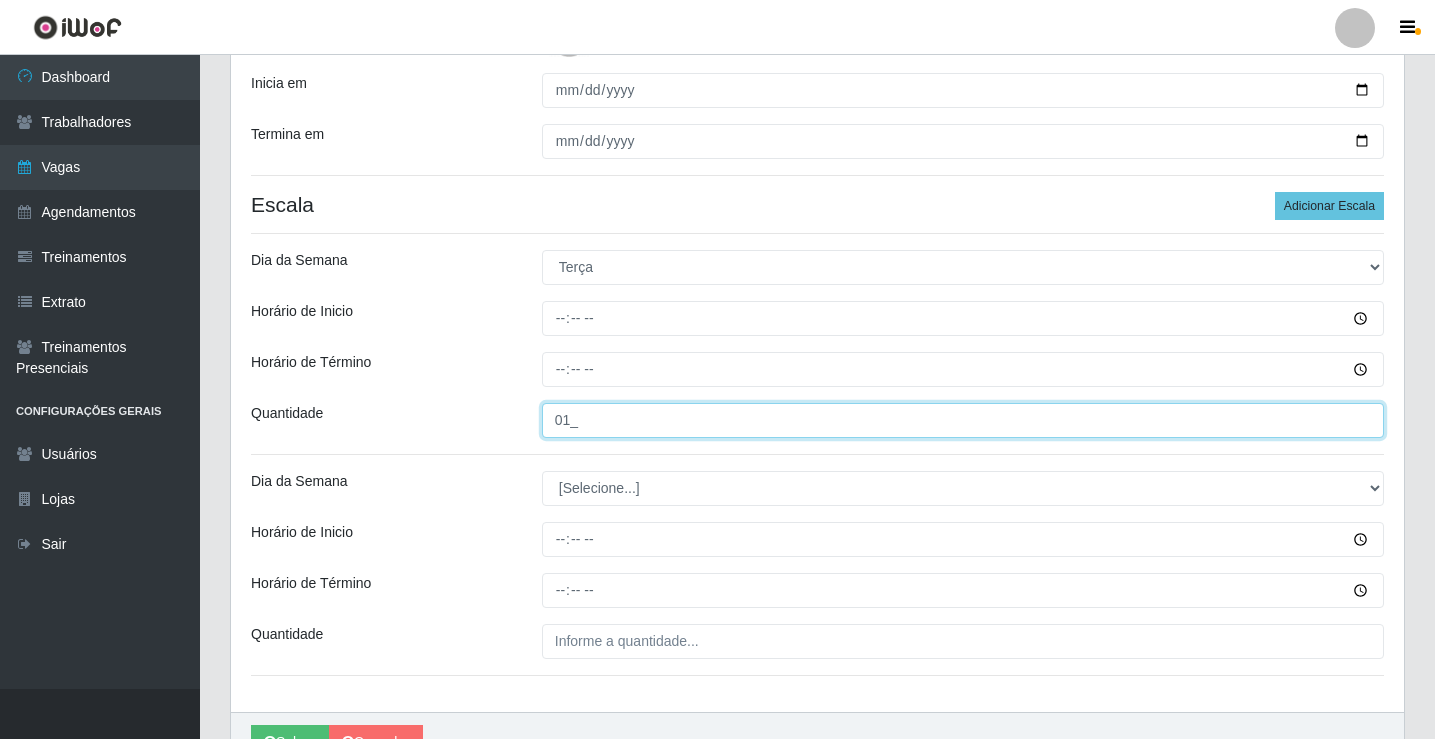 type on "01_" 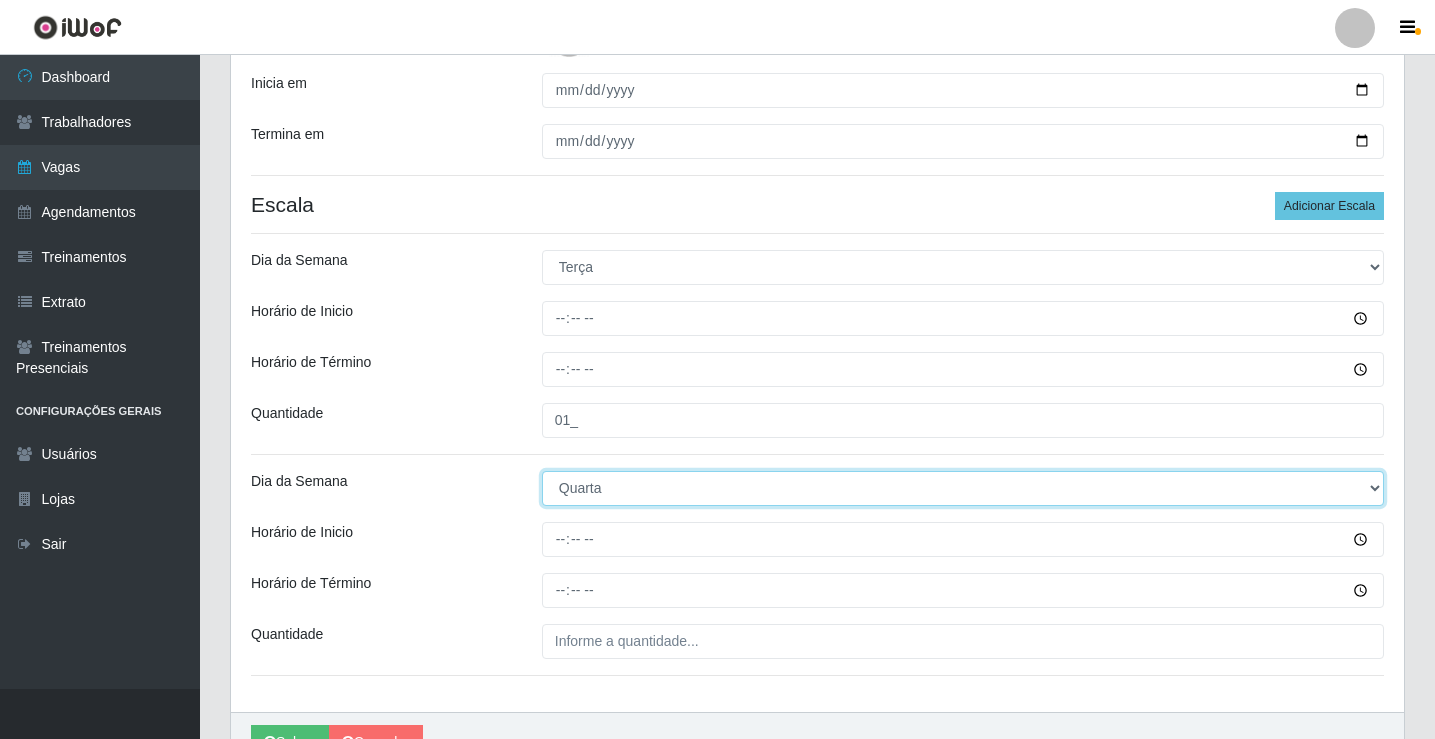 select on "2" 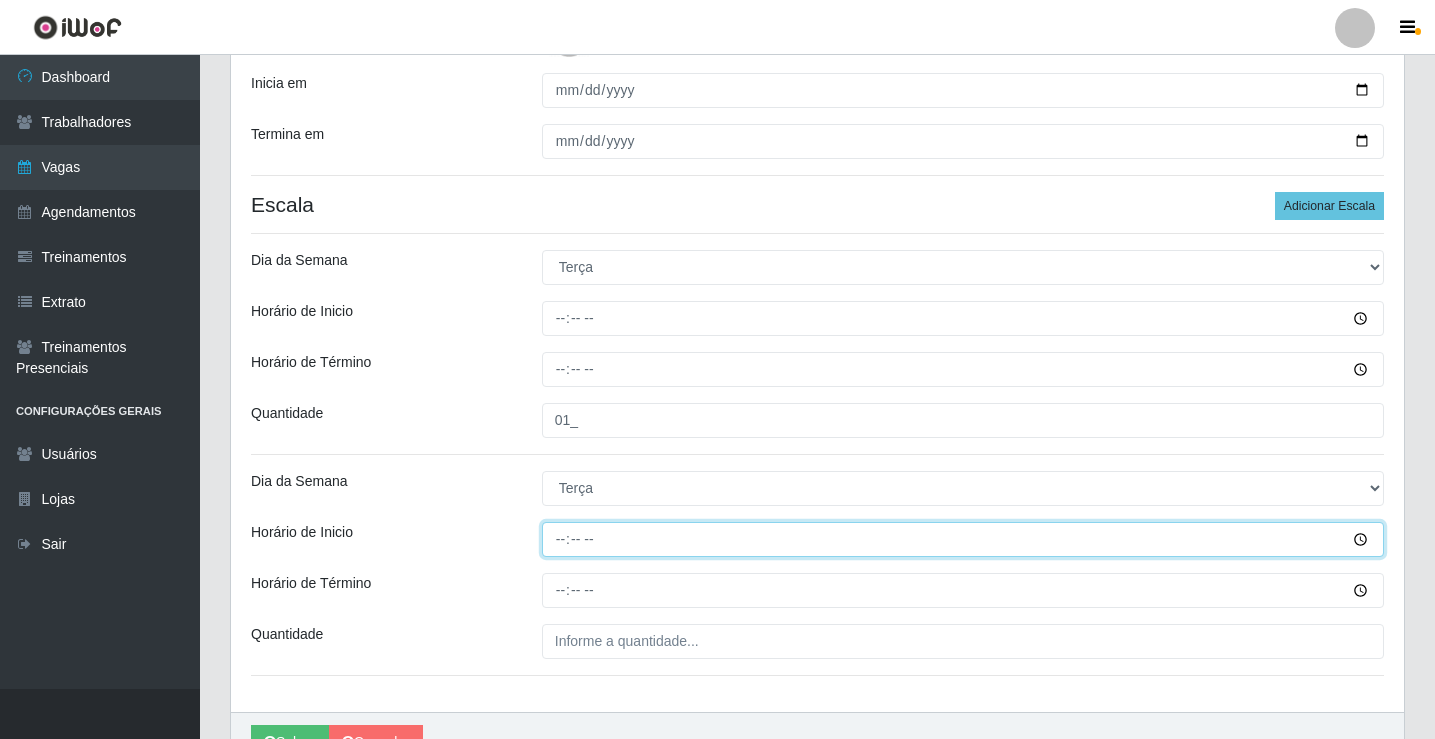 type on "16:00" 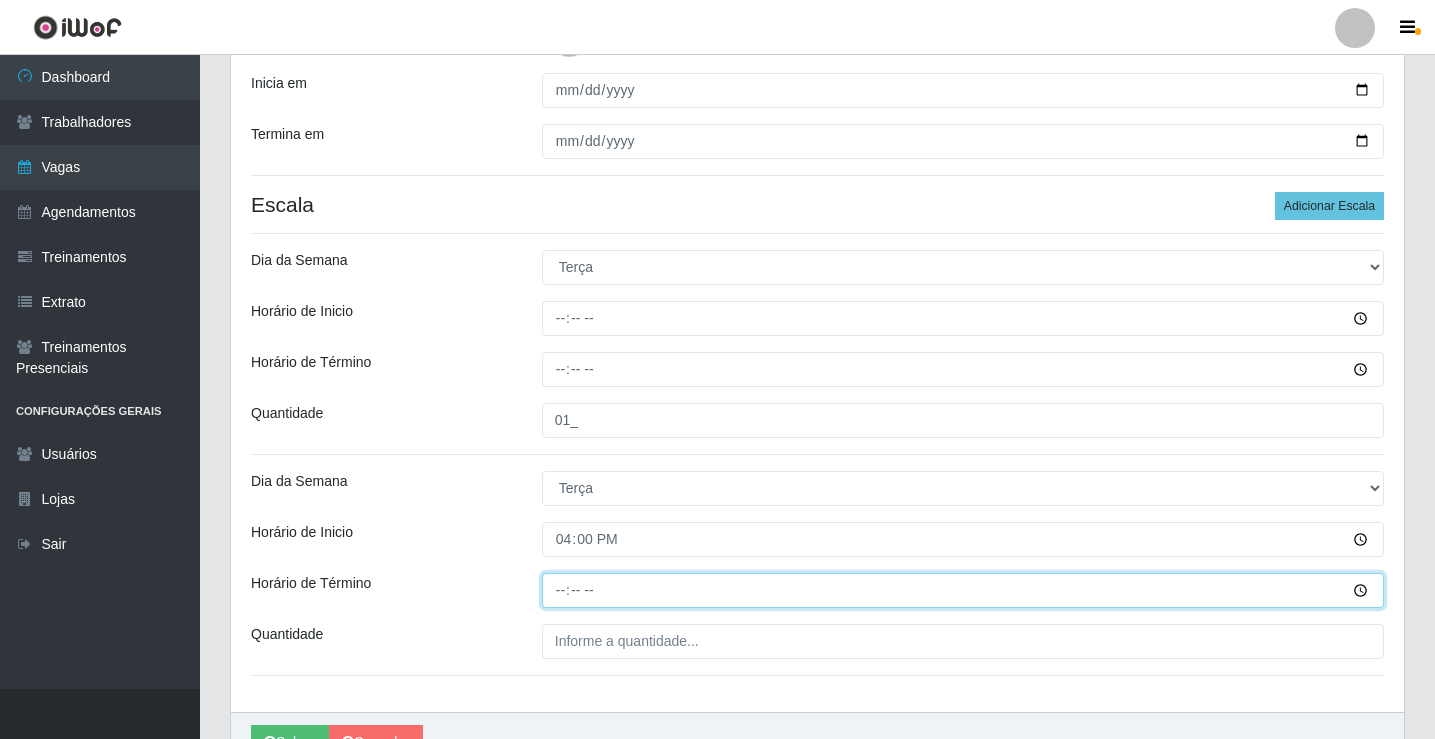 type on "21:00" 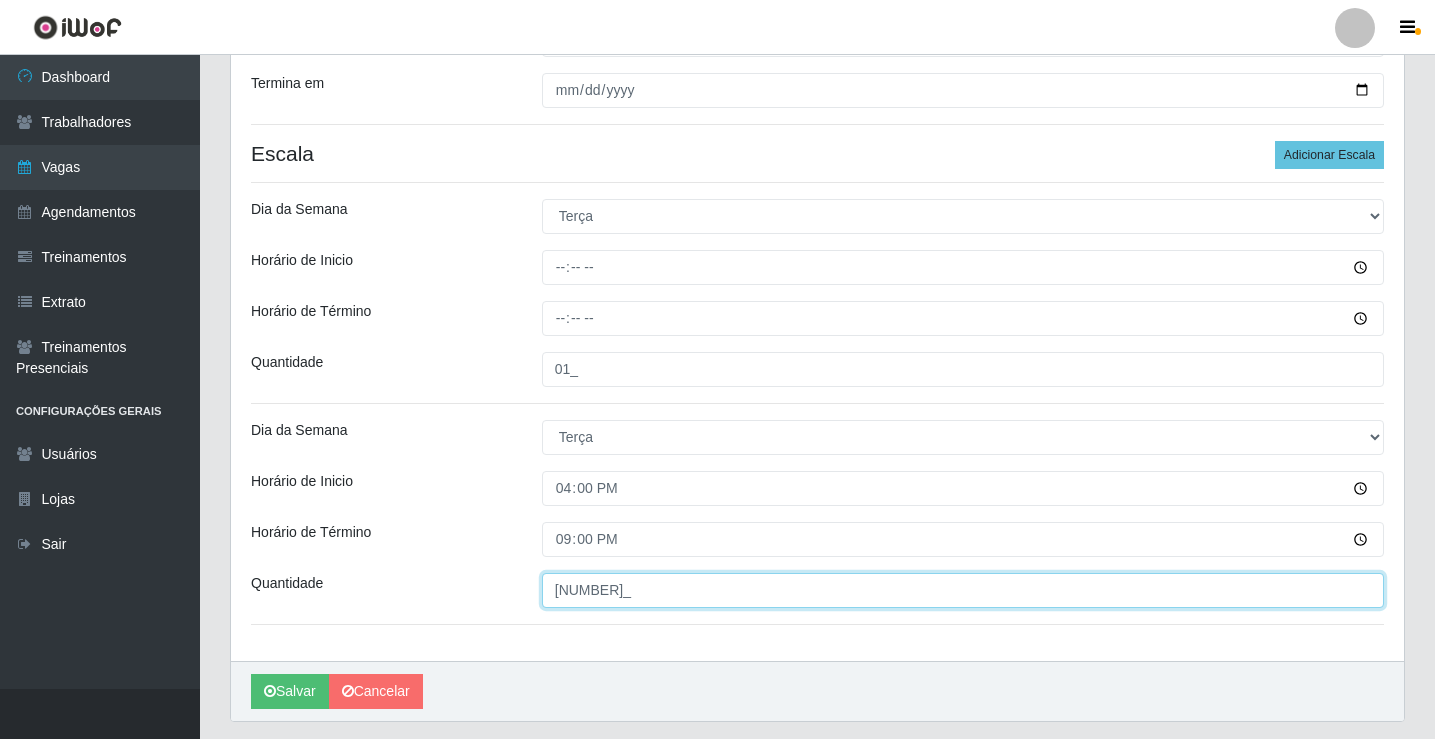 scroll, scrollTop: 527, scrollLeft: 0, axis: vertical 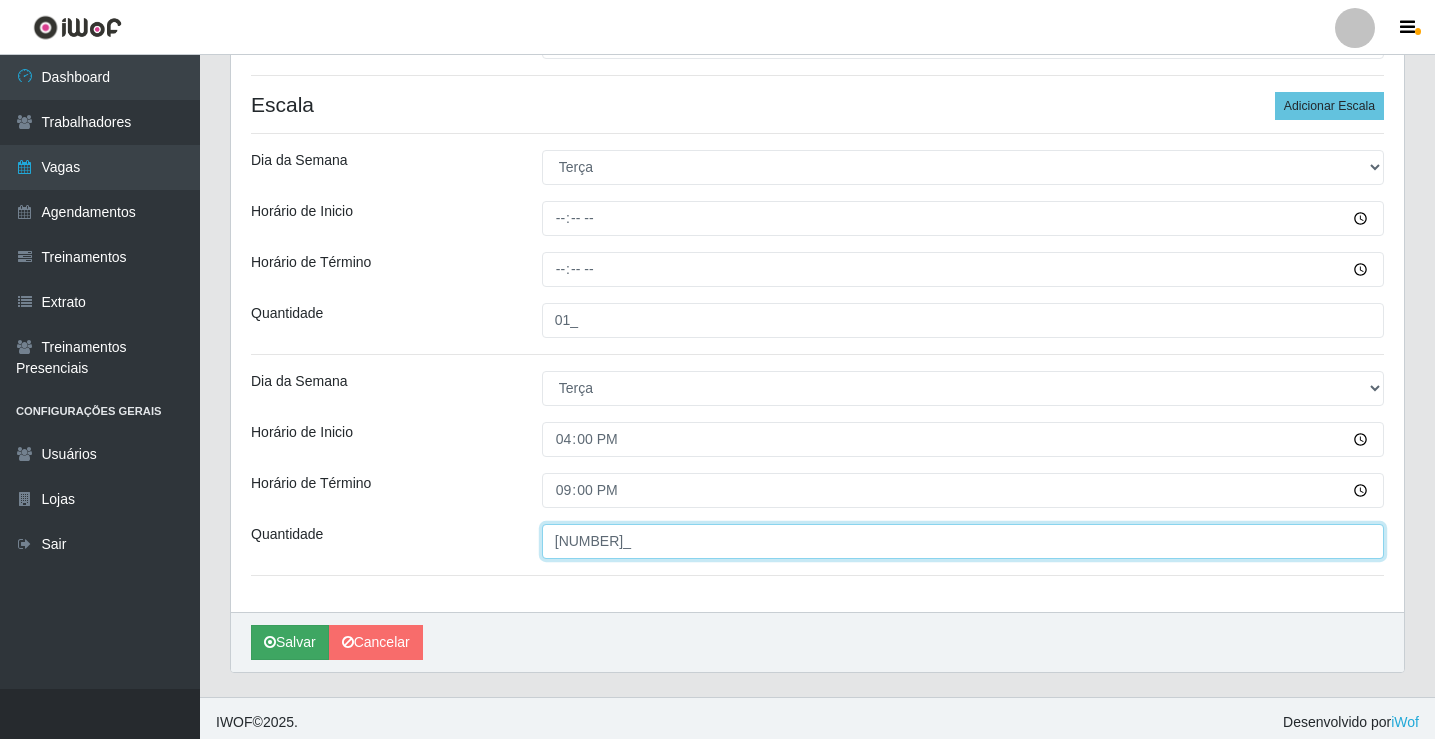type on "[NUMBER]_" 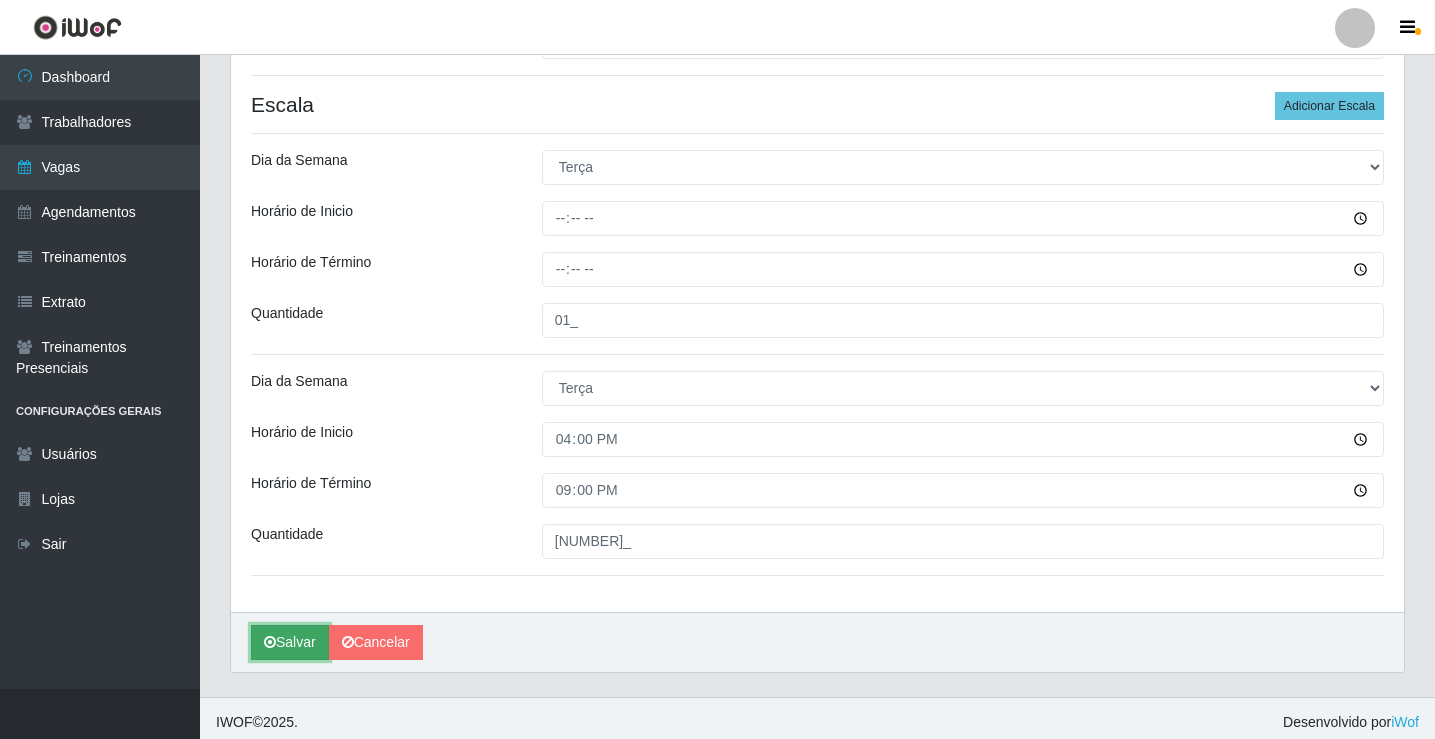 click on "Salvar" at bounding box center (290, 642) 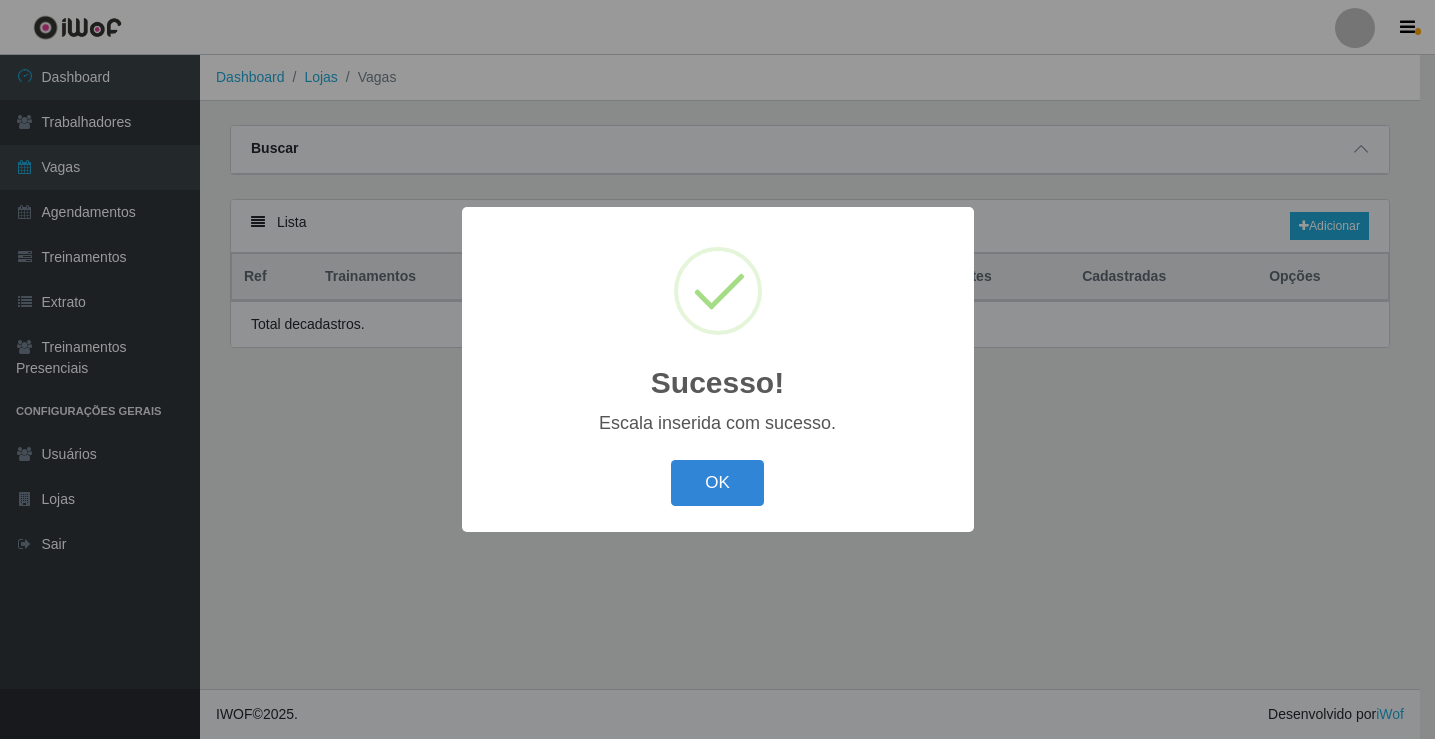 scroll, scrollTop: 0, scrollLeft: 0, axis: both 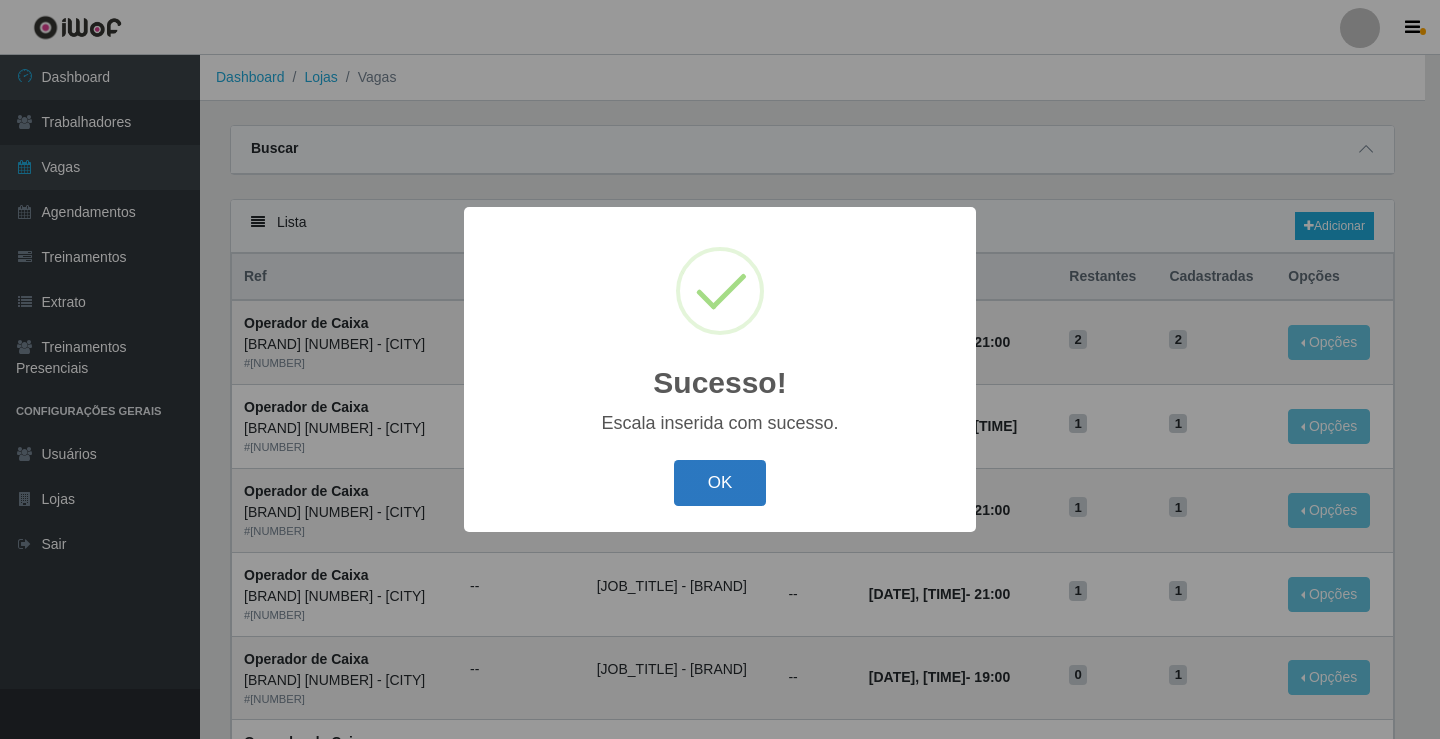 click on "OK" at bounding box center [720, 483] 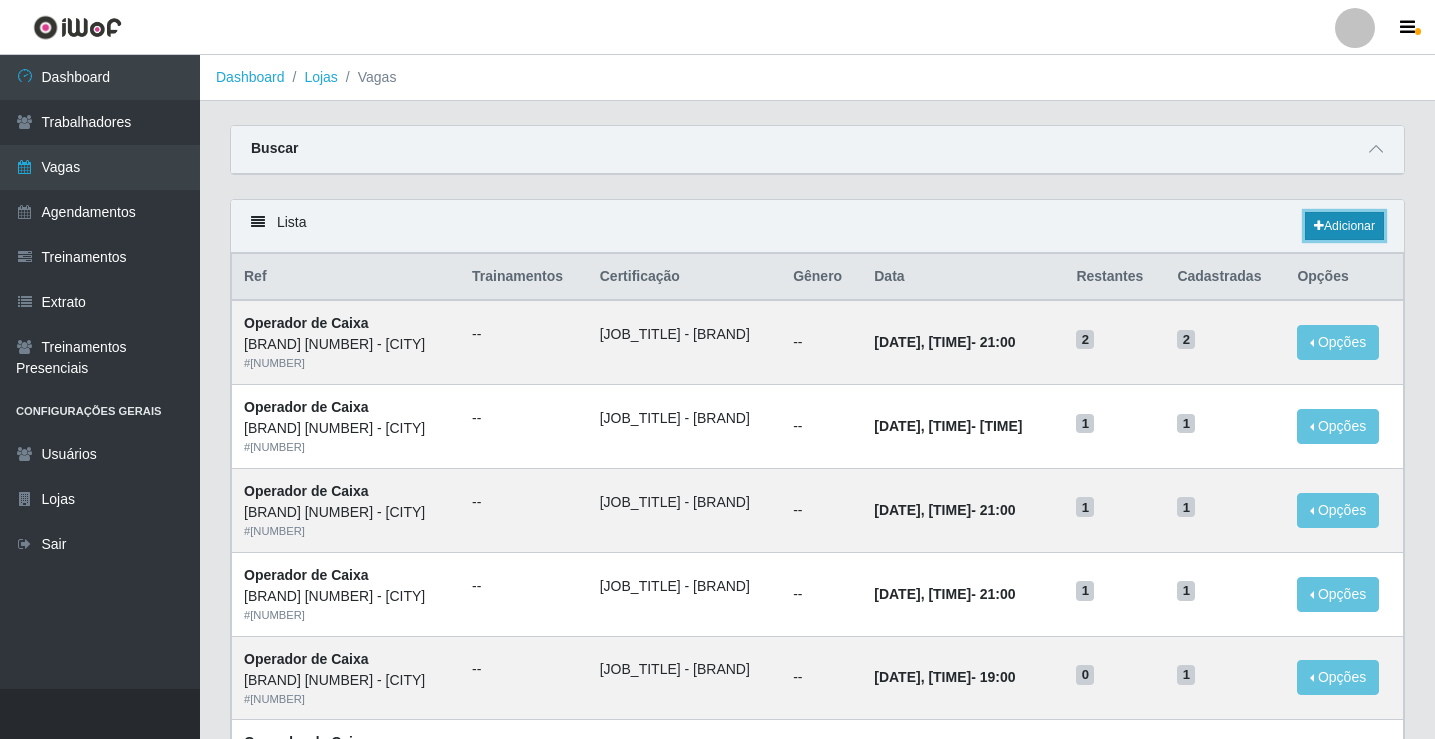 click on "Adicionar" at bounding box center [1344, 226] 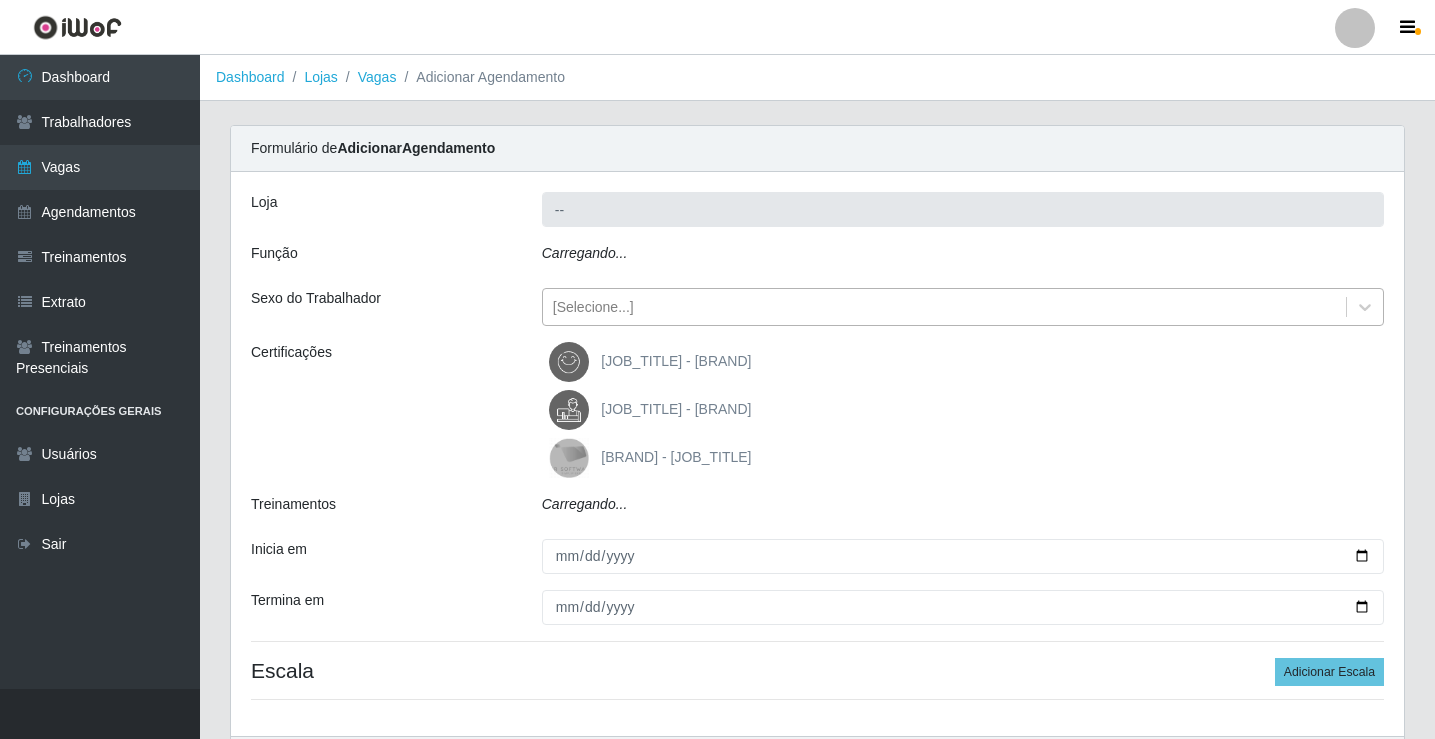 type on "[BRAND] [NUMBER] - [CITY]" 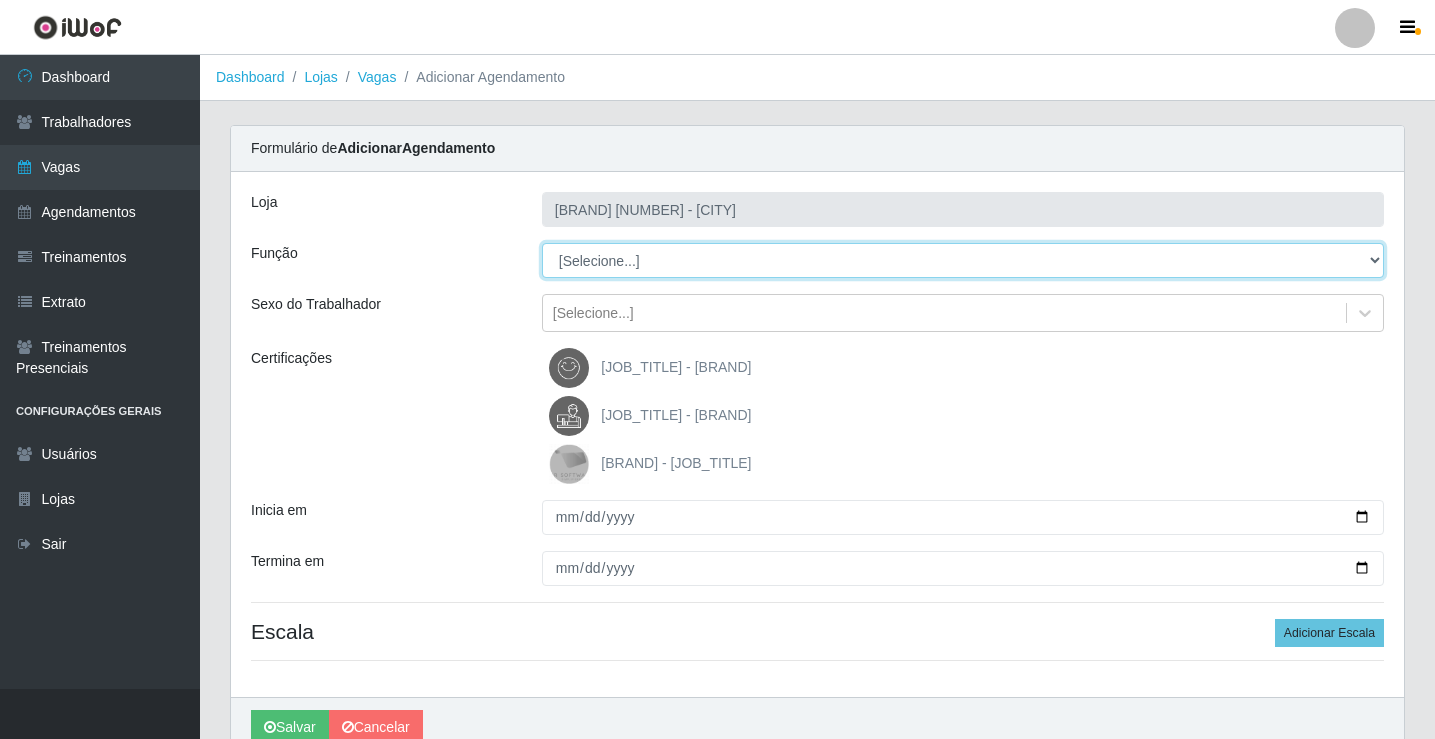 click on "[Selecione...] [JOB_TITLE] [JOB_TITLE] [JOB_TITLE] [JOB_TITLE] [JOB_TITLE] [JOB_TITLE]" at bounding box center [963, 260] 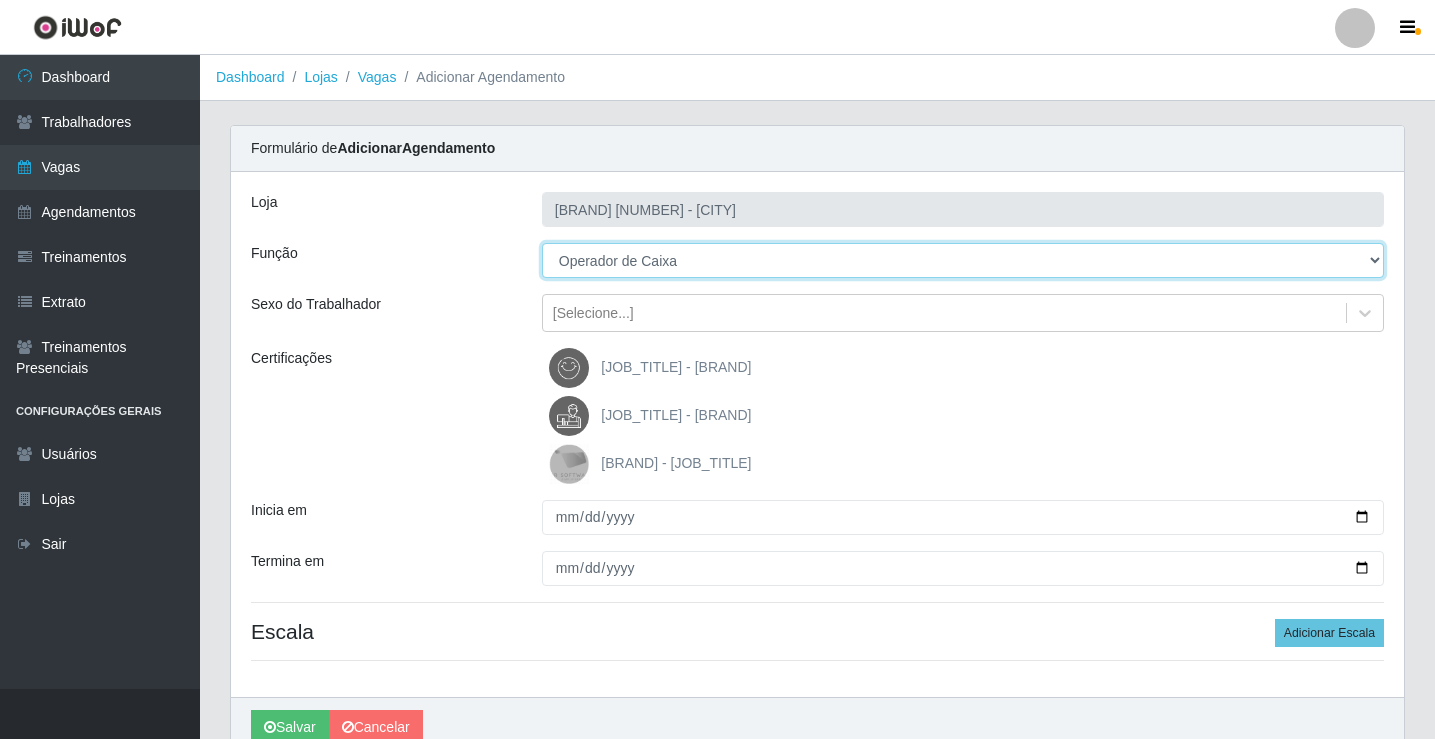 click on "[Selecione...] [JOB_TITLE] [JOB_TITLE] [JOB_TITLE] [JOB_TITLE] [JOB_TITLE] [JOB_TITLE]" at bounding box center [963, 260] 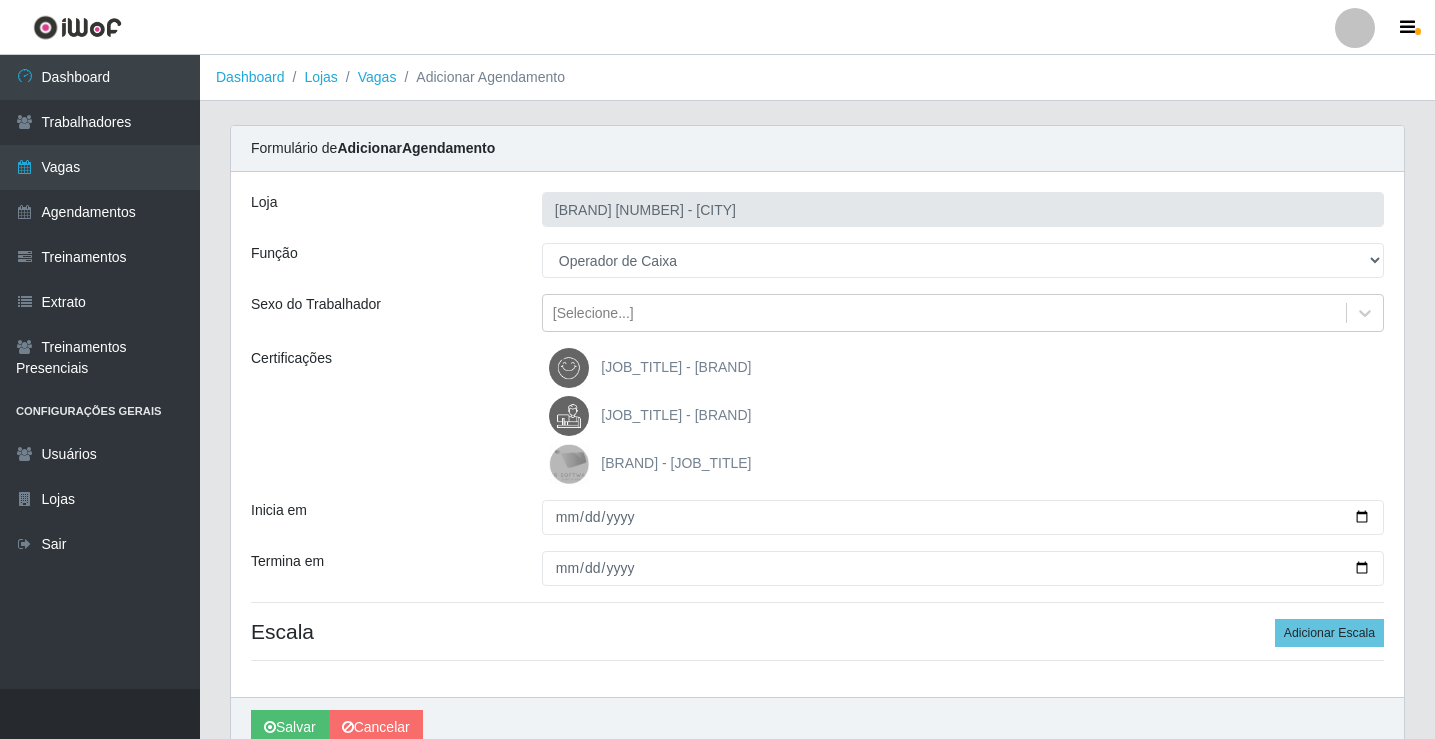 click on "[JOB_TITLE] - [BRAND]" at bounding box center [676, 415] 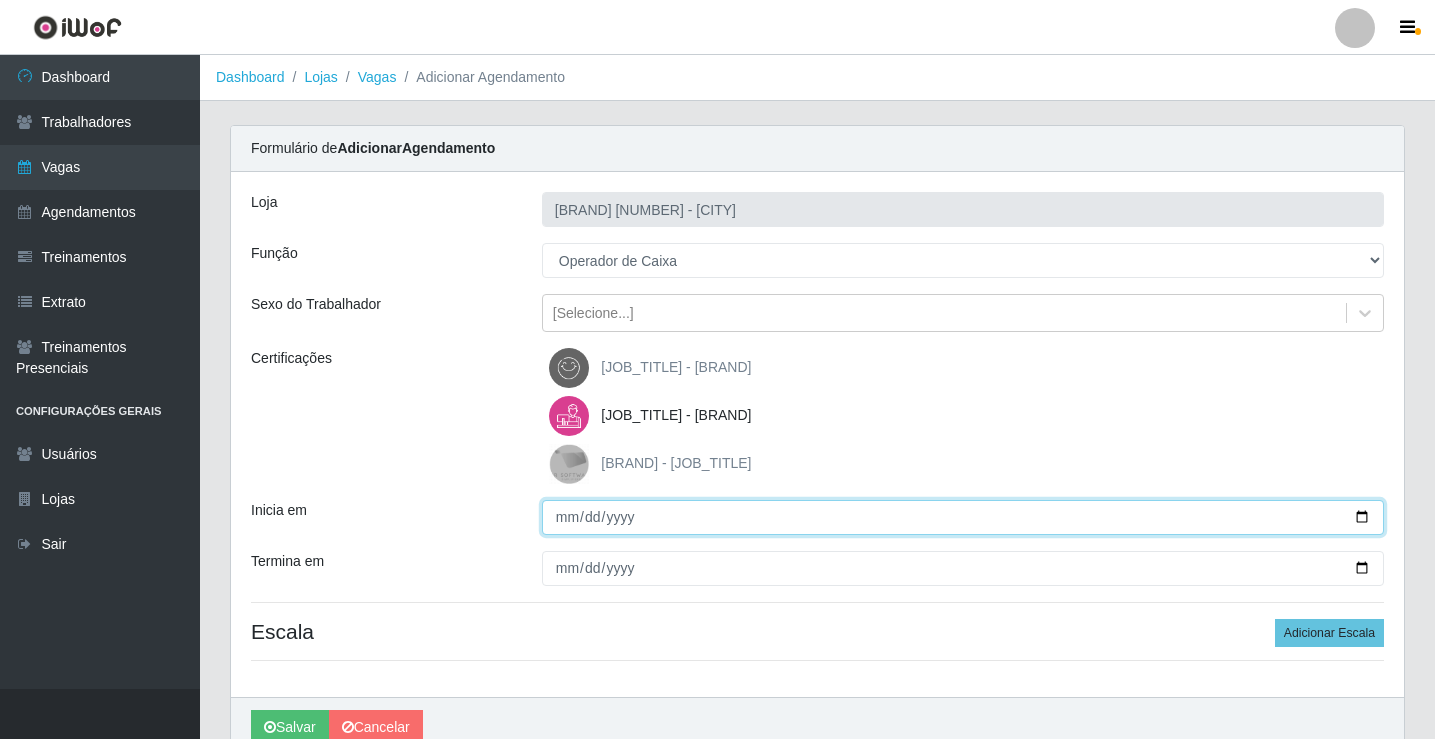 click on "Inicia em" at bounding box center (963, 517) 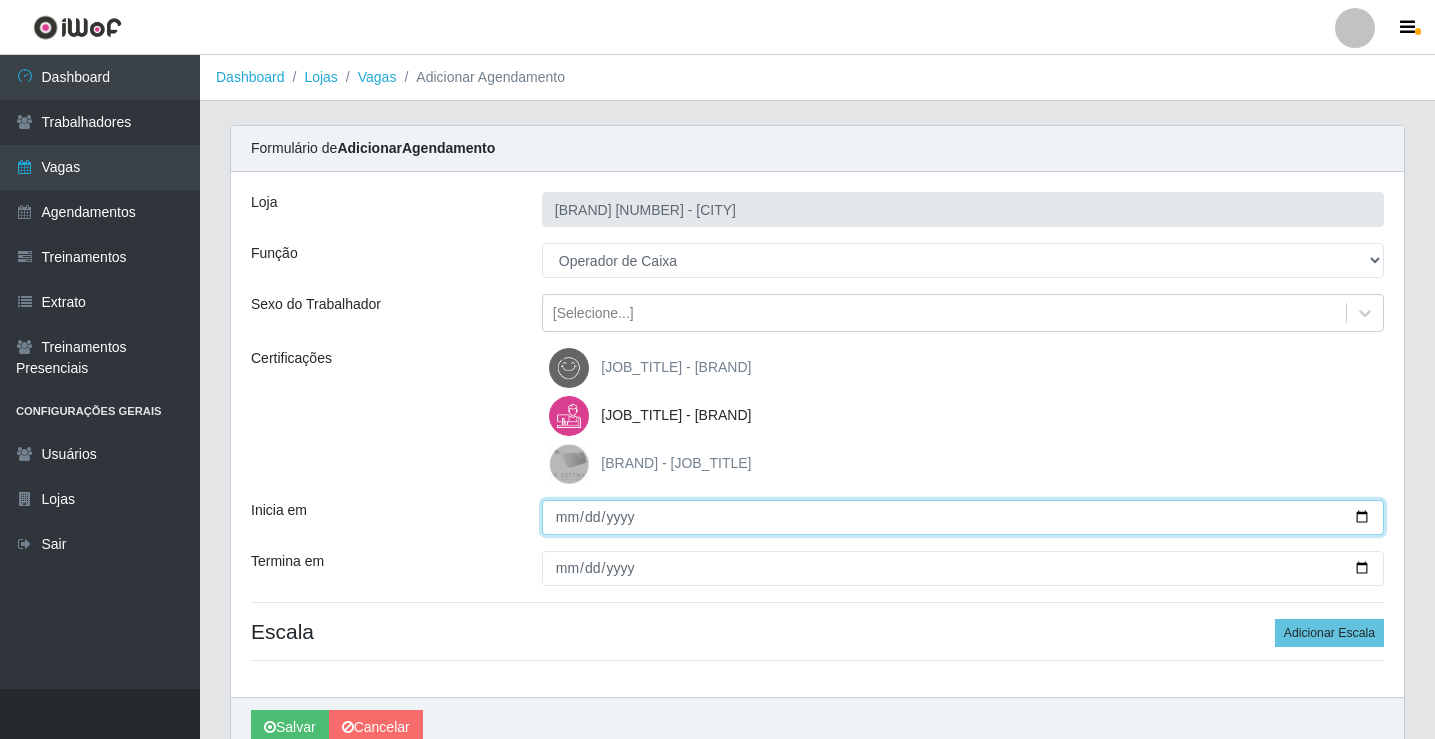 type on "[DATE]" 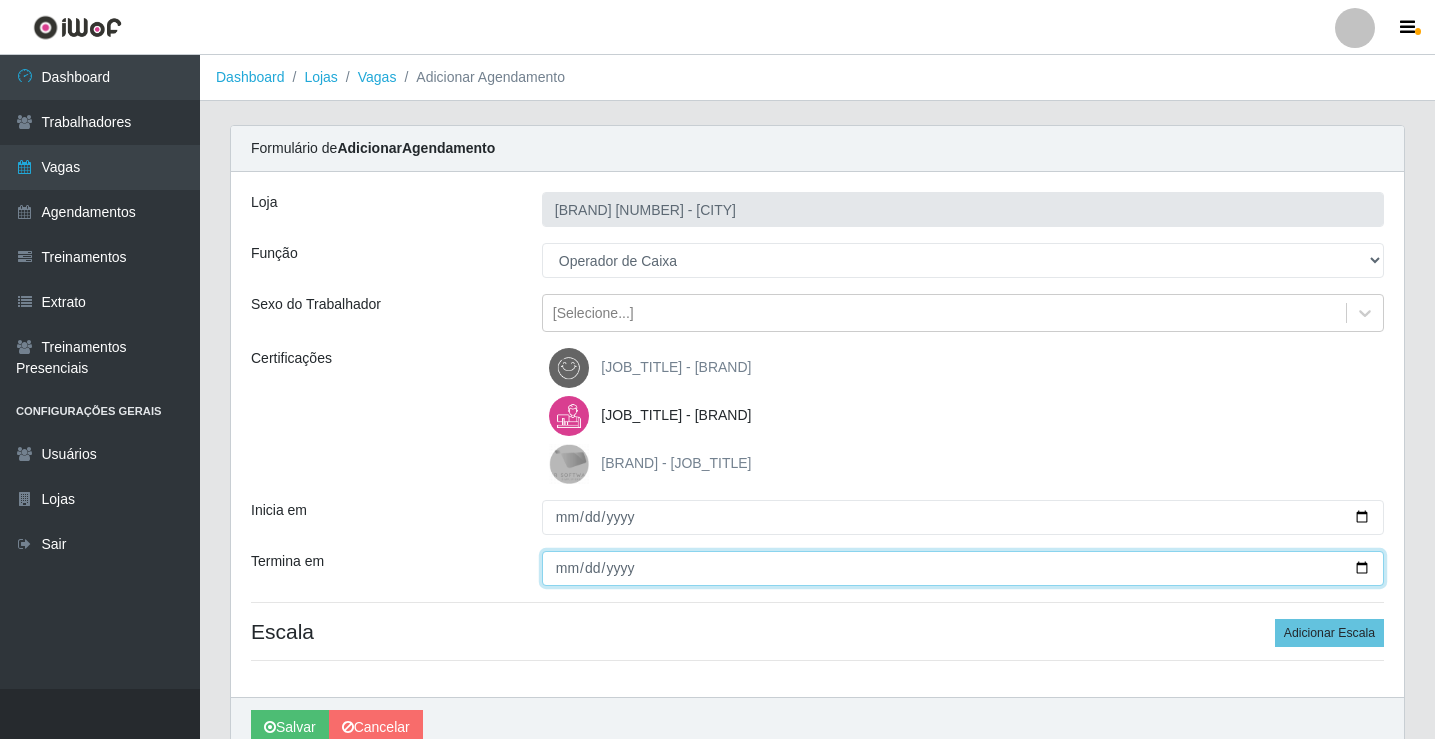 type on "[DATE]" 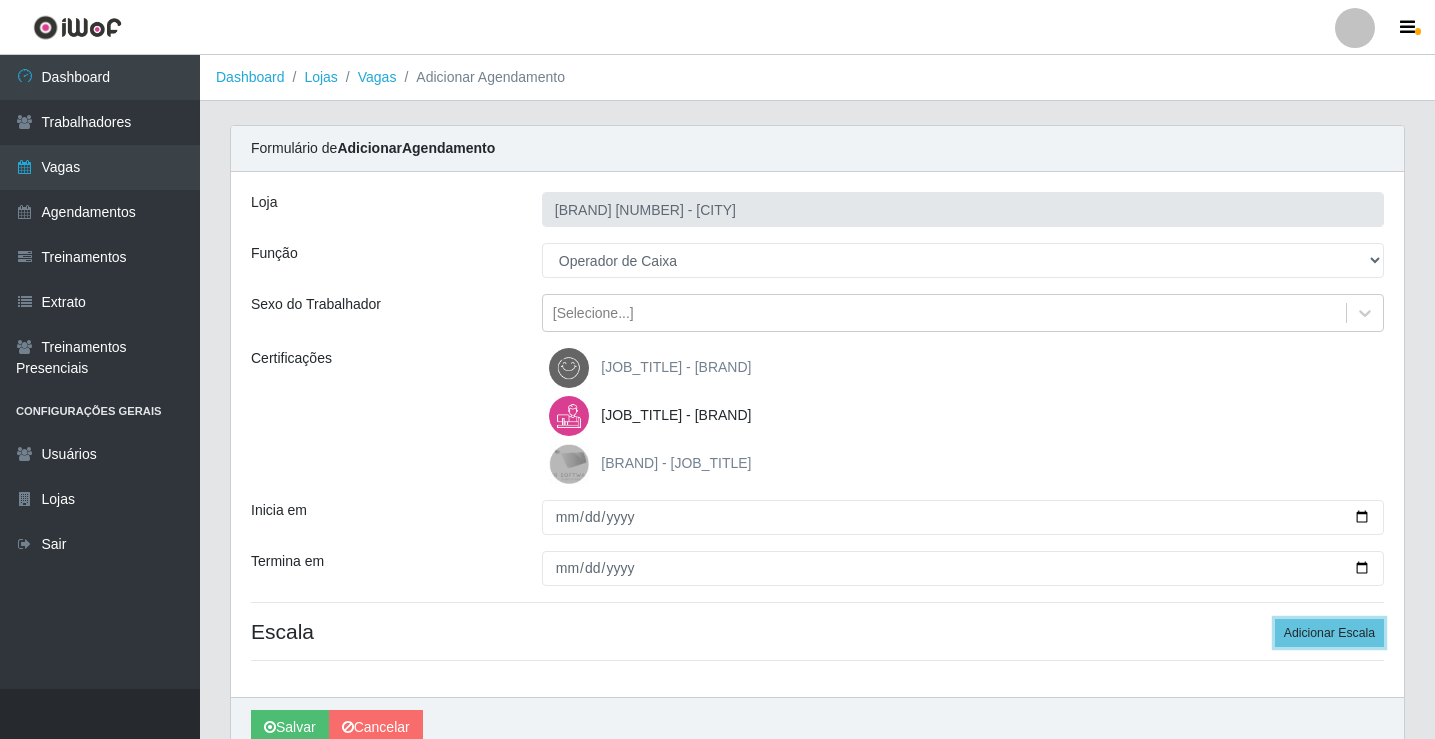 type 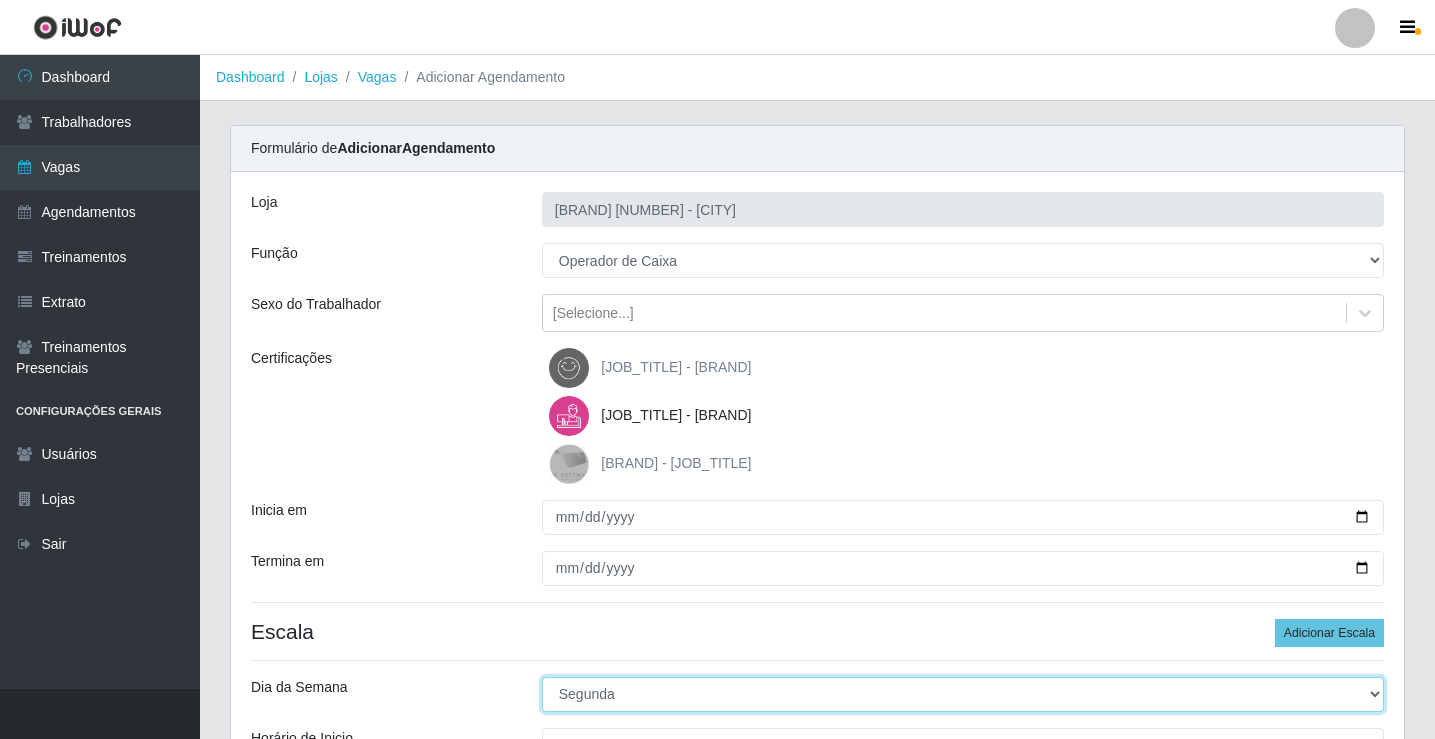 select on "2" 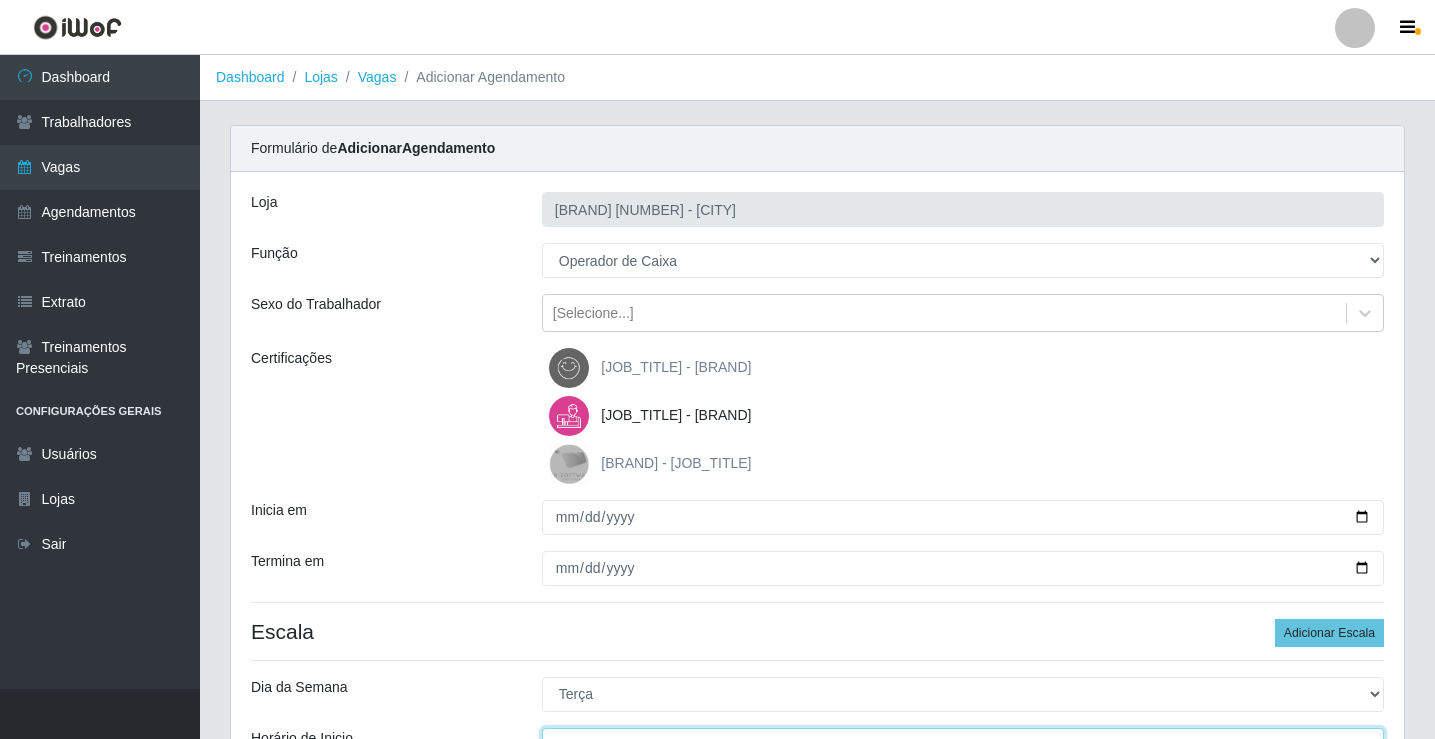 scroll, scrollTop: 24, scrollLeft: 0, axis: vertical 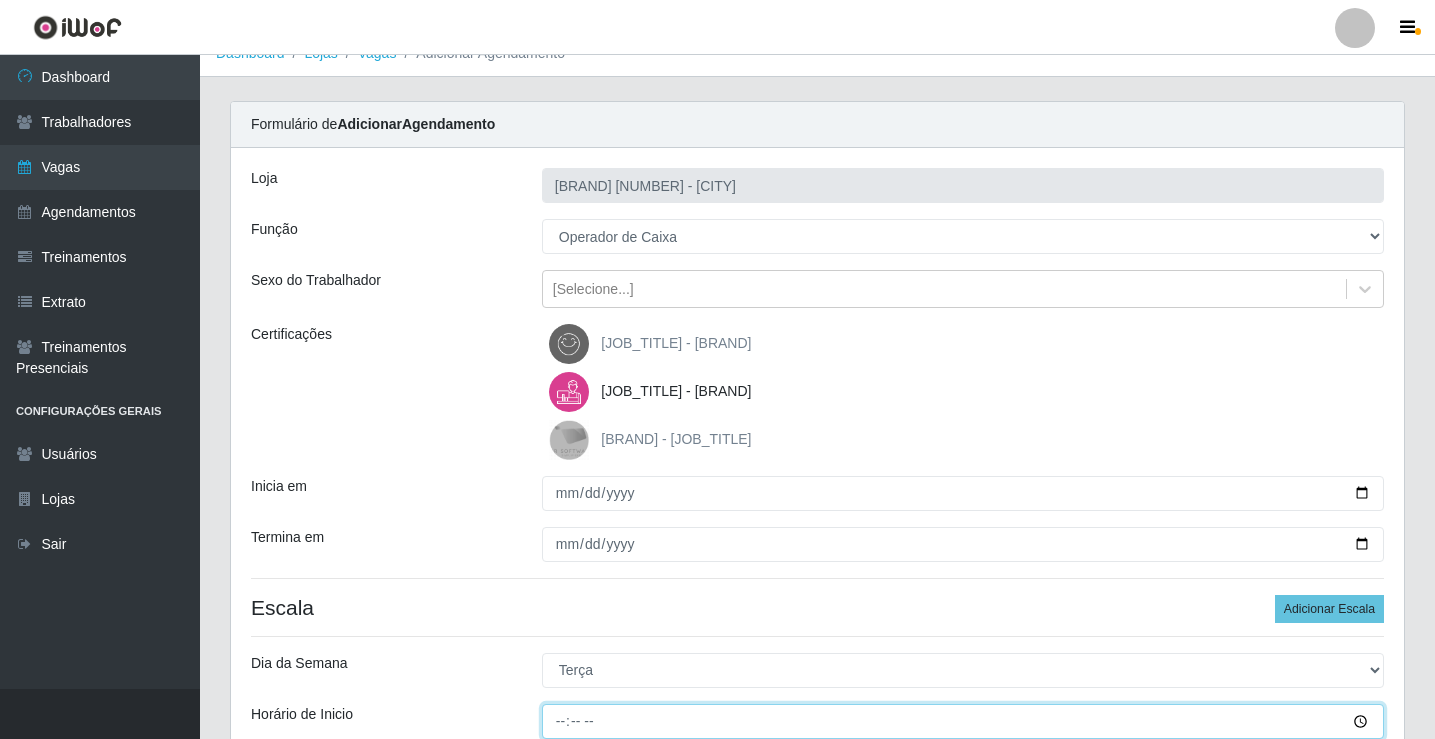 type on "[TIME]" 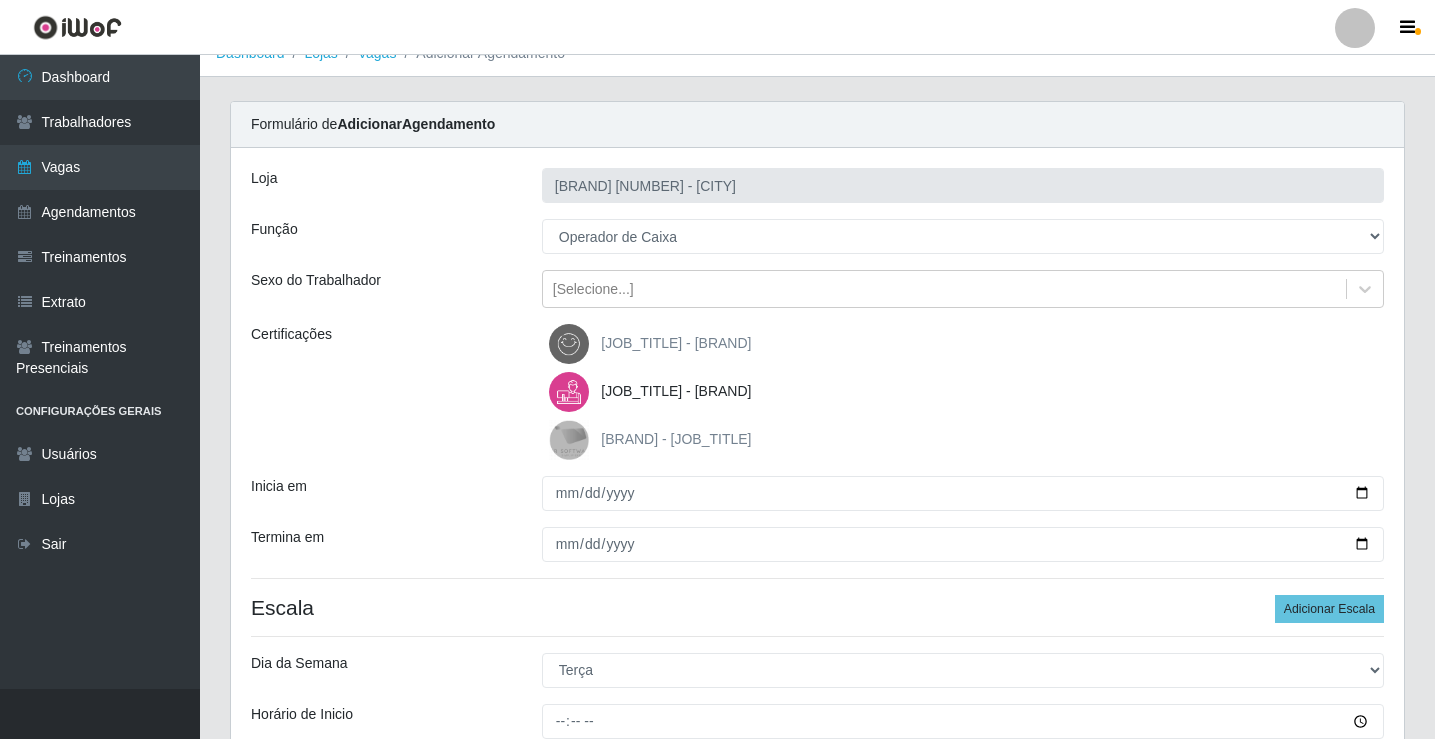scroll, scrollTop: 427, scrollLeft: 0, axis: vertical 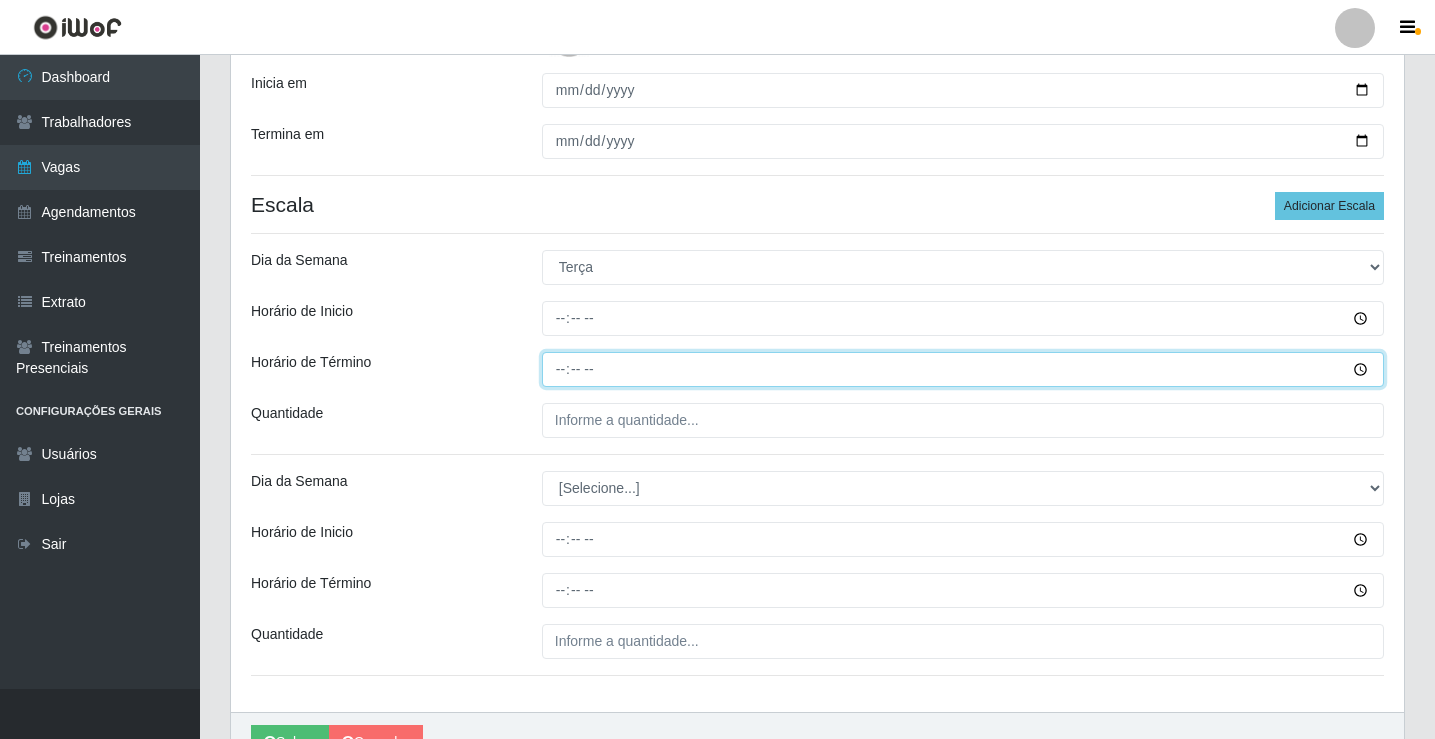 type on "[TIME]" 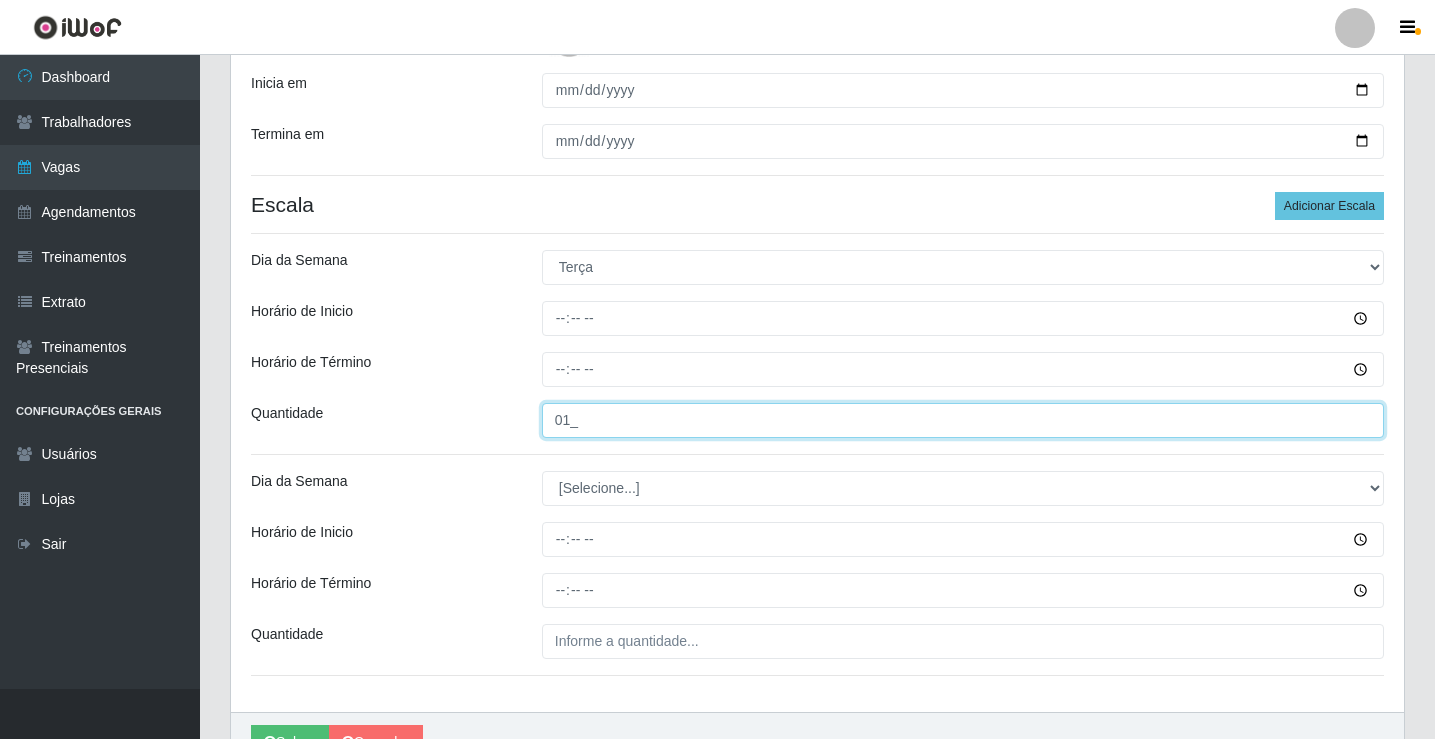 type on "01_" 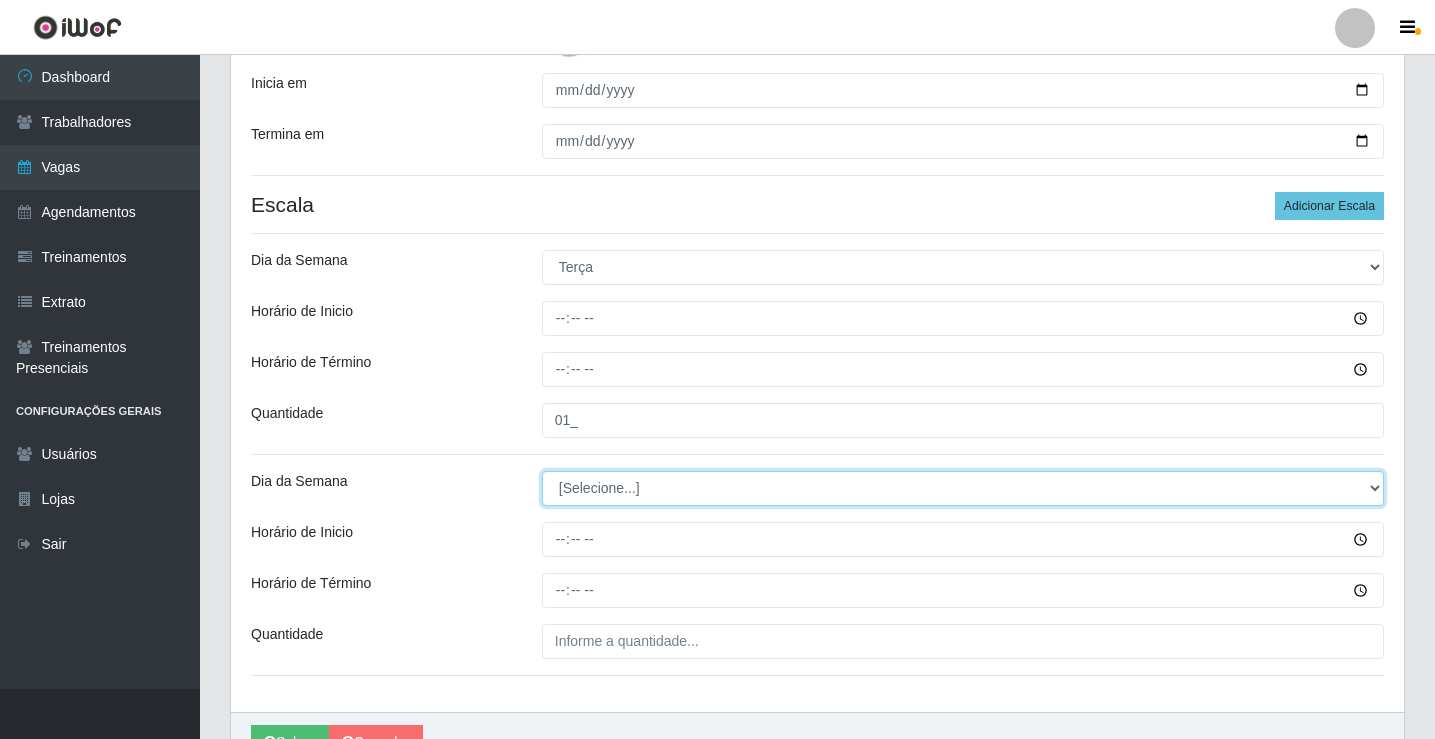 click on "[Selecione...] Segunda Terça Quarta Quinta Sexta Sábado Domingo" at bounding box center [963, 488] 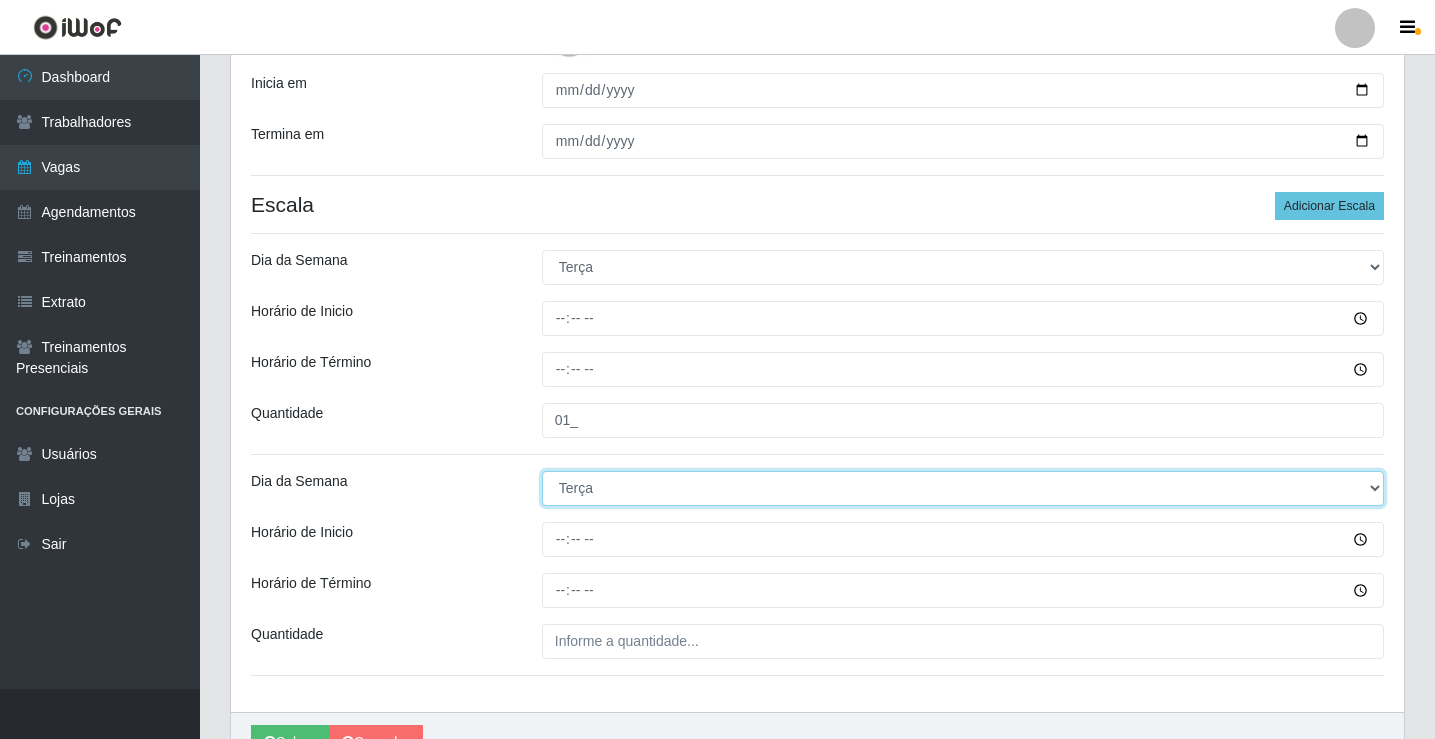 click on "[Selecione...] Segunda Terça Quarta Quinta Sexta Sábado Domingo" at bounding box center [963, 488] 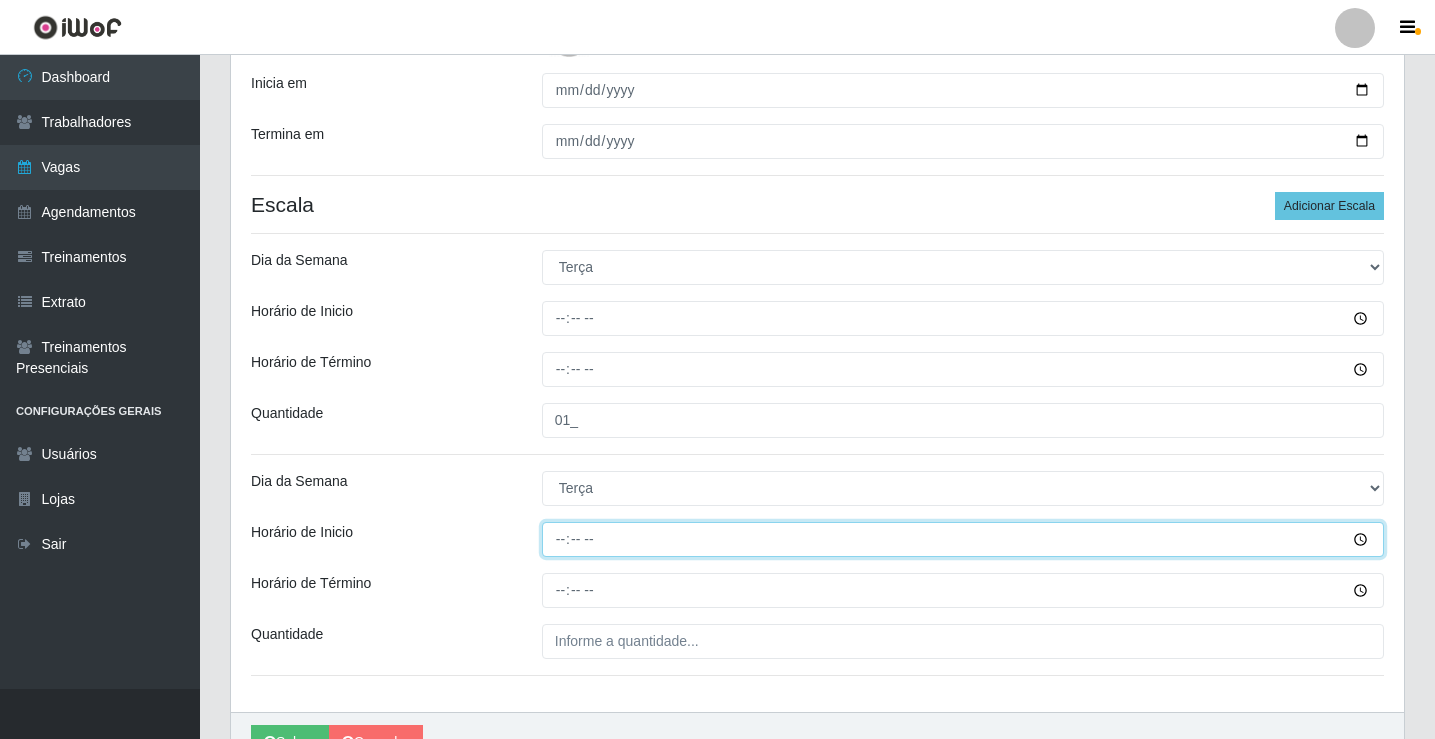 click on "Horário de Inicio" at bounding box center (963, 539) 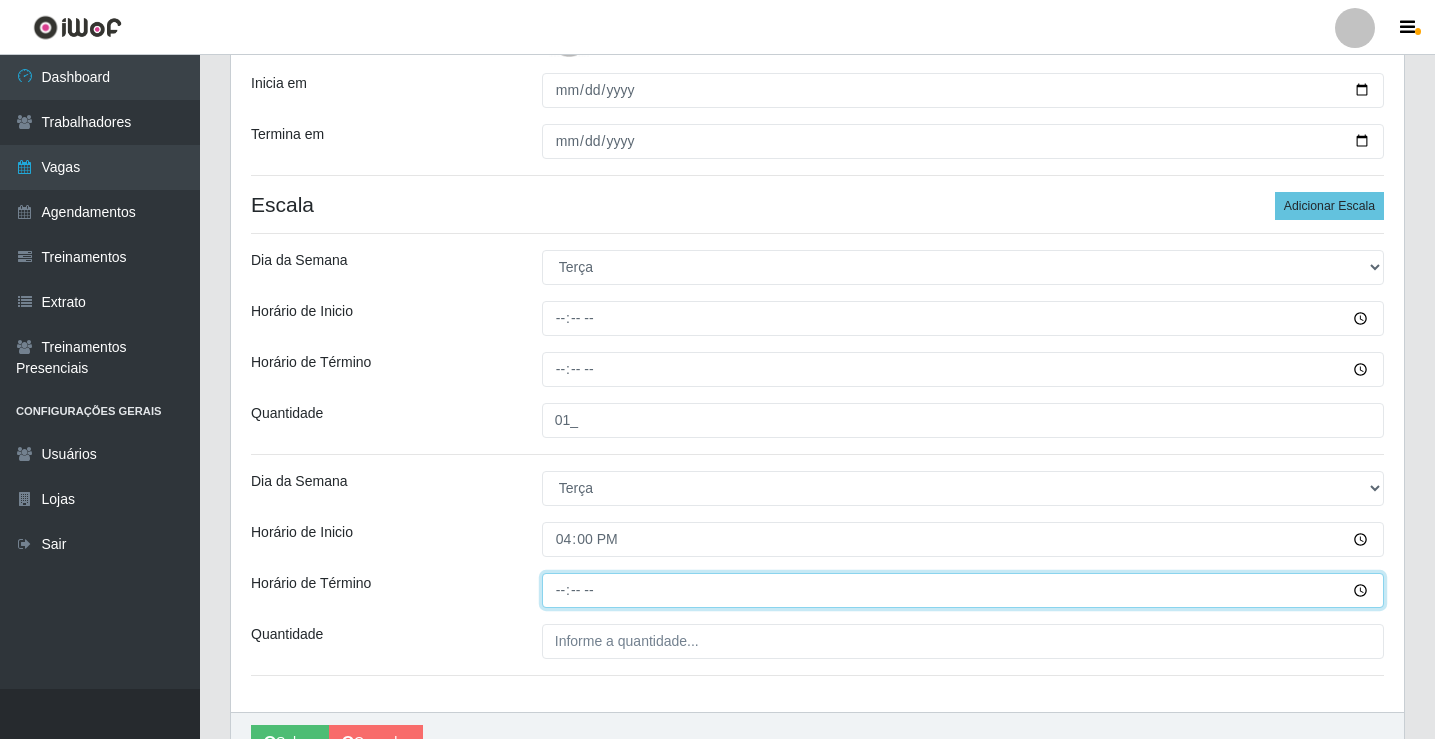 type on "21:00" 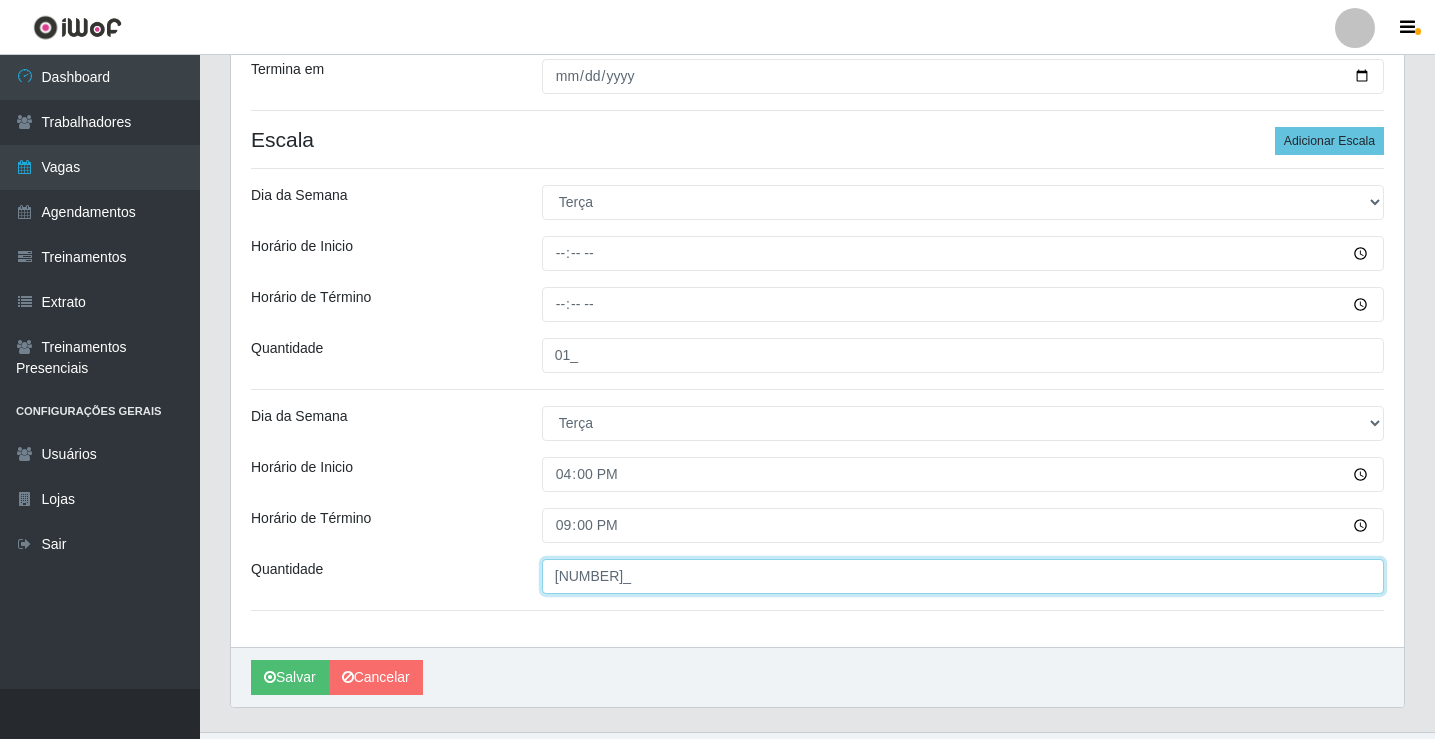 scroll, scrollTop: 527, scrollLeft: 0, axis: vertical 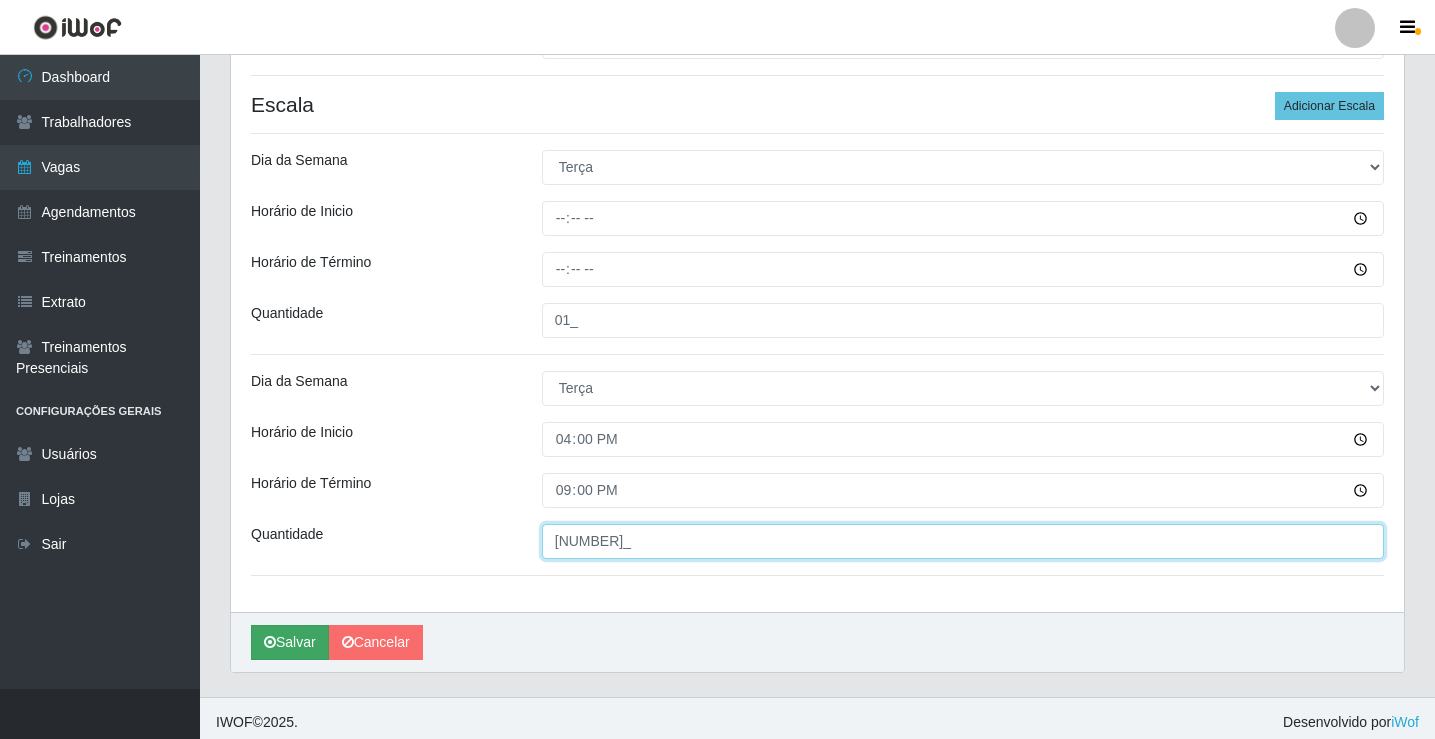 type on "[NUMBER]_" 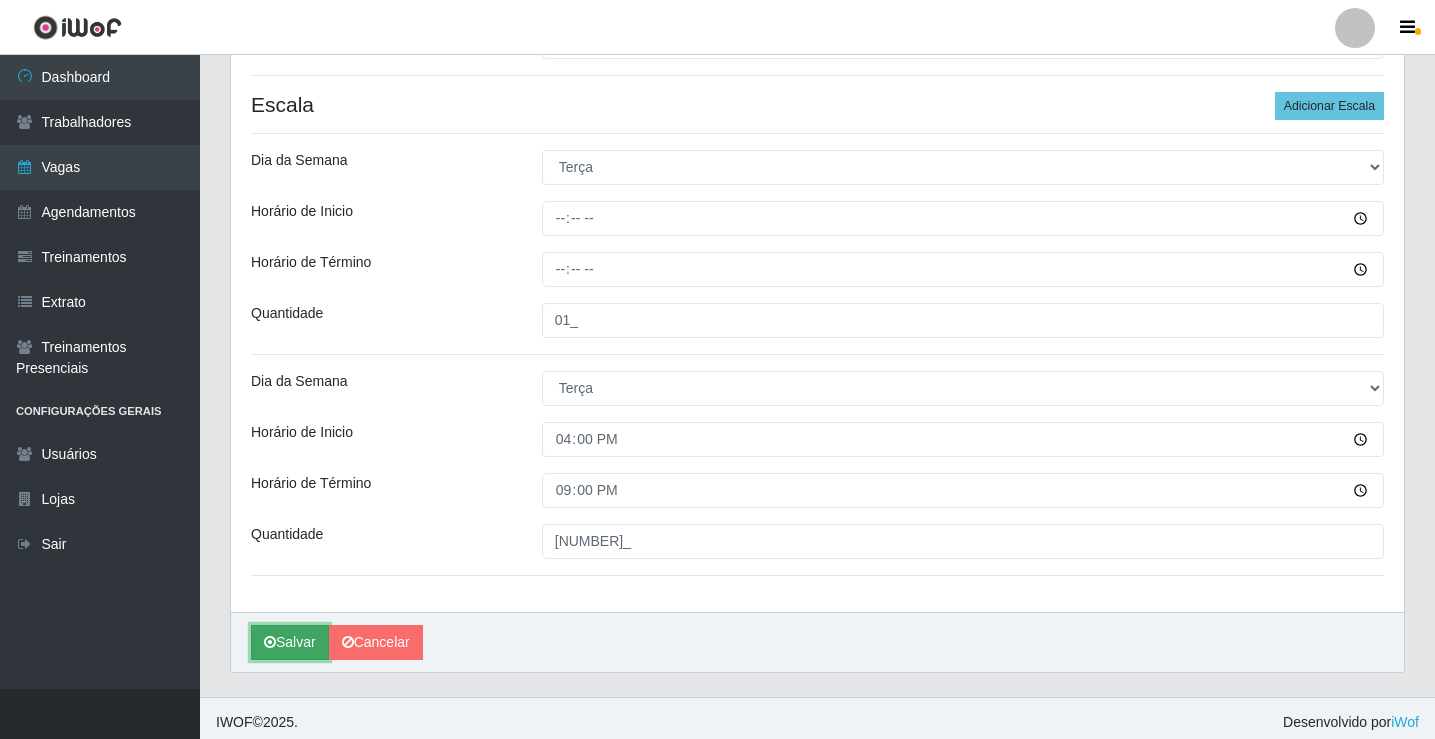 click on "Salvar" at bounding box center (290, 642) 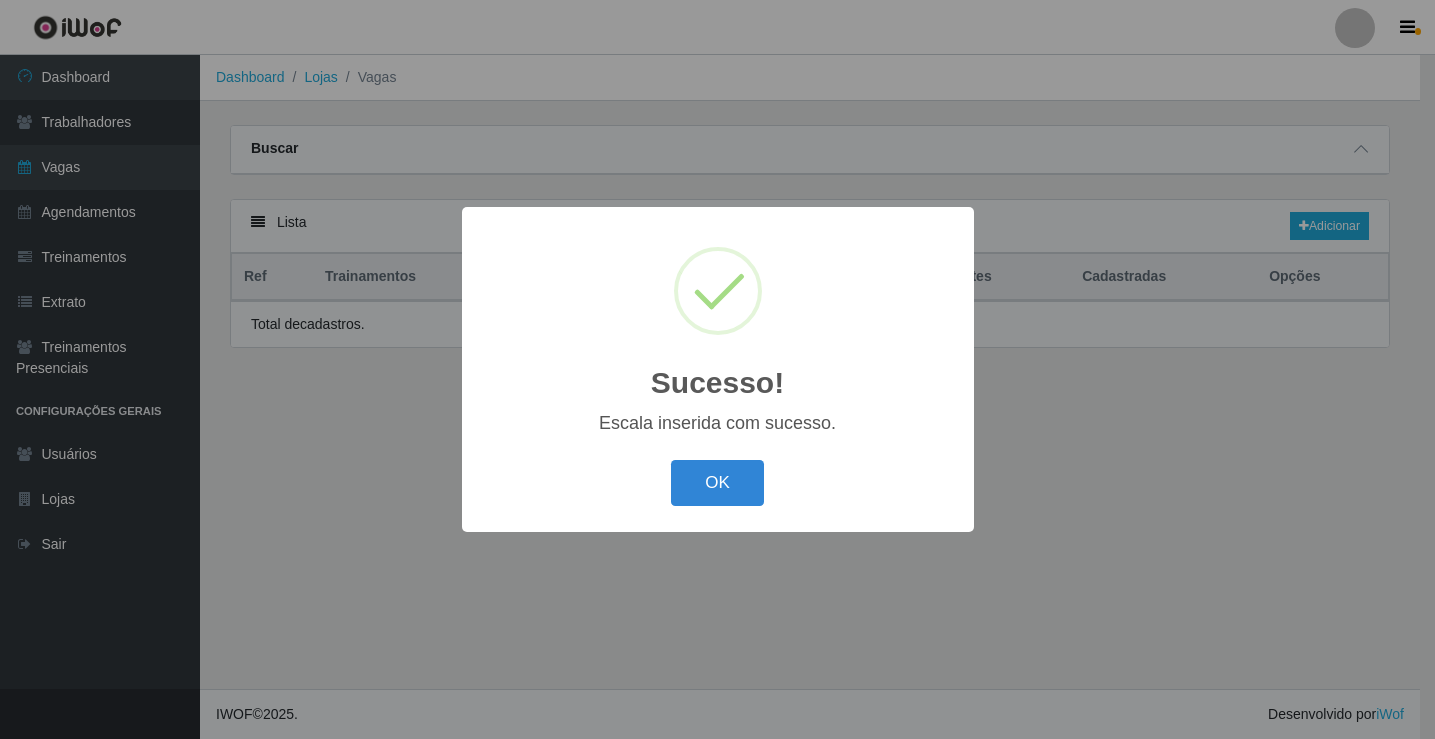 scroll, scrollTop: 0, scrollLeft: 0, axis: both 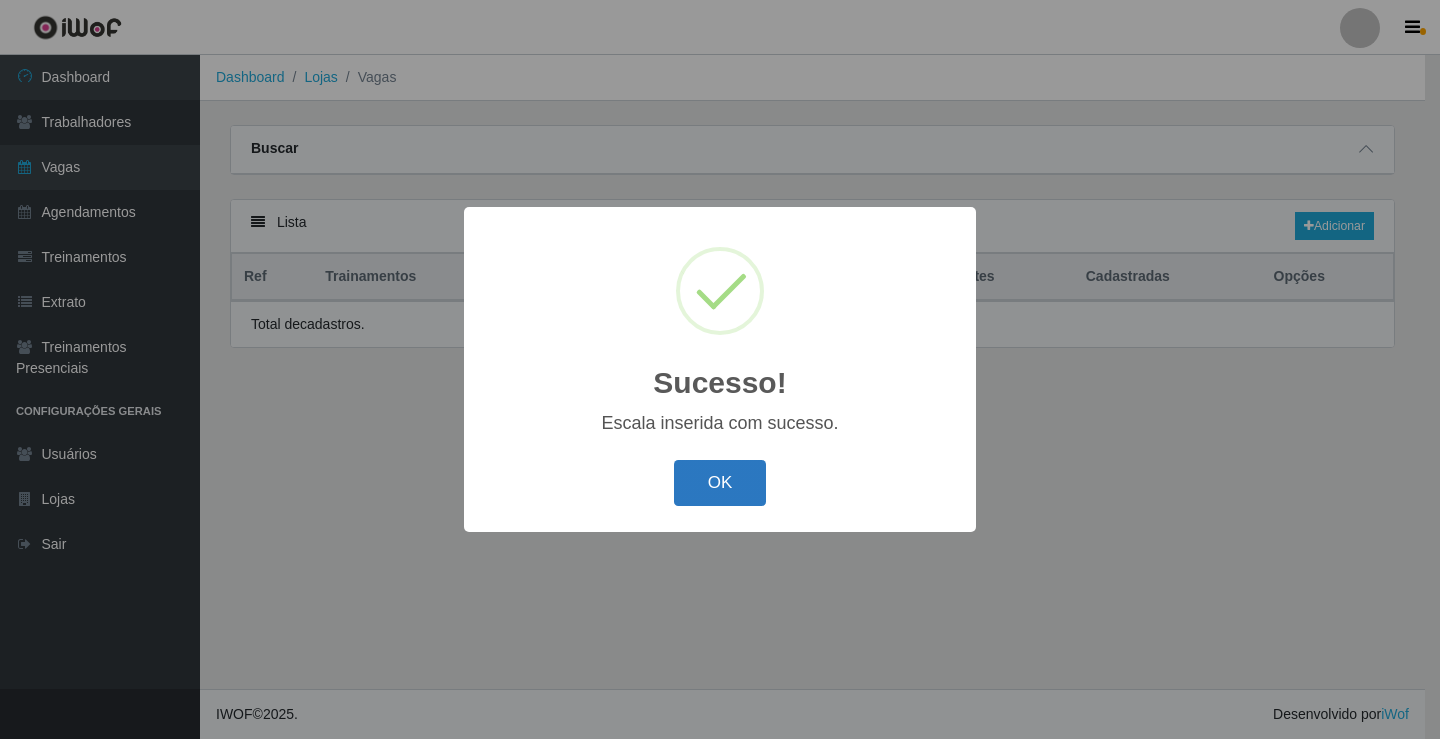 click on "OK" at bounding box center (720, 483) 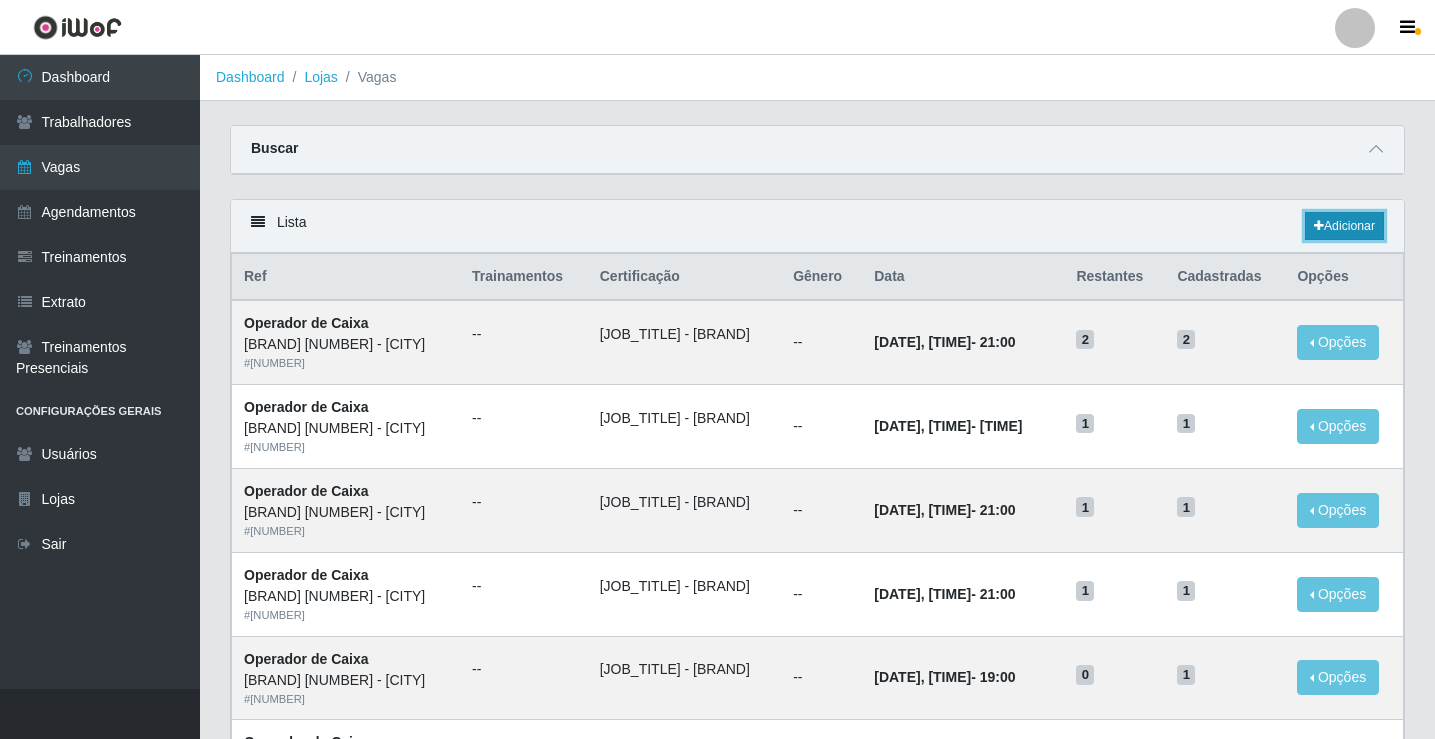 click on "Adicionar" at bounding box center [1344, 226] 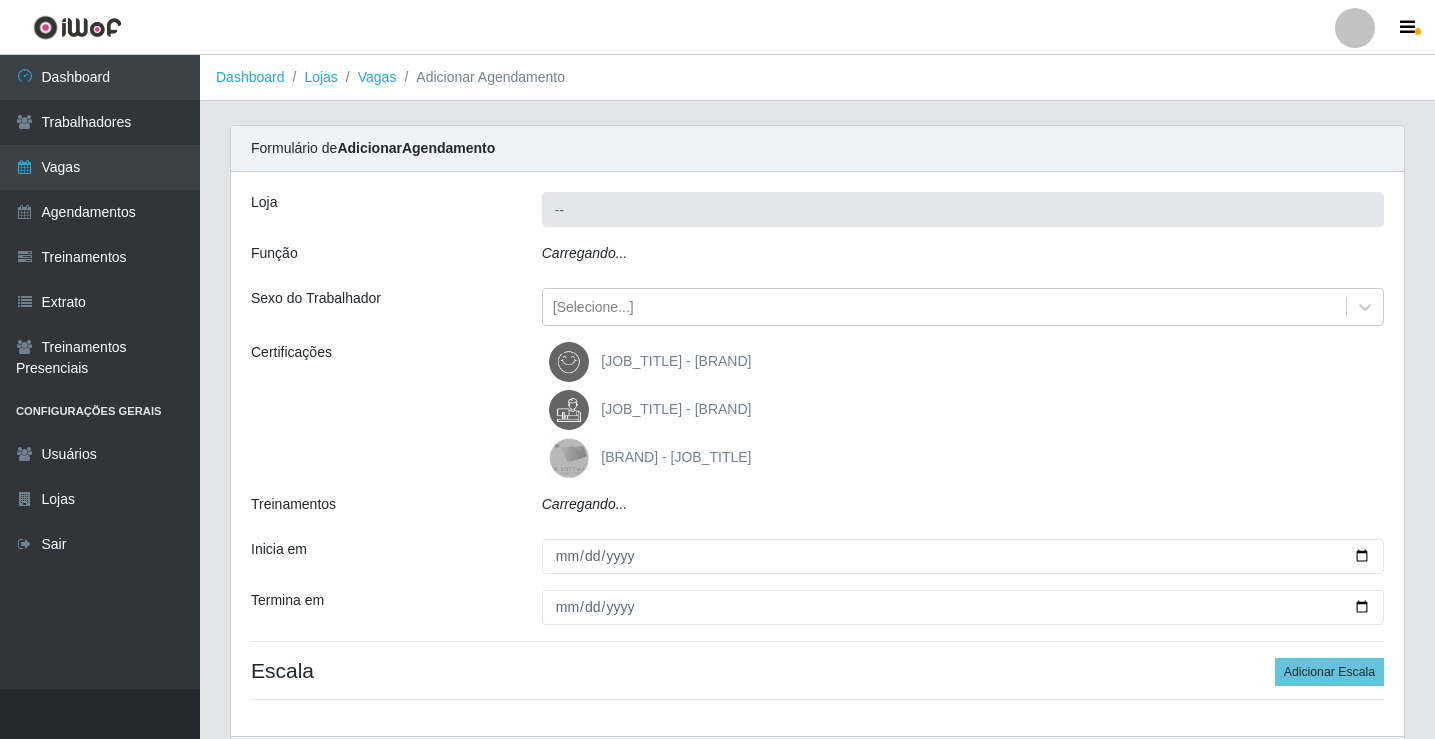 type on "[BRAND] [NUMBER] - [CITY]" 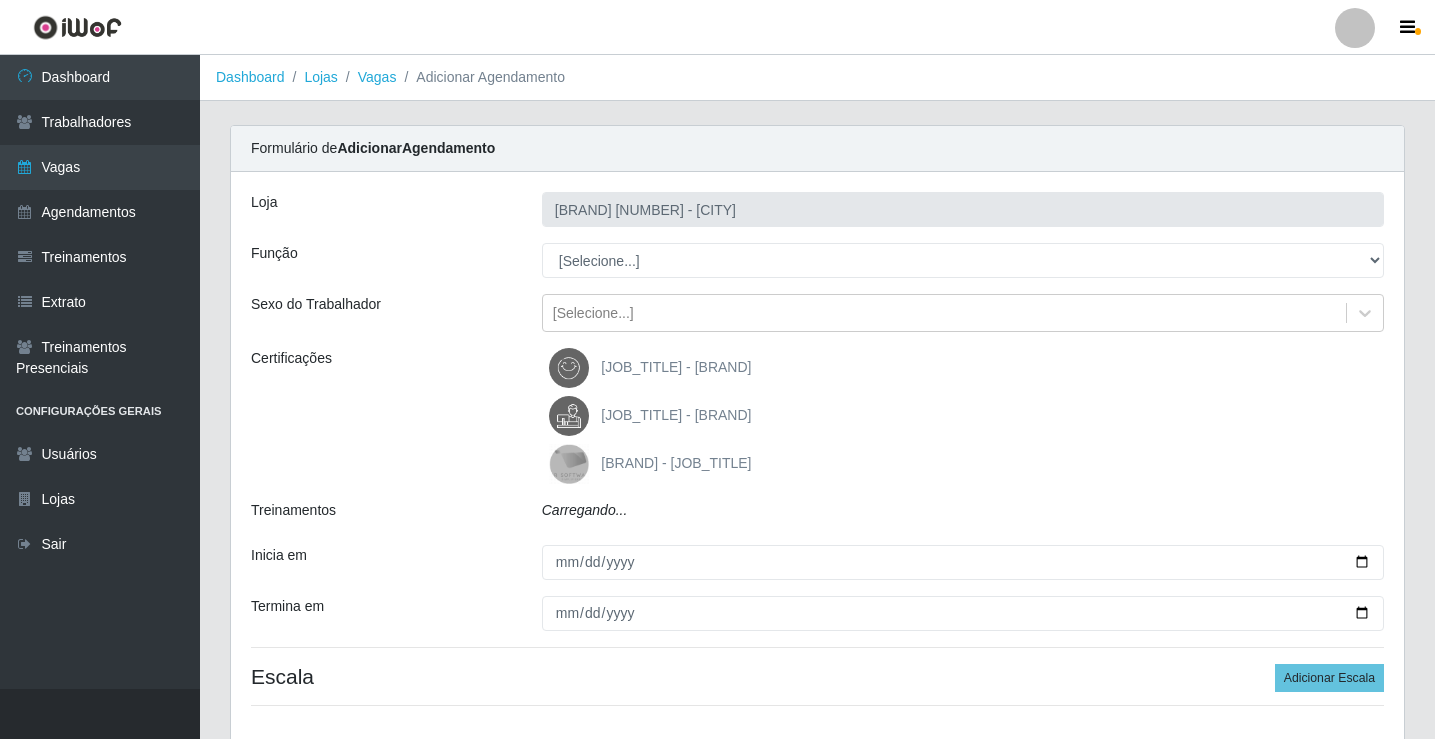 click on "[Selecione...] [JOB_TITLE] [JOB_TITLE] [JOB_TITLE] [JOB_TITLE] [JOB_TITLE] [JOB_TITLE]" at bounding box center (963, 260) 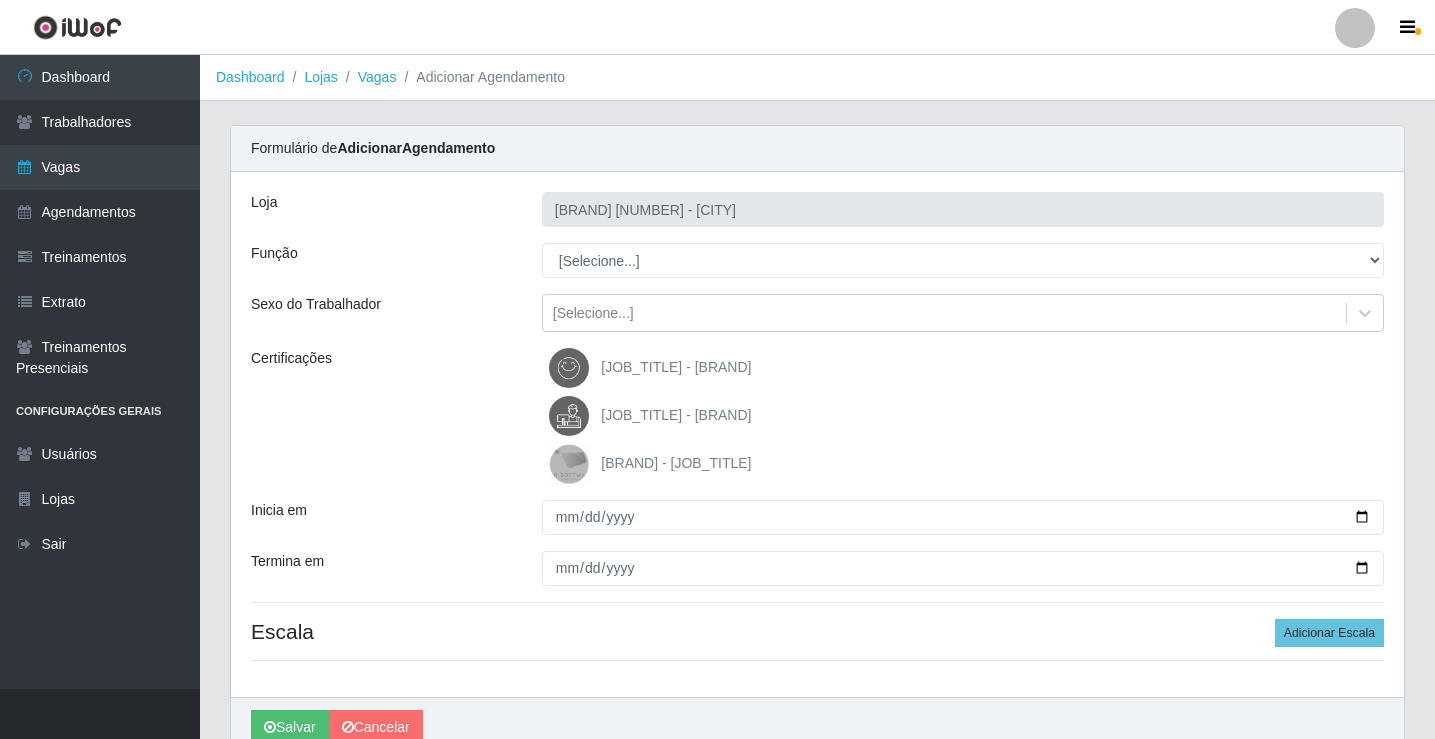 select on "22" 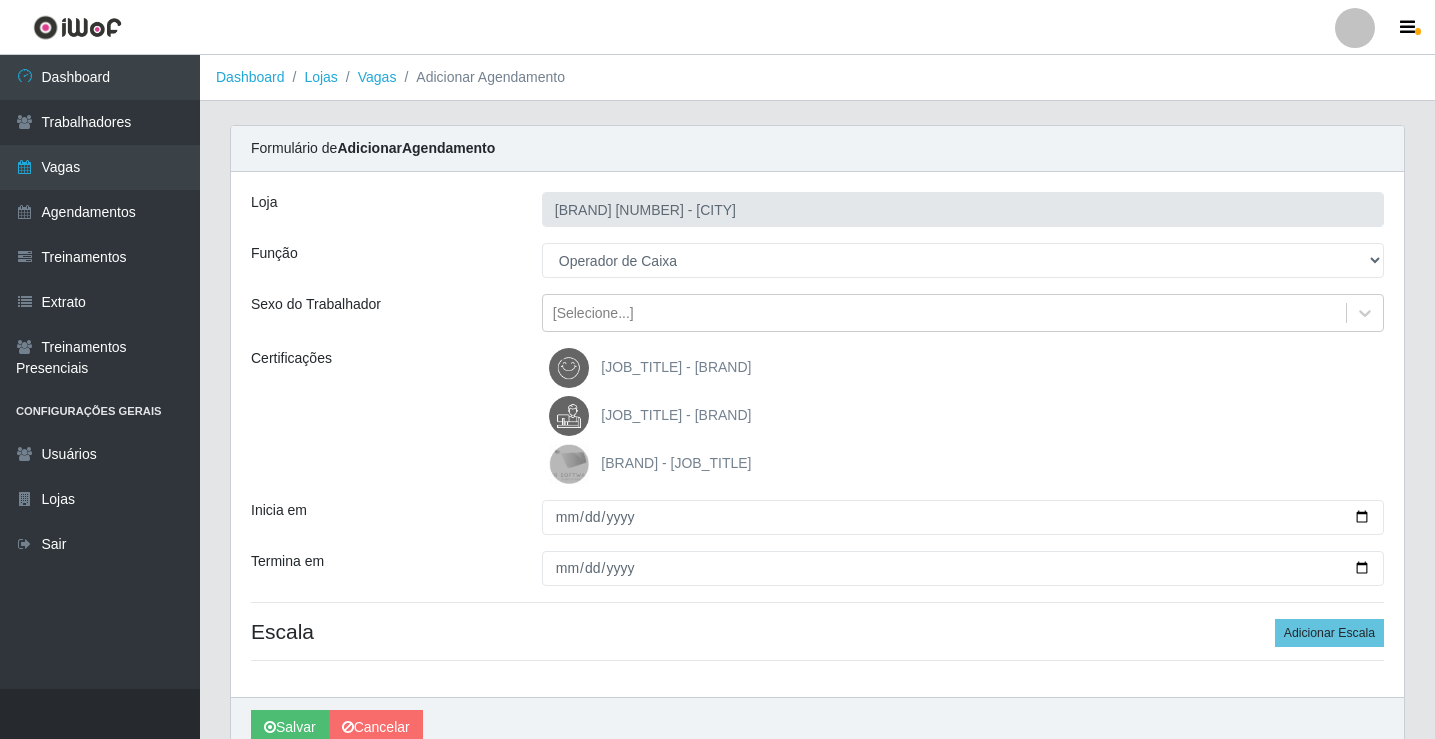 click on "[Selecione...] [JOB_TITLE] [JOB_TITLE] [JOB_TITLE] [JOB_TITLE] [JOB_TITLE] [JOB_TITLE]" at bounding box center (963, 260) 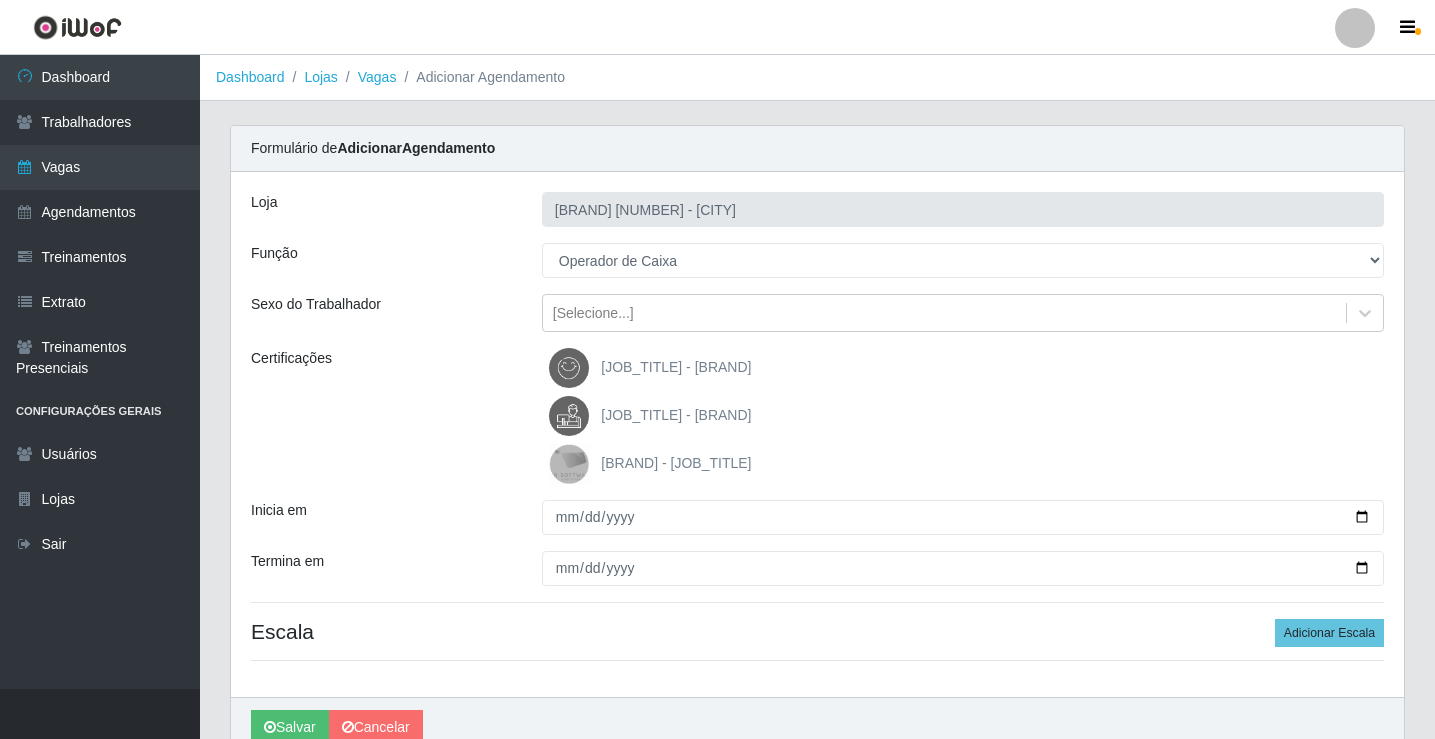click on "[JOB_TITLE] - [BRAND]" at bounding box center [676, 415] 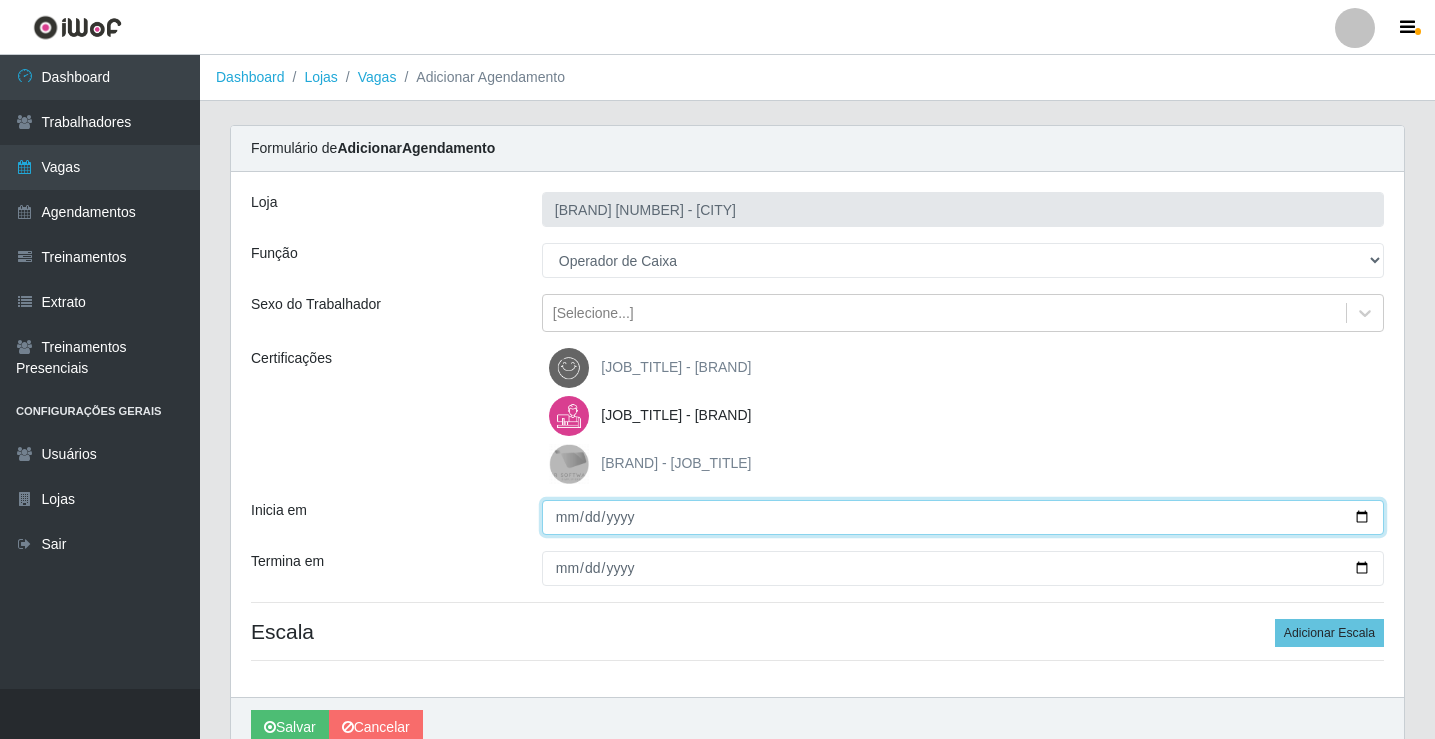 click on "Inicia em" at bounding box center [963, 517] 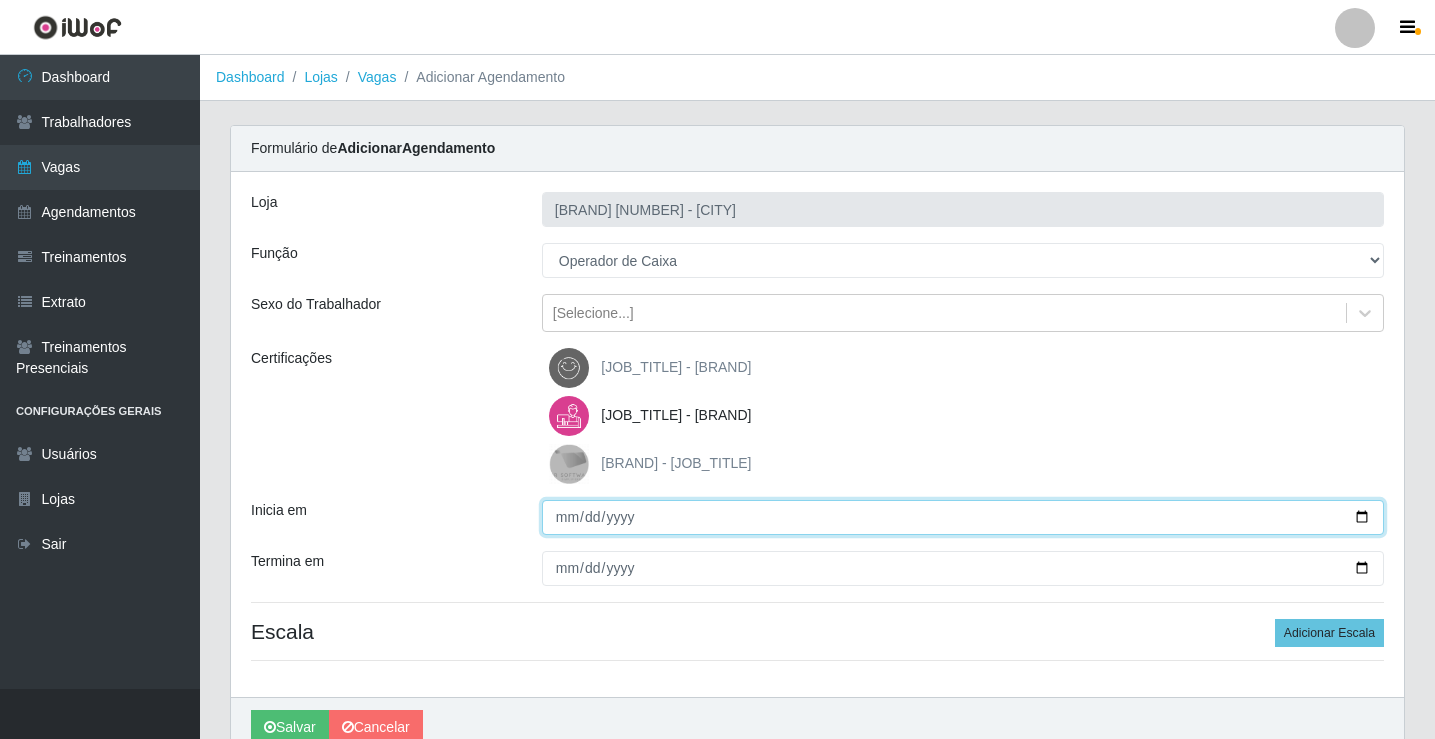 type on "[DATE]" 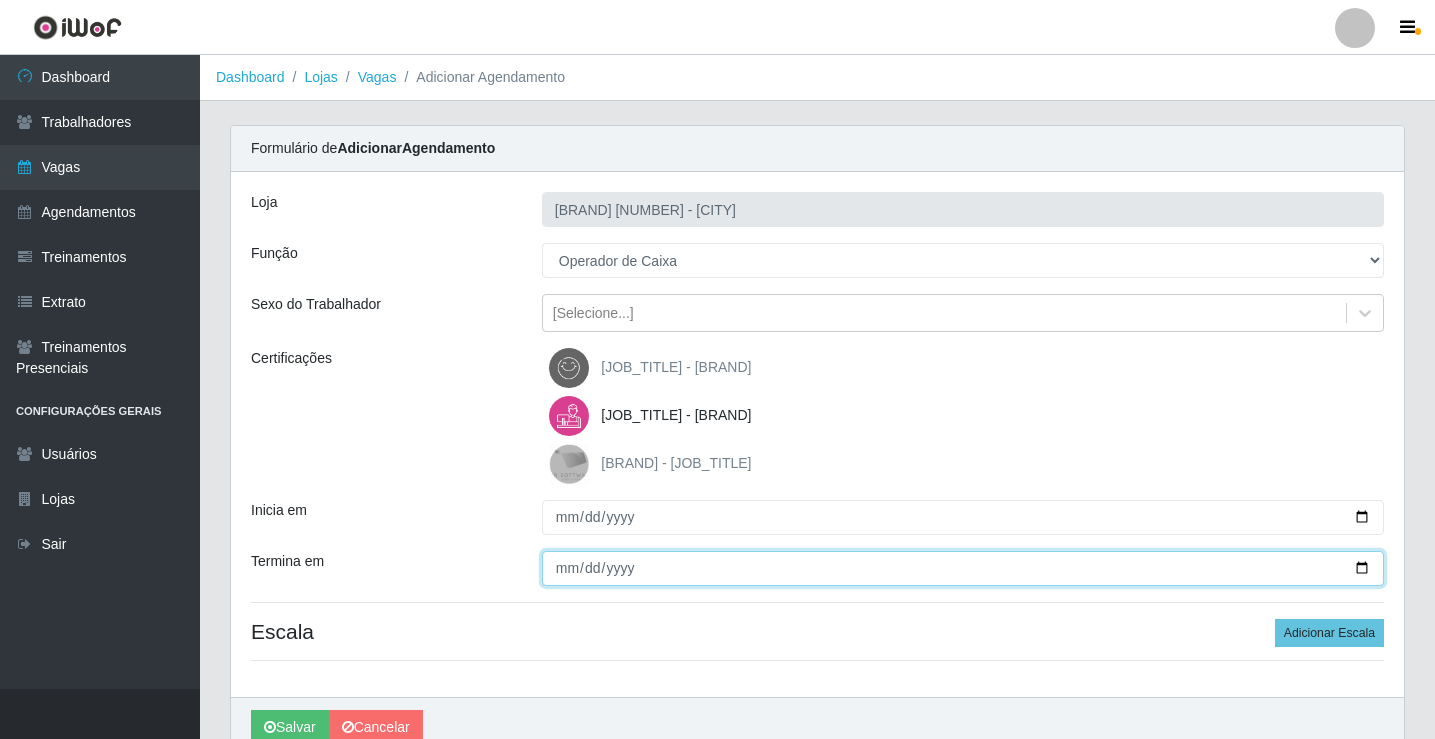 type on "[DATE]" 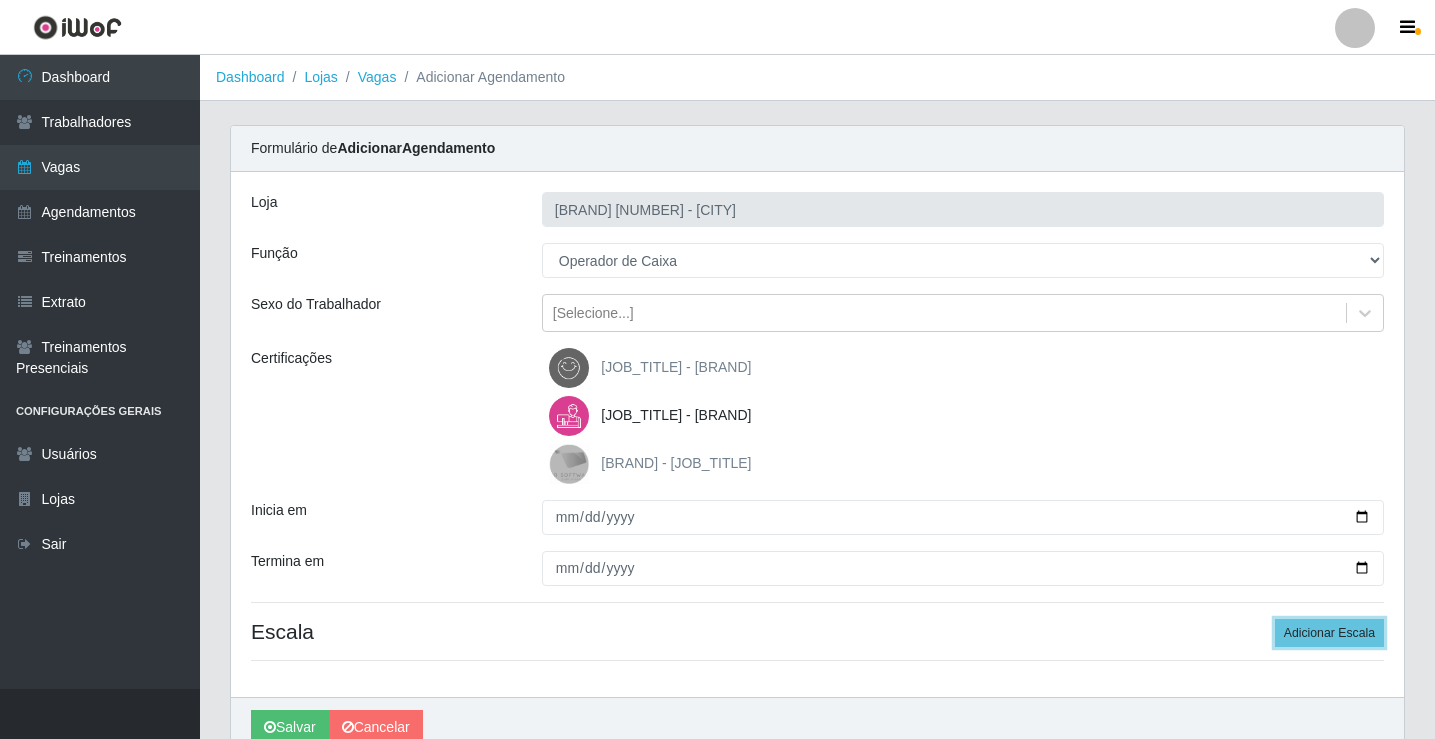 type 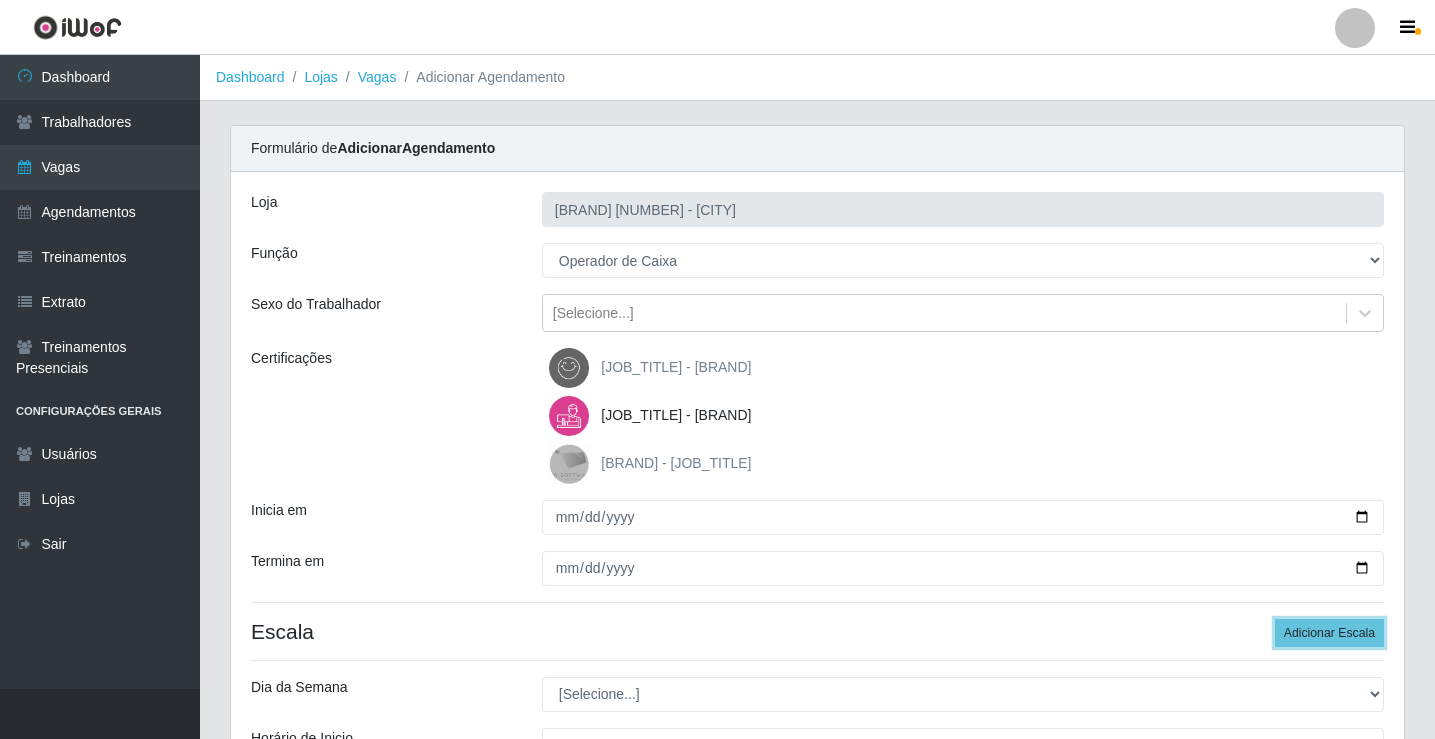 click on "Adicionar Escala" at bounding box center [1329, 633] 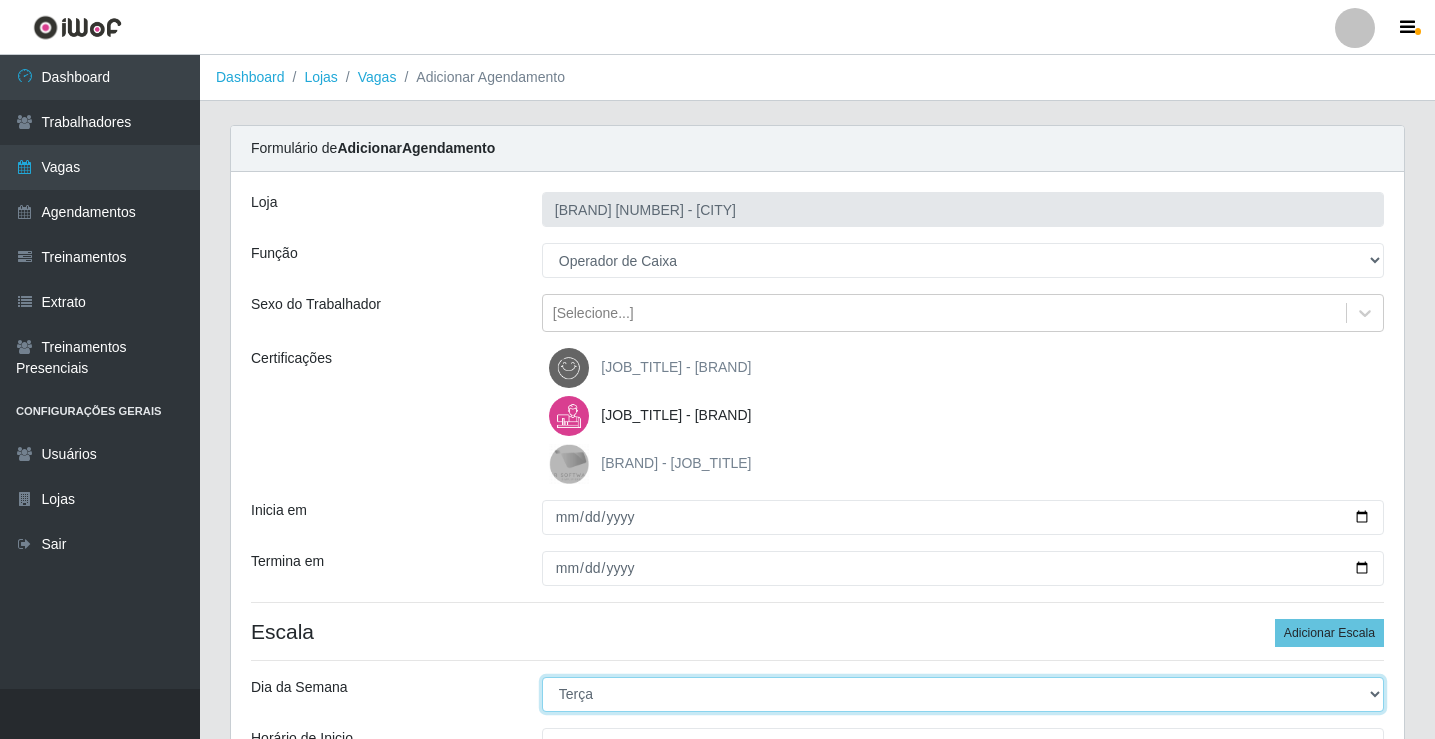 select on "3" 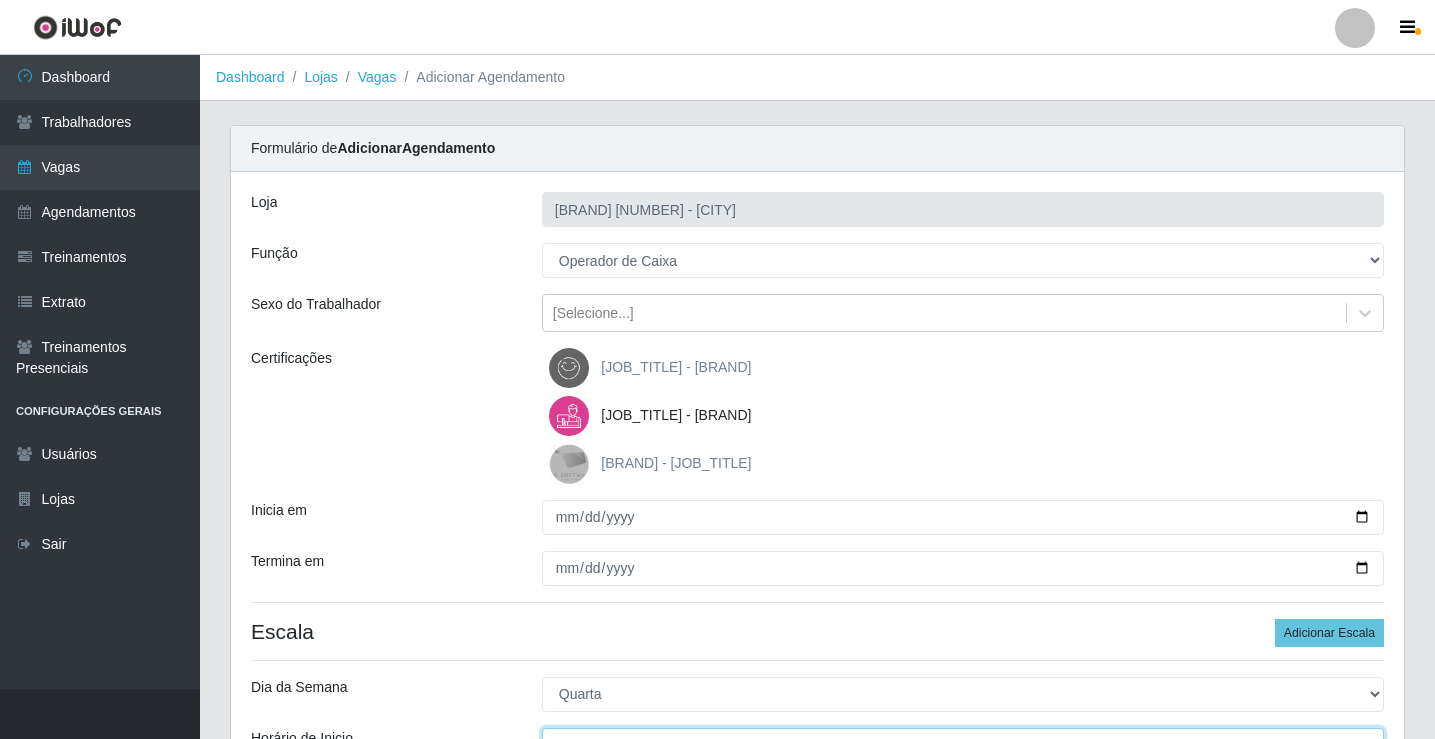 scroll, scrollTop: 24, scrollLeft: 0, axis: vertical 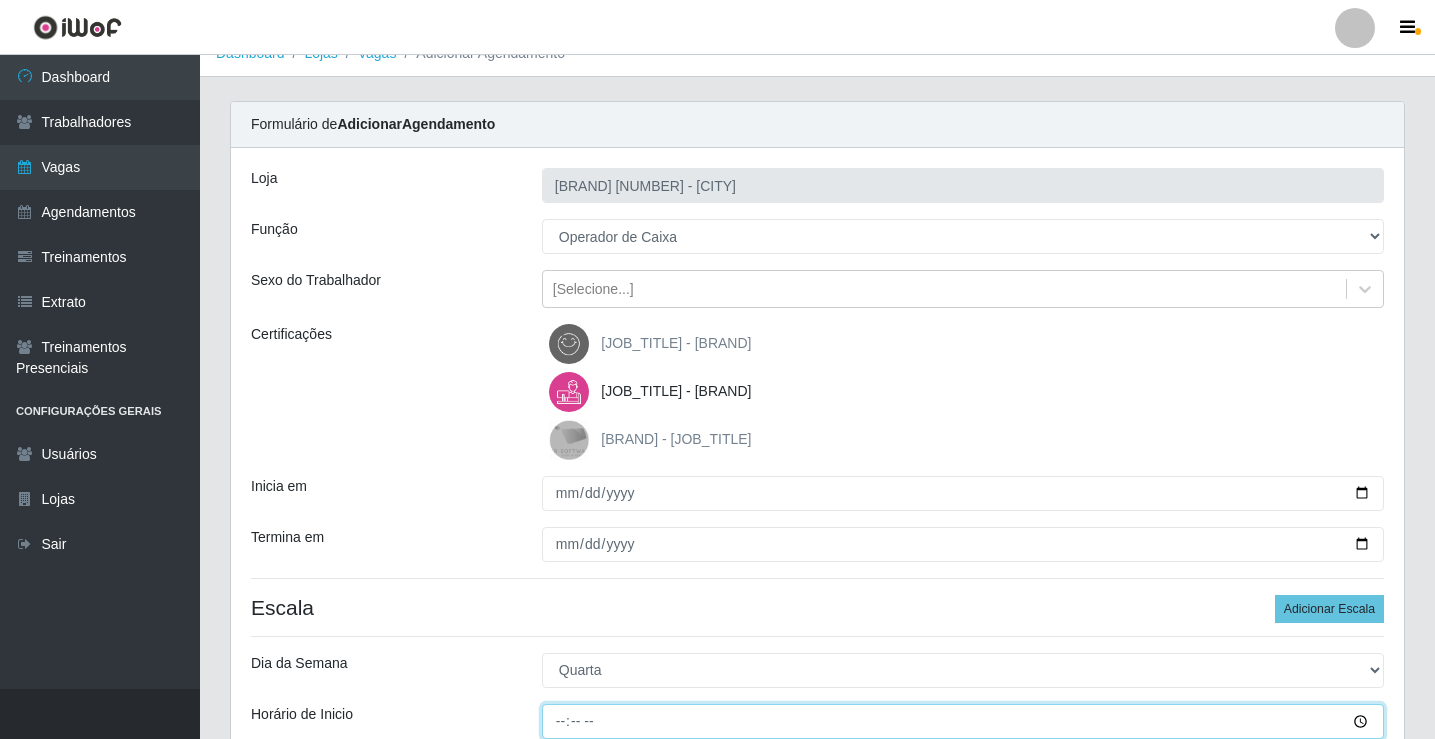 type on "[TIME]" 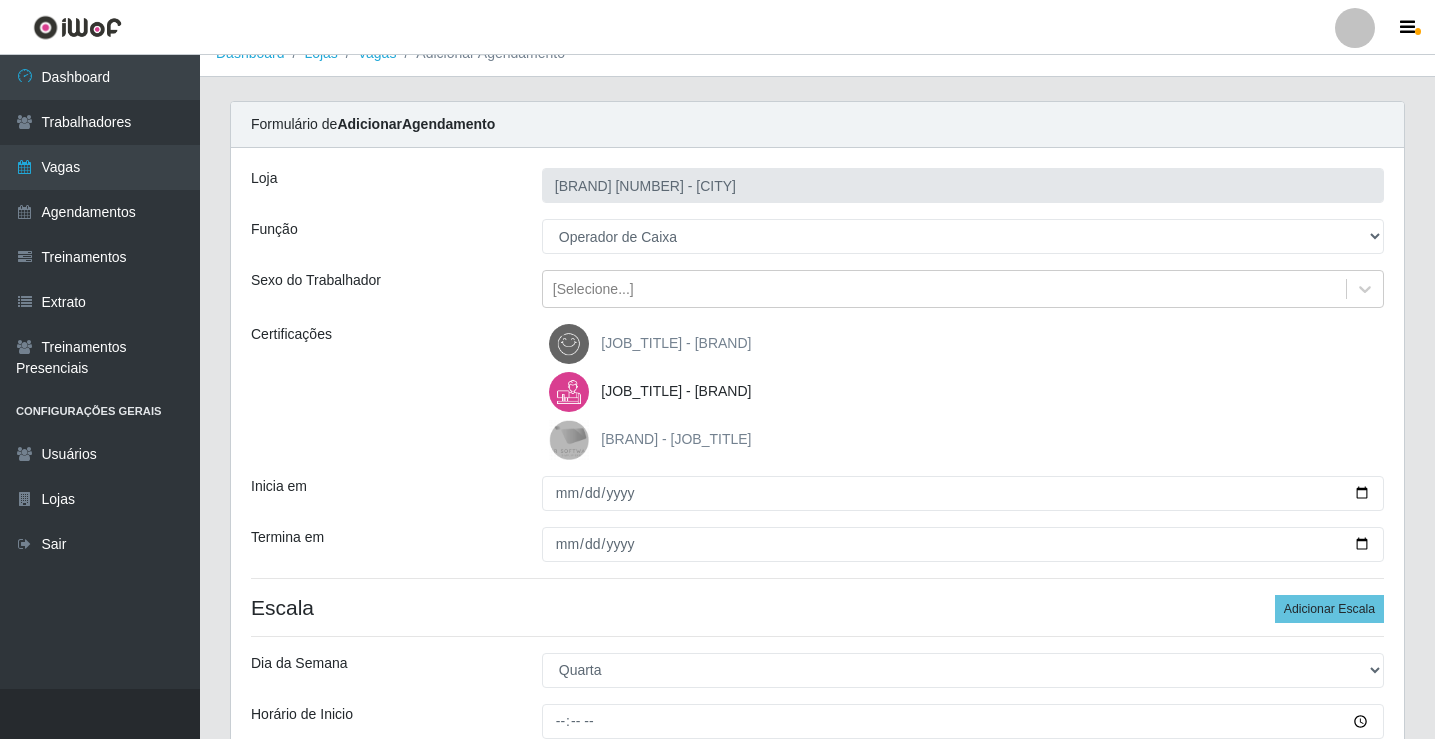 scroll, scrollTop: 427, scrollLeft: 0, axis: vertical 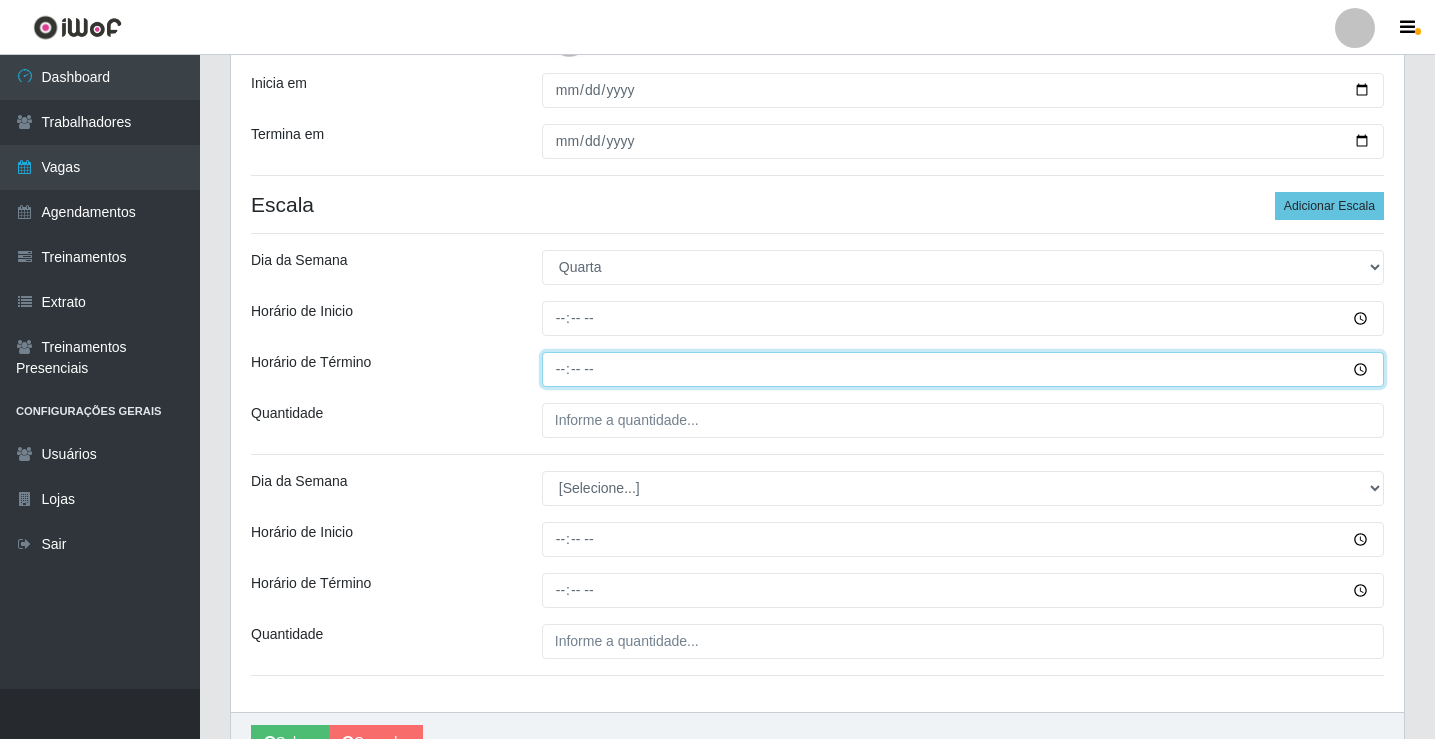 type on "[TIME]" 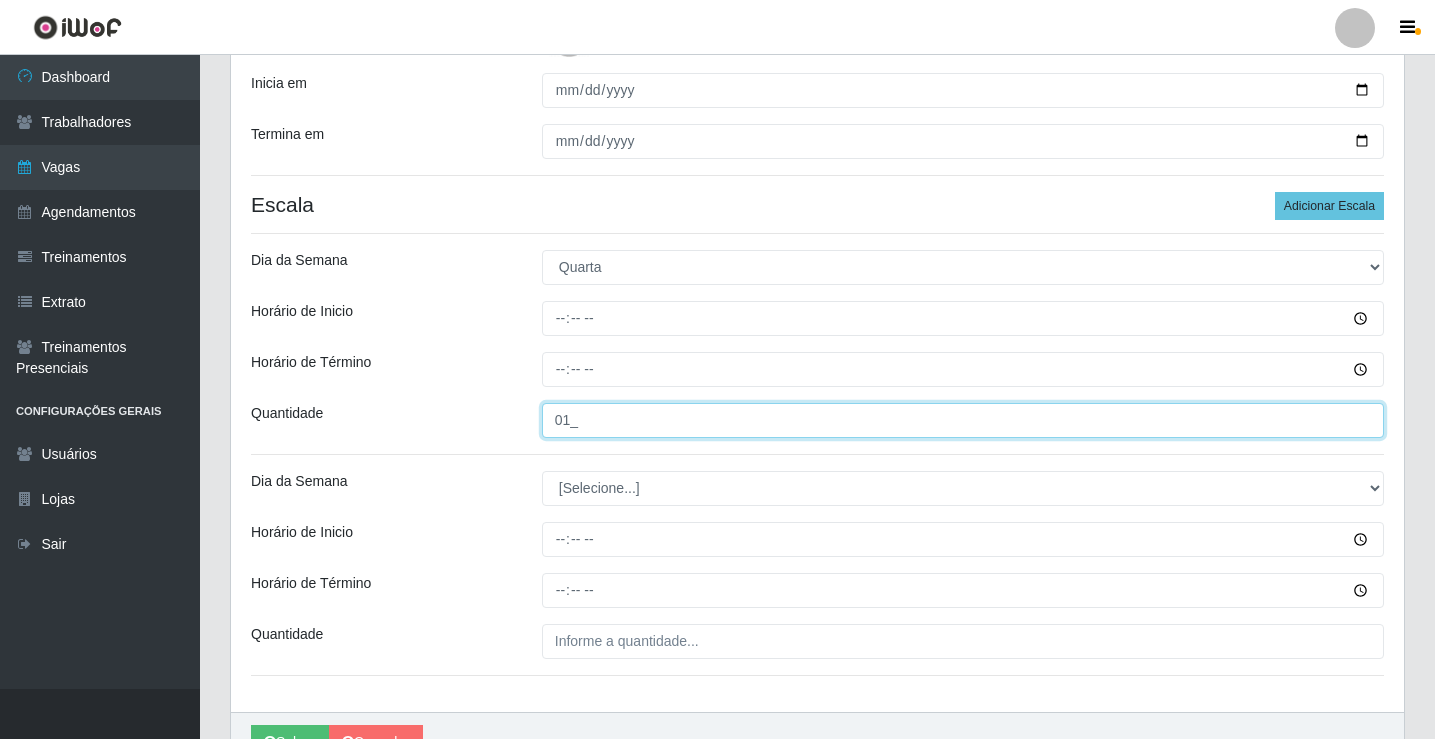 type on "01_" 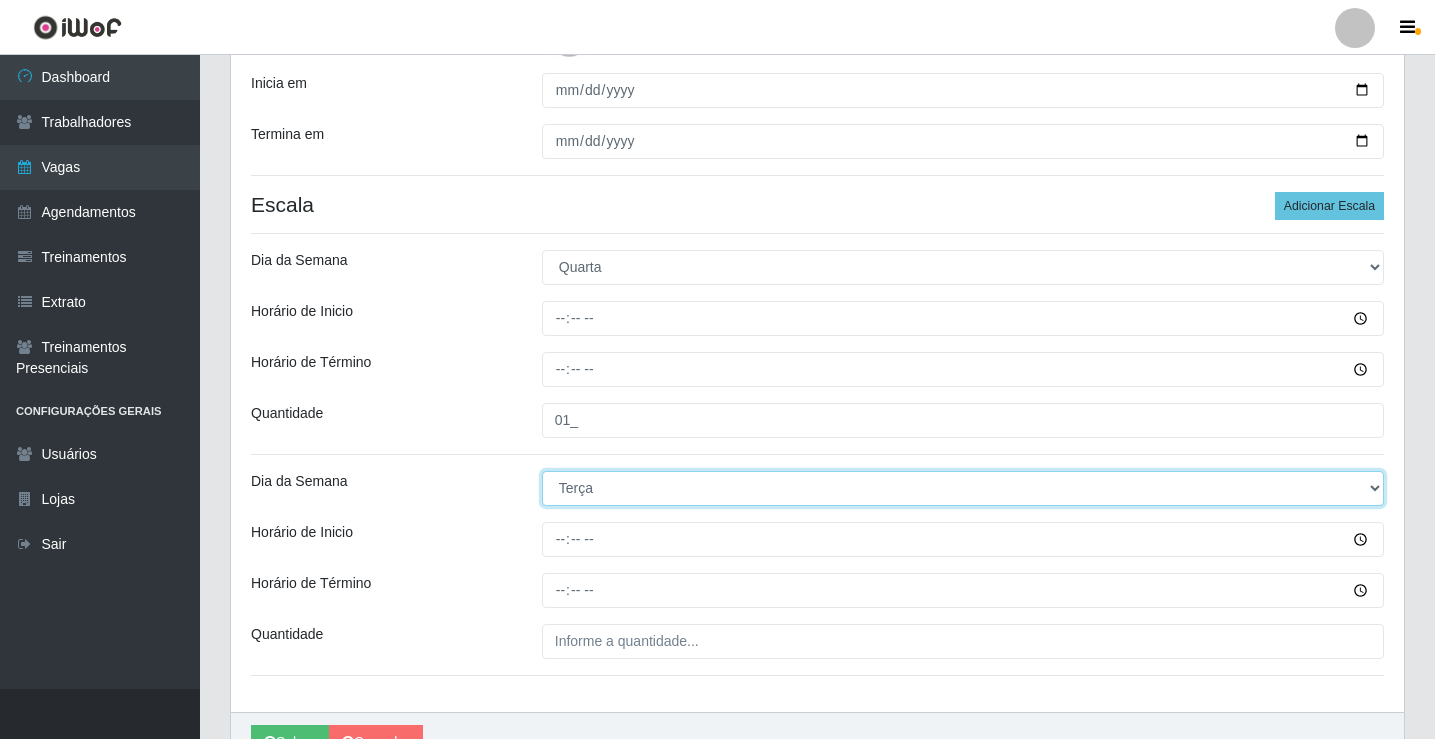 select on "3" 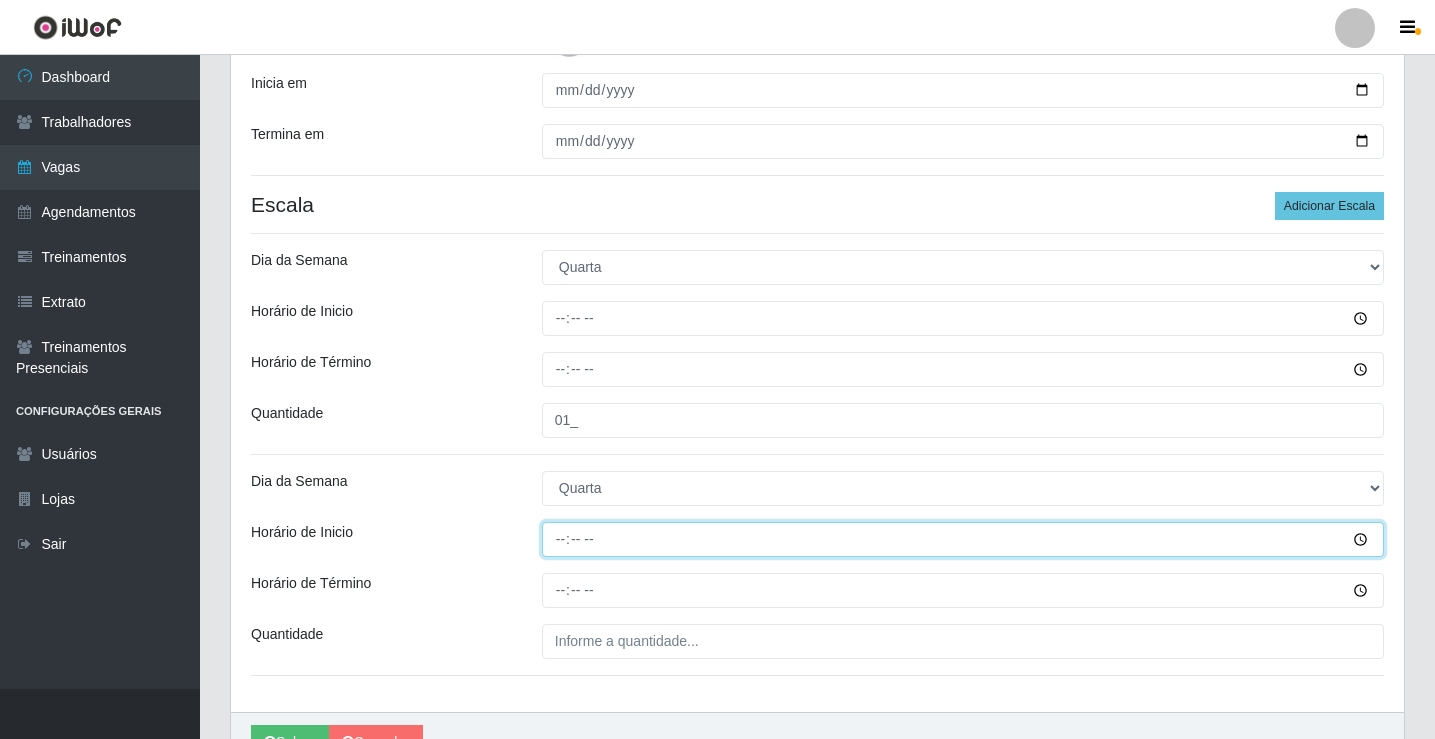 type on "16:00" 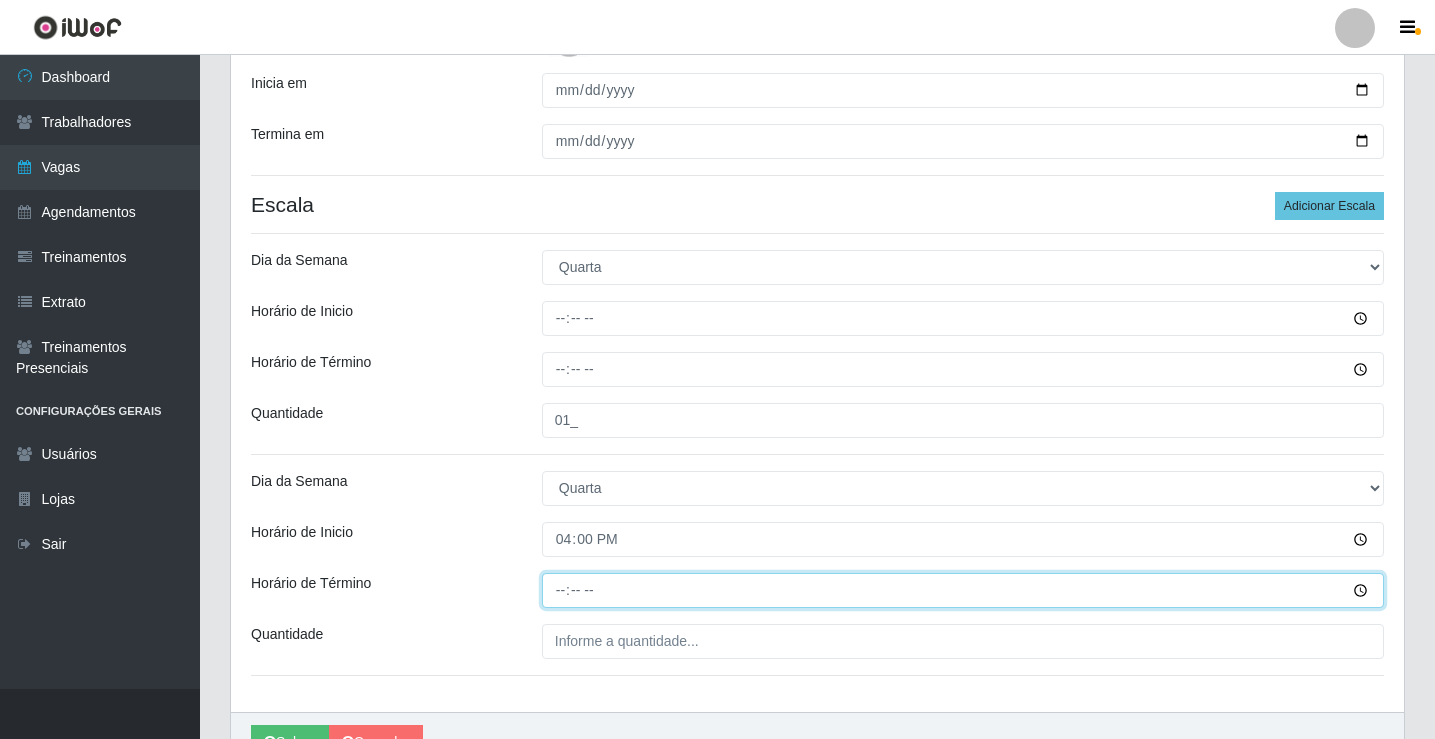 type on "21:00" 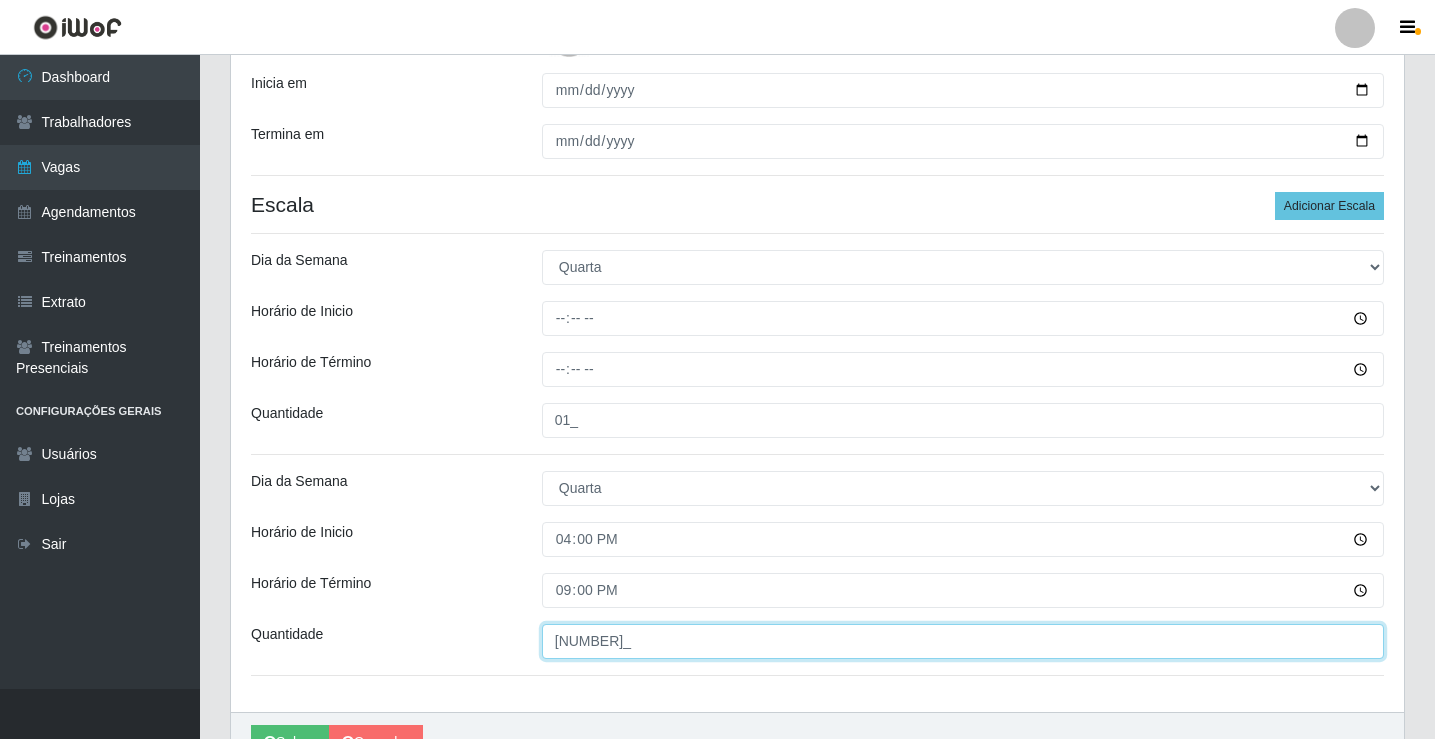 scroll, scrollTop: 527, scrollLeft: 0, axis: vertical 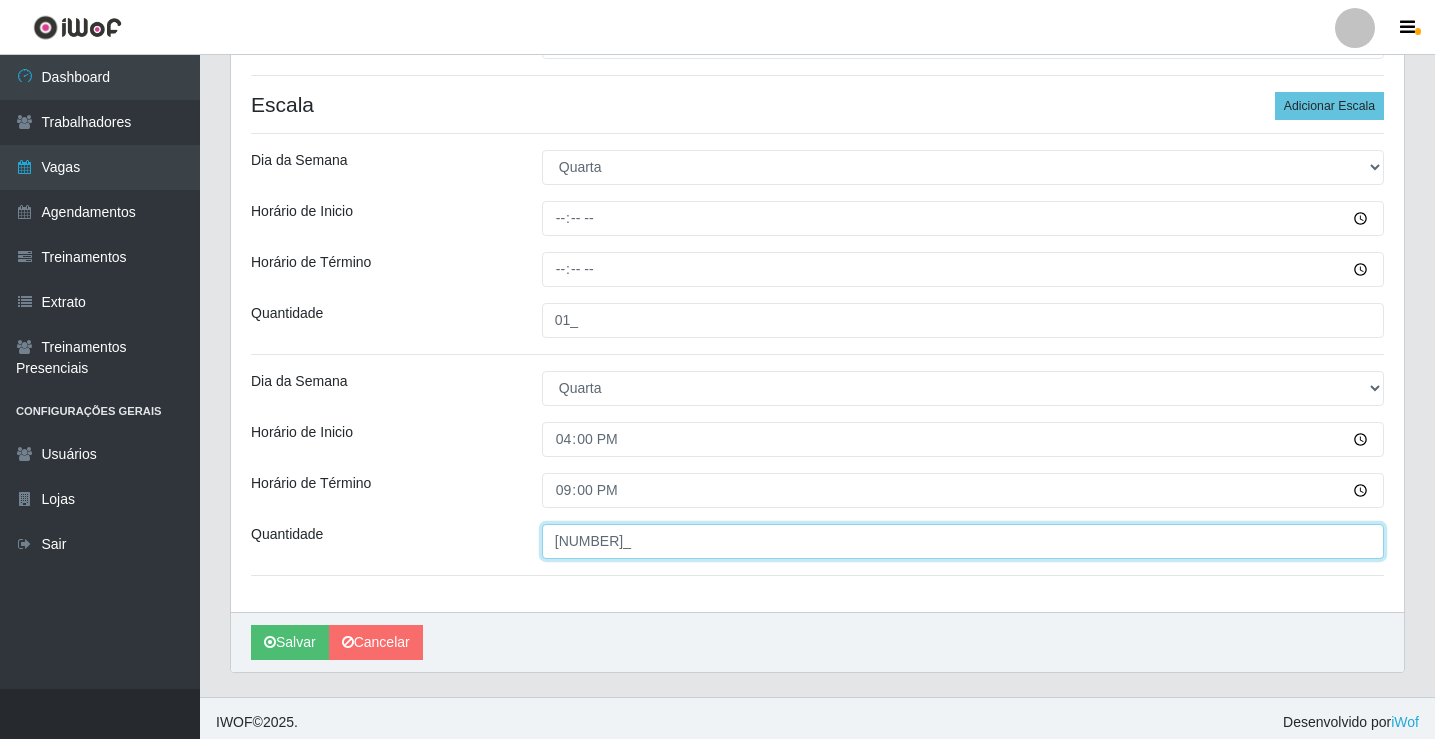 type on "[NUMBER]_" 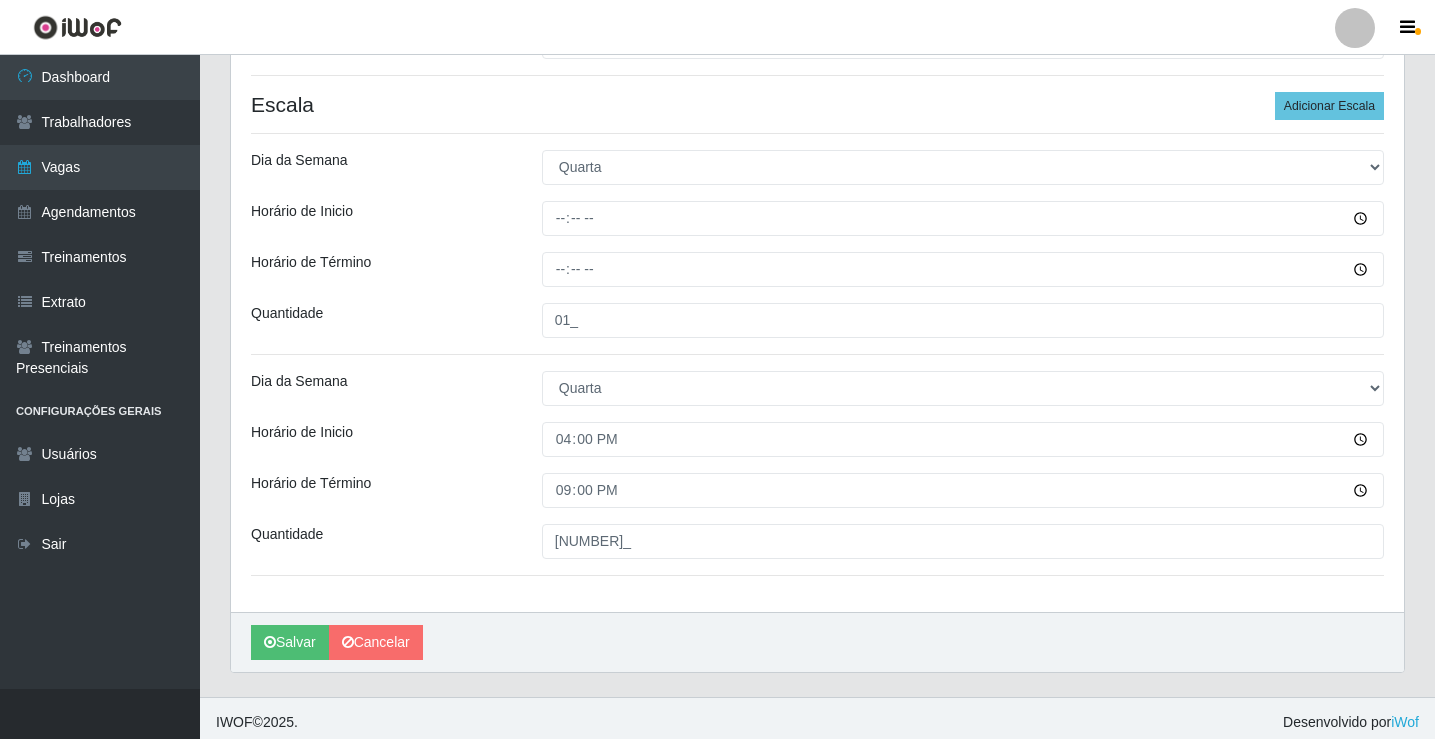 click on "Salvar  Cancelar" at bounding box center [817, 642] 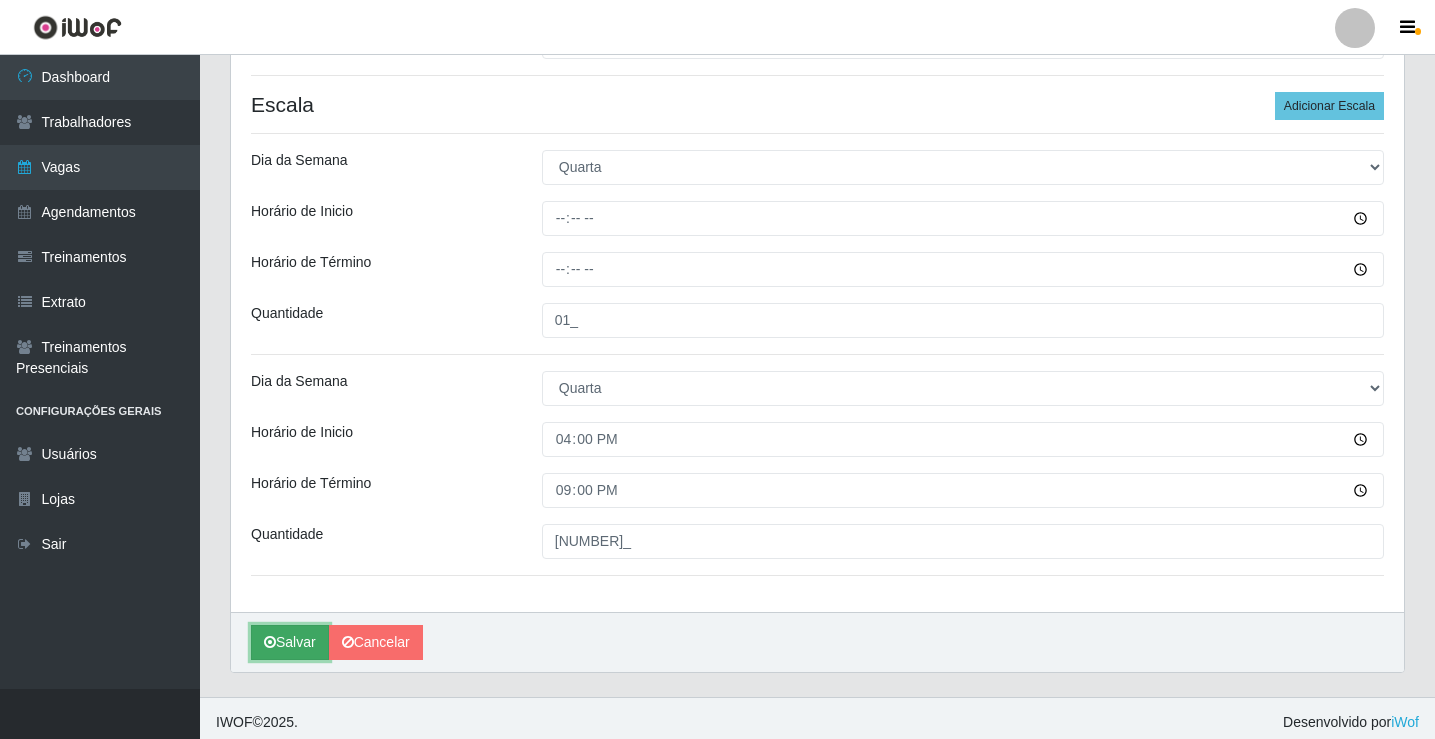 click on "Salvar" at bounding box center (290, 642) 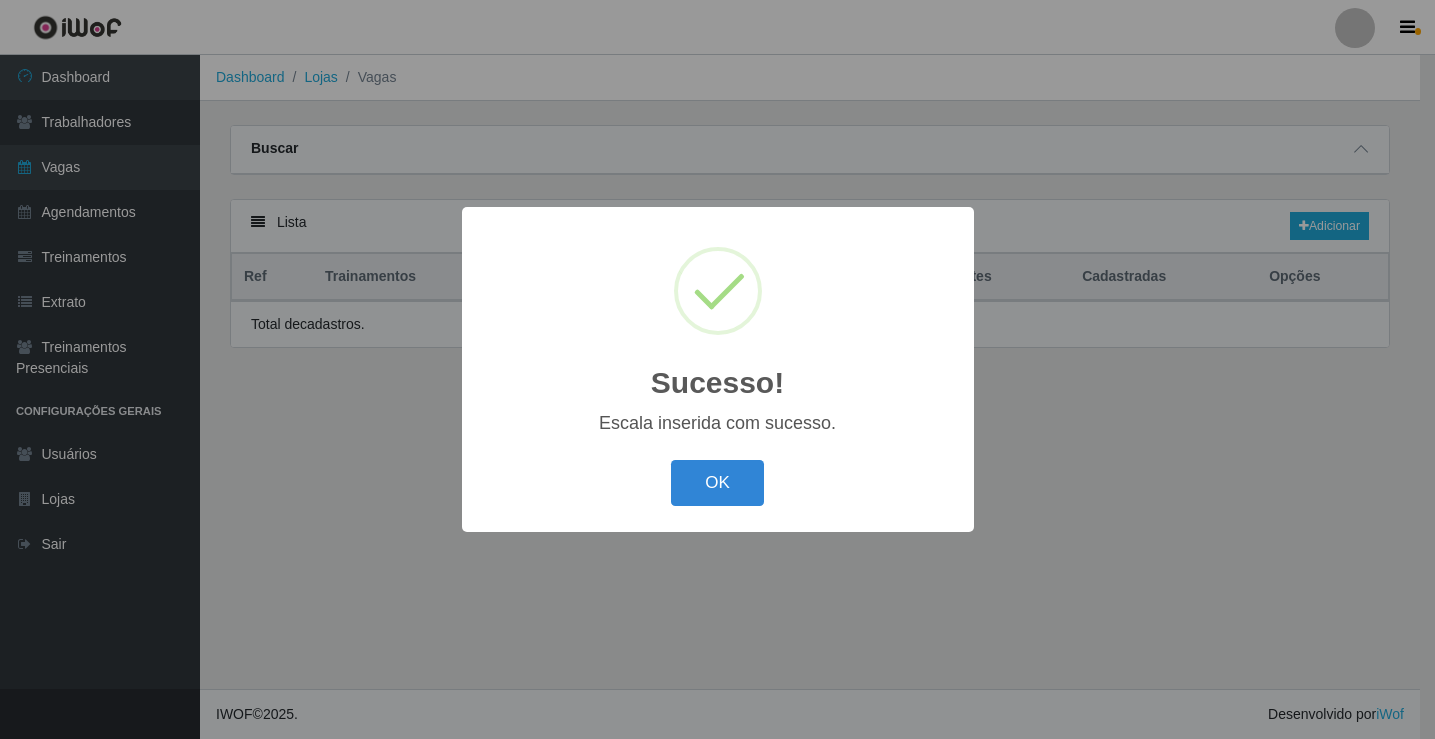 scroll, scrollTop: 0, scrollLeft: 0, axis: both 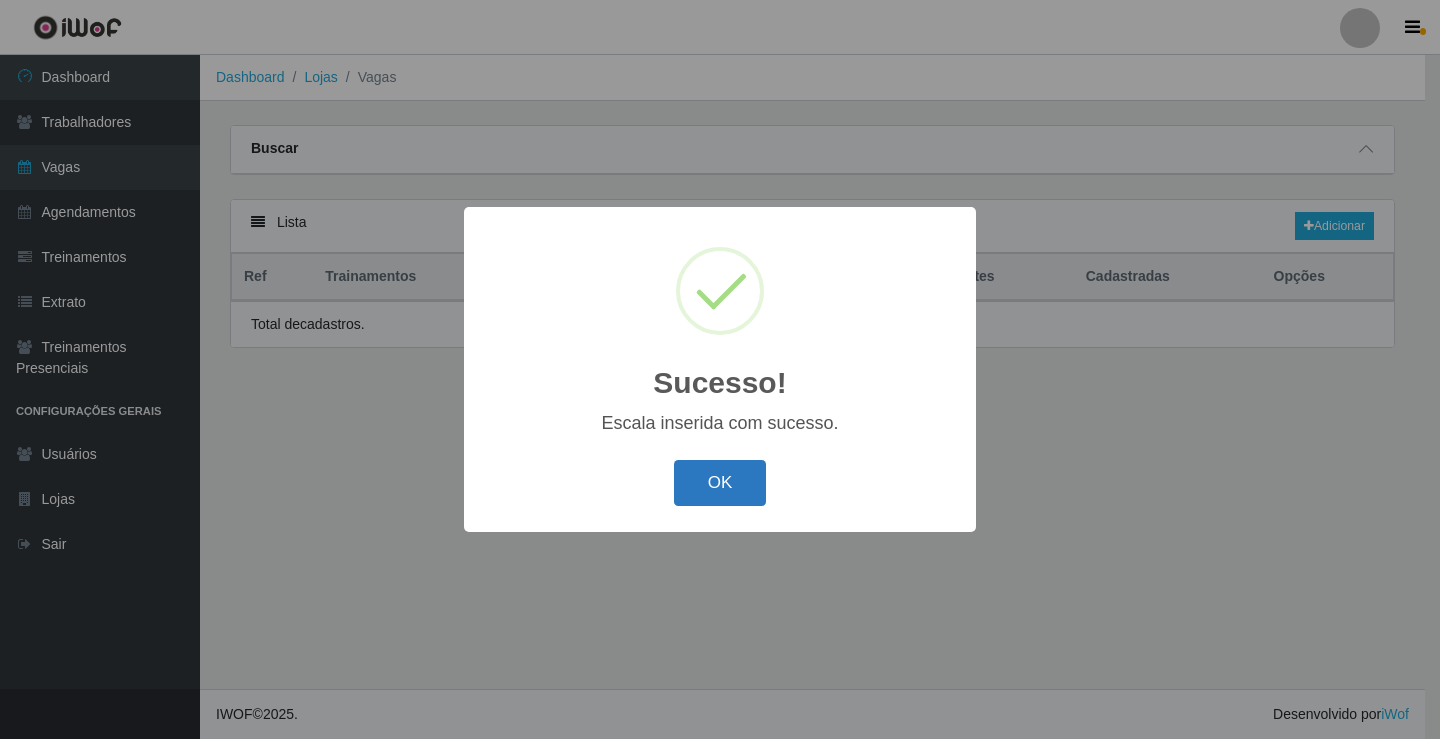 click on "OK" at bounding box center [720, 483] 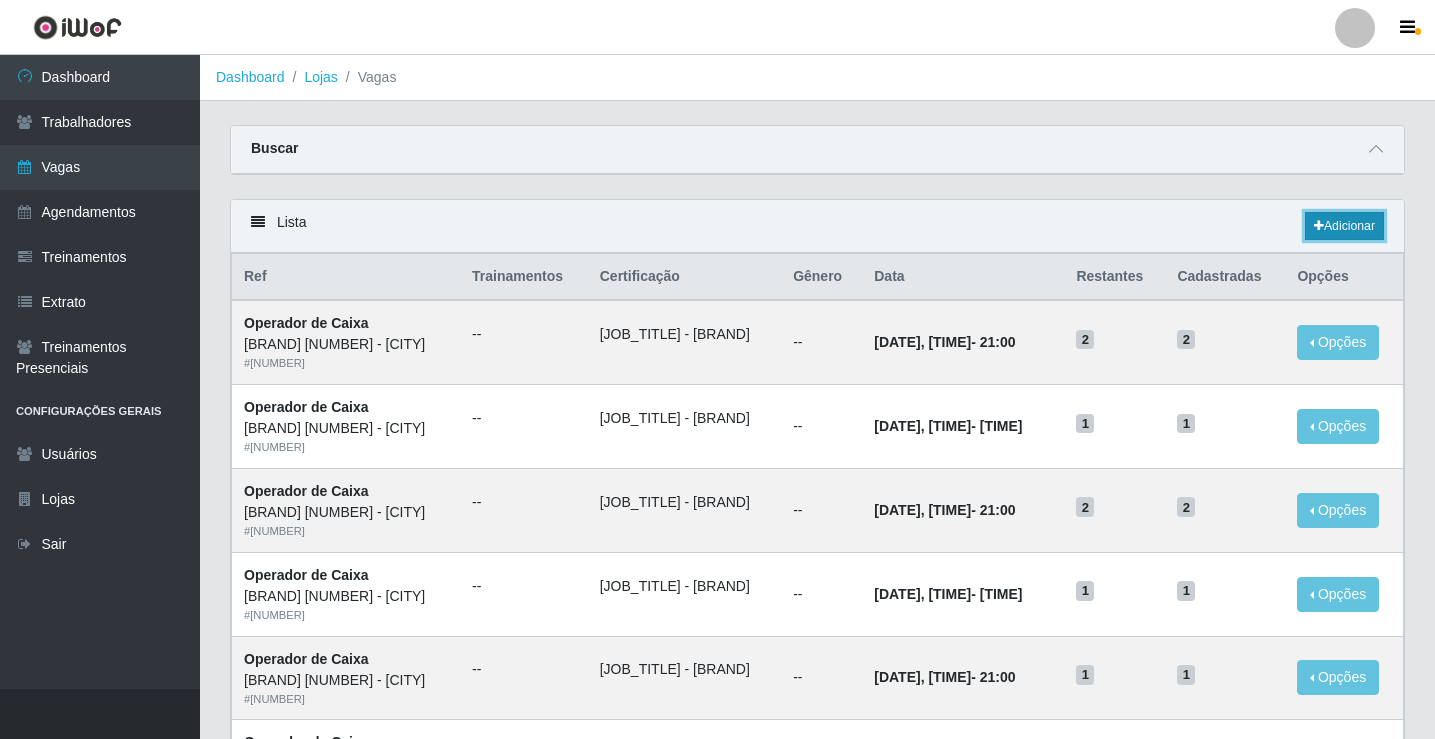 click on "Adicionar" at bounding box center [1344, 226] 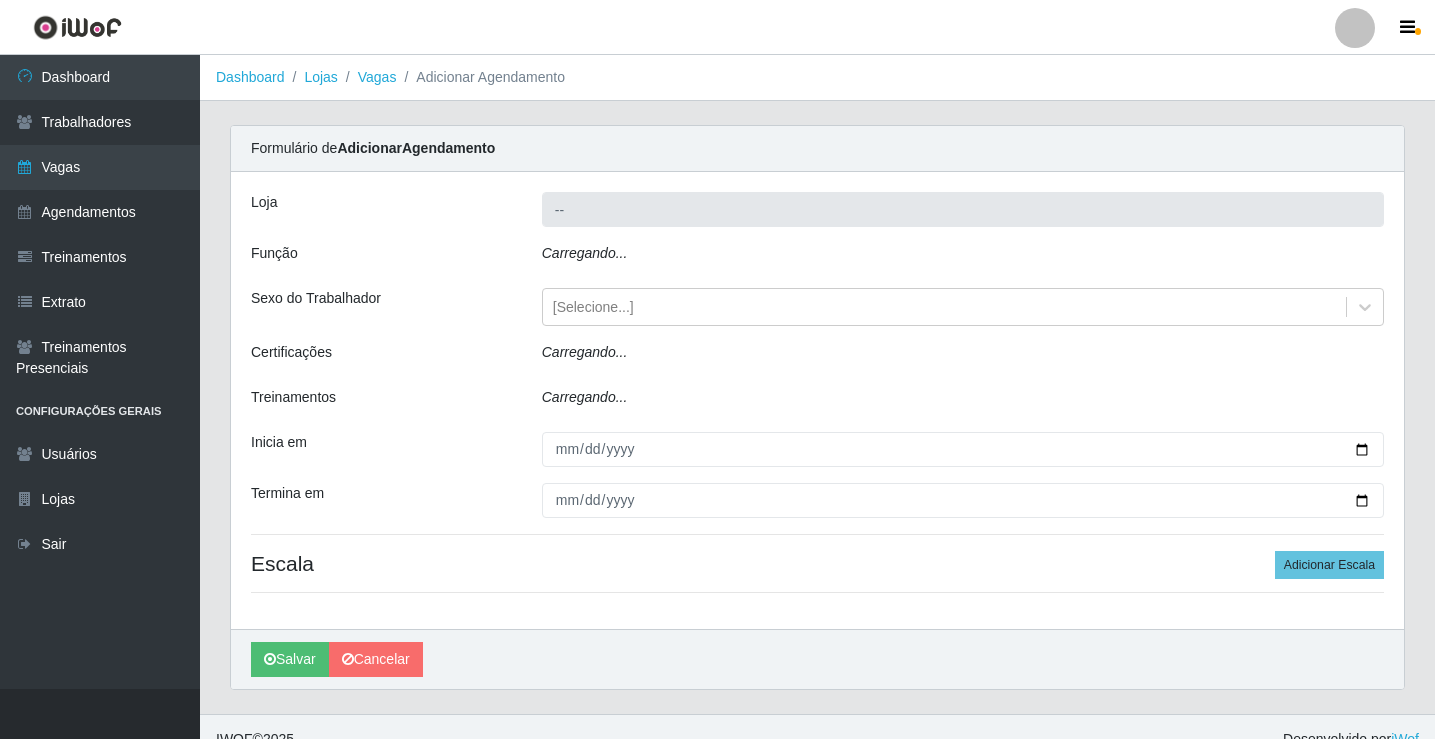 type on "[BRAND] [NUMBER] - [CITY]" 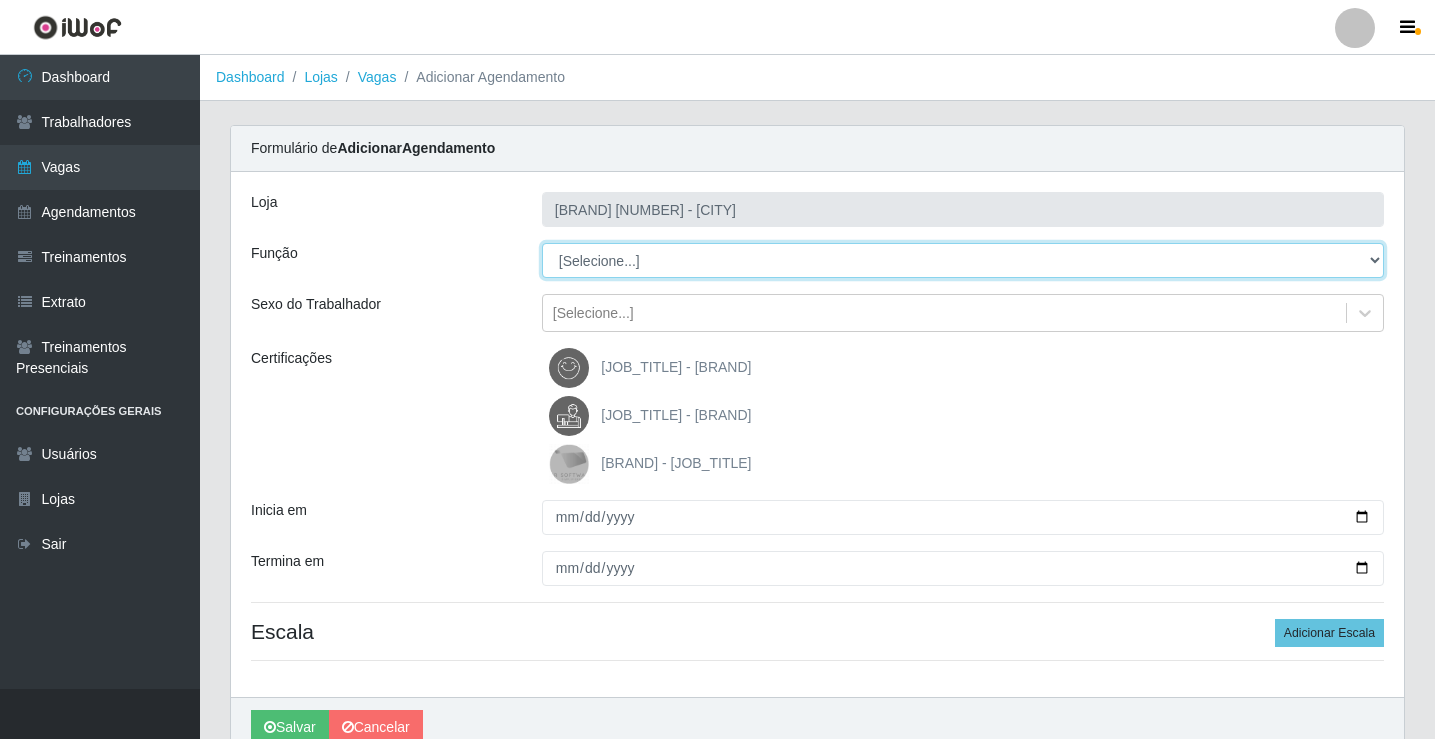 click on "[Selecione...] [JOB_TITLE] [JOB_TITLE] [JOB_TITLE] [JOB_TITLE] [JOB_TITLE] [JOB_TITLE]" at bounding box center (963, 260) 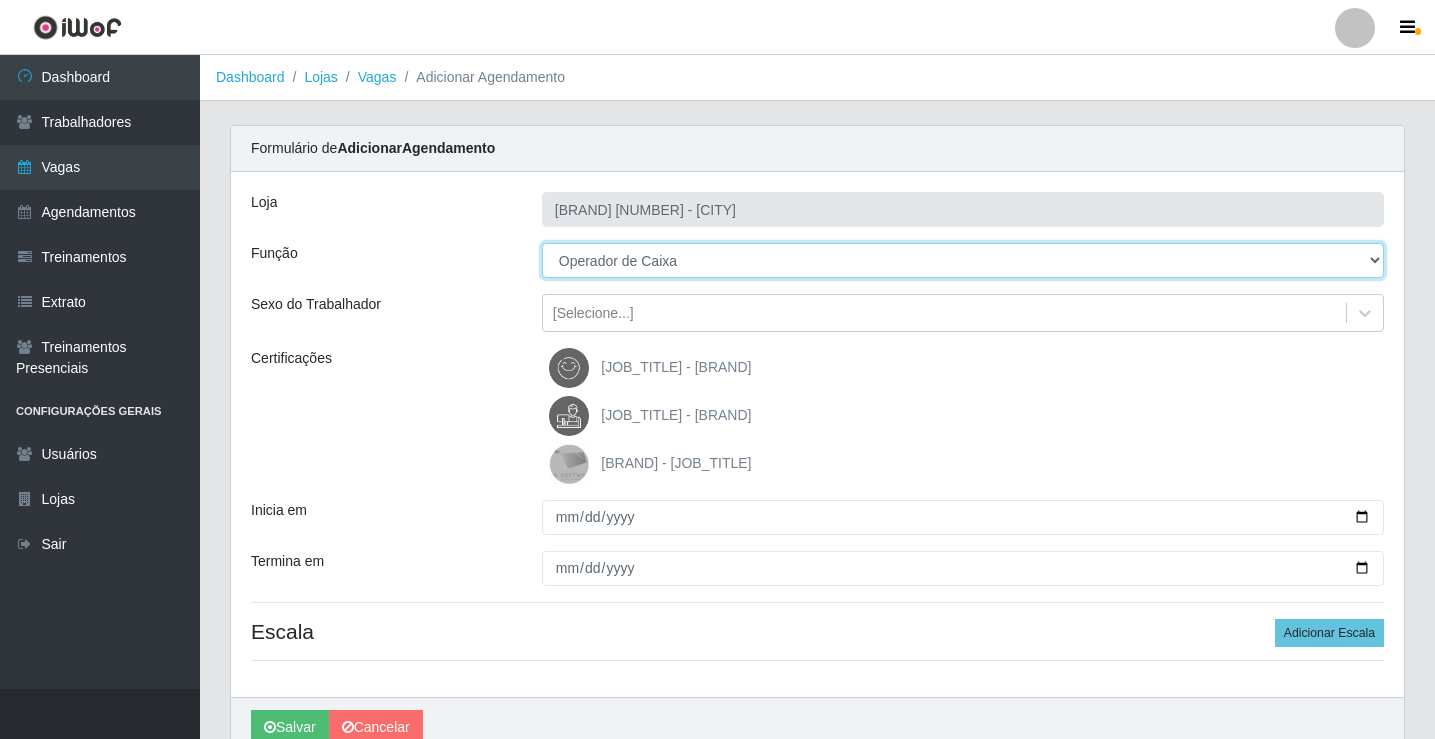 click on "[Selecione...] [JOB_TITLE] [JOB_TITLE] [JOB_TITLE] [JOB_TITLE] [JOB_TITLE] [JOB_TITLE]" at bounding box center [963, 260] 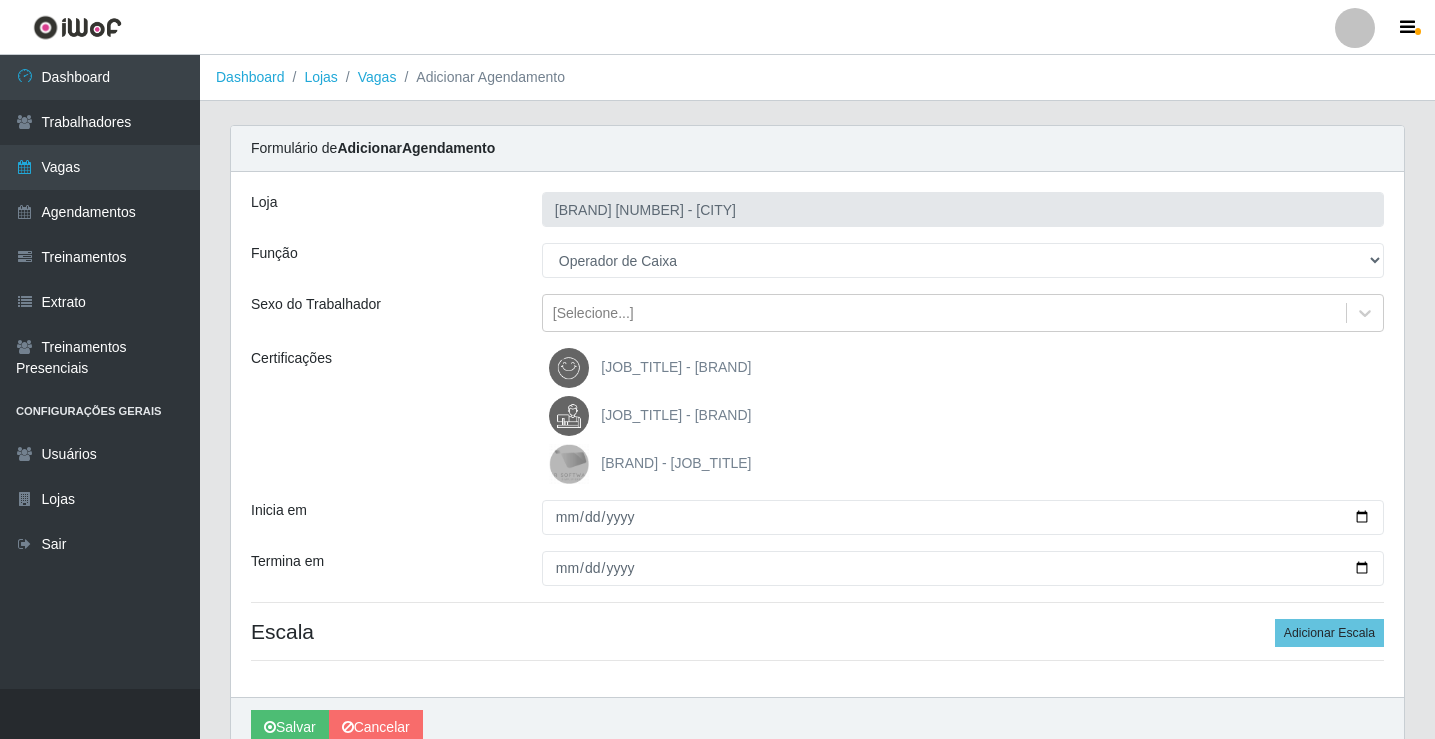 click on "[JOB_TITLE] - [BRAND]" at bounding box center (676, 415) 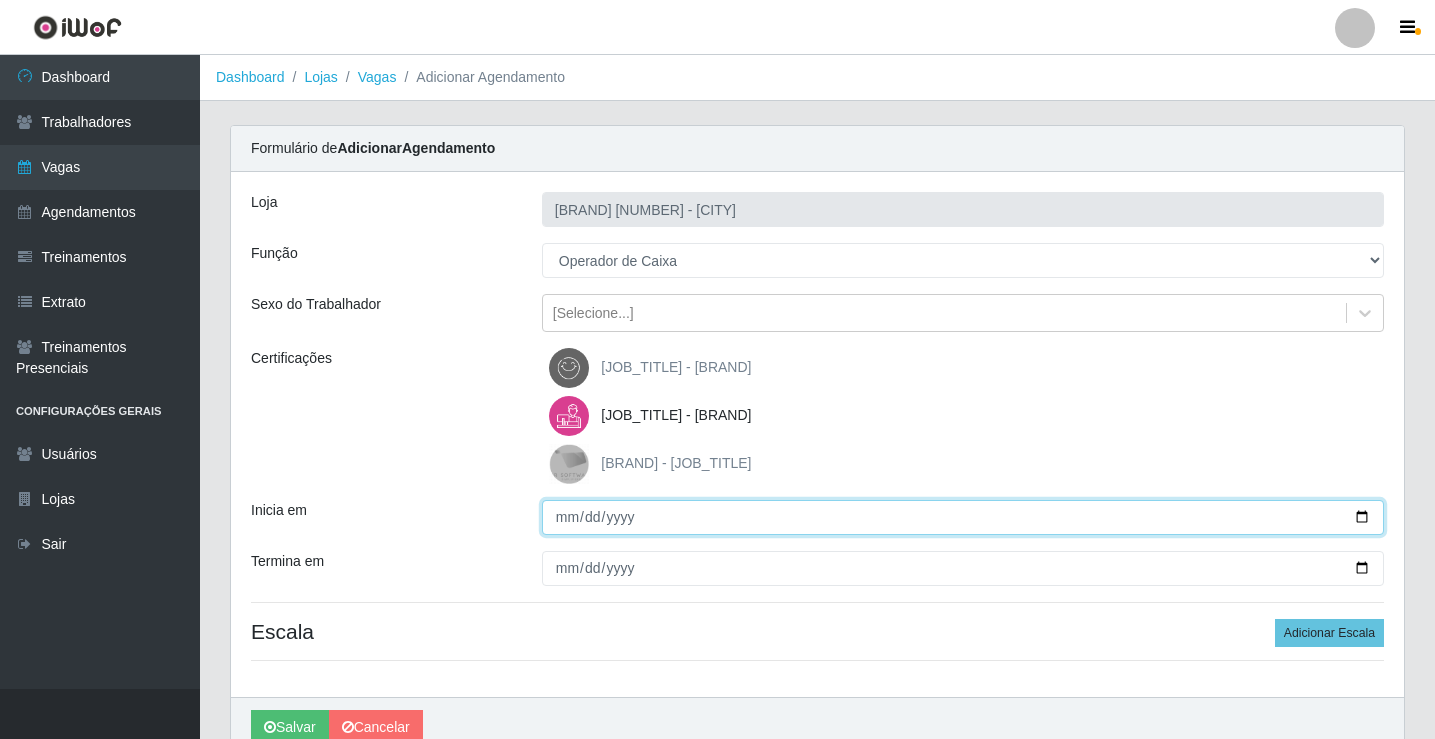 click on "Inicia em" at bounding box center (963, 517) 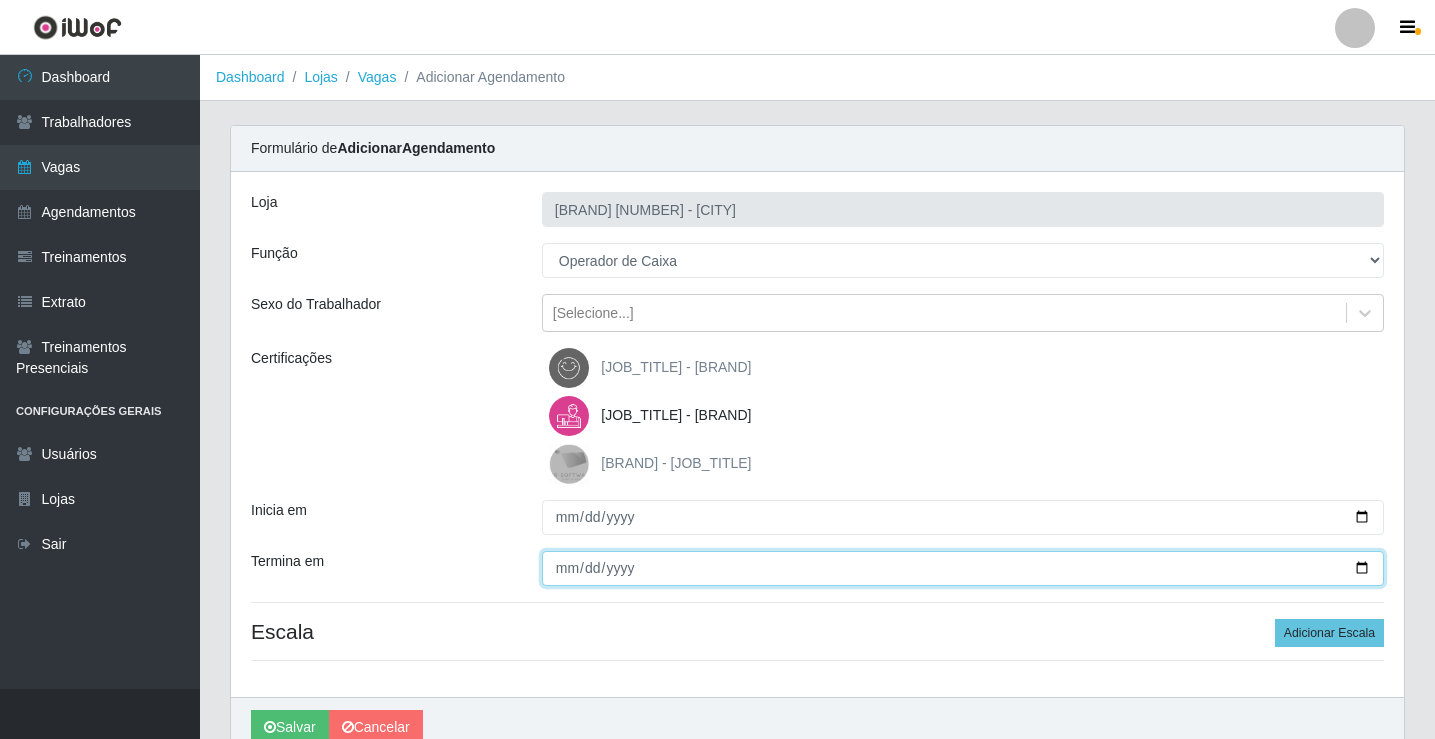 type on "[DATE]" 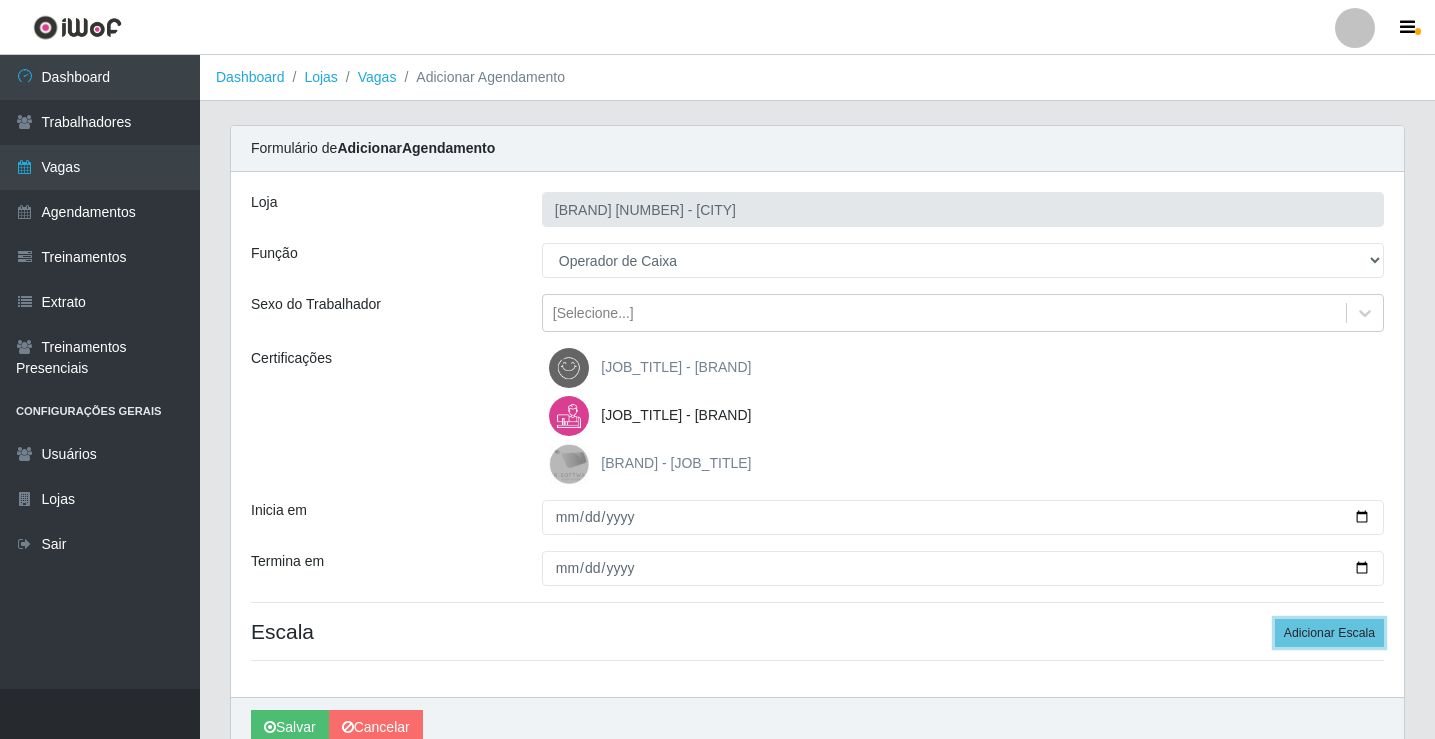 type 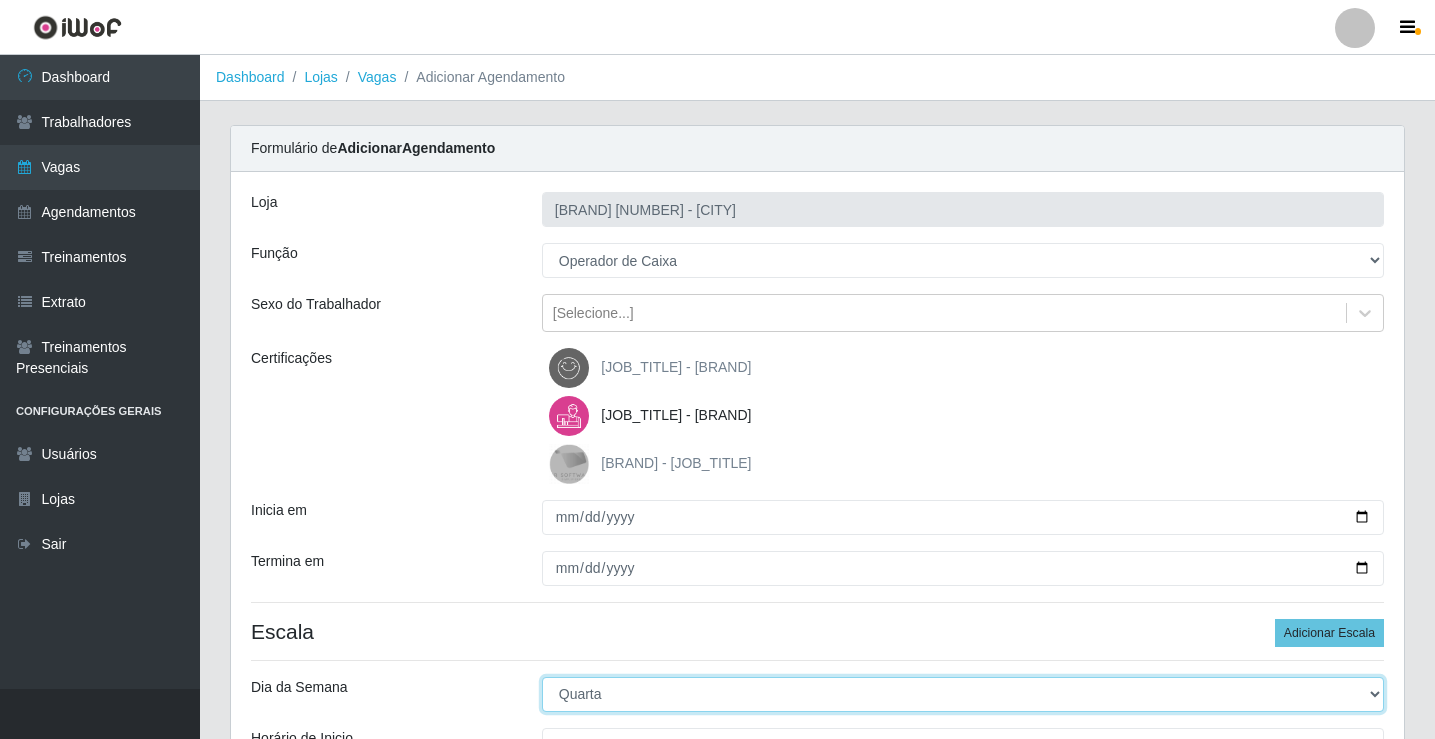 select on "4" 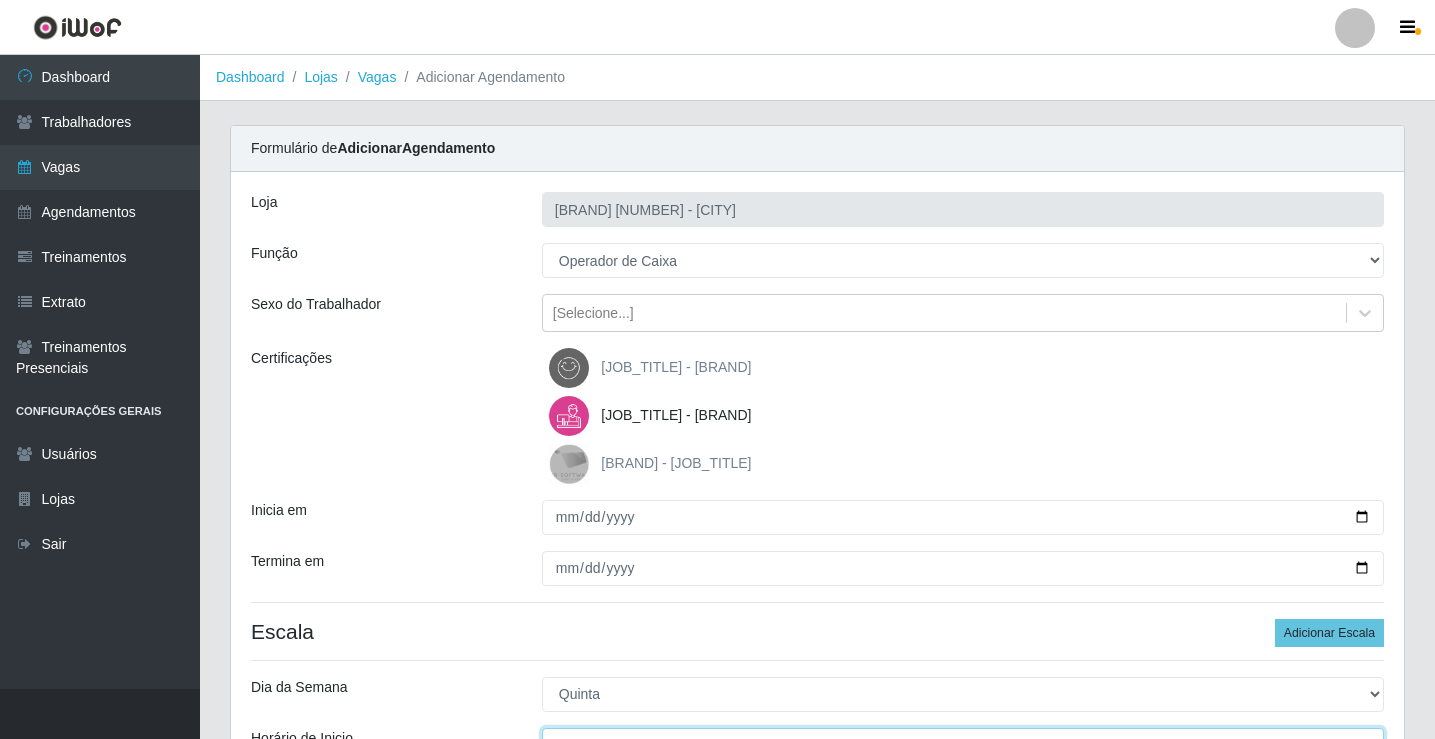 scroll, scrollTop: 24, scrollLeft: 0, axis: vertical 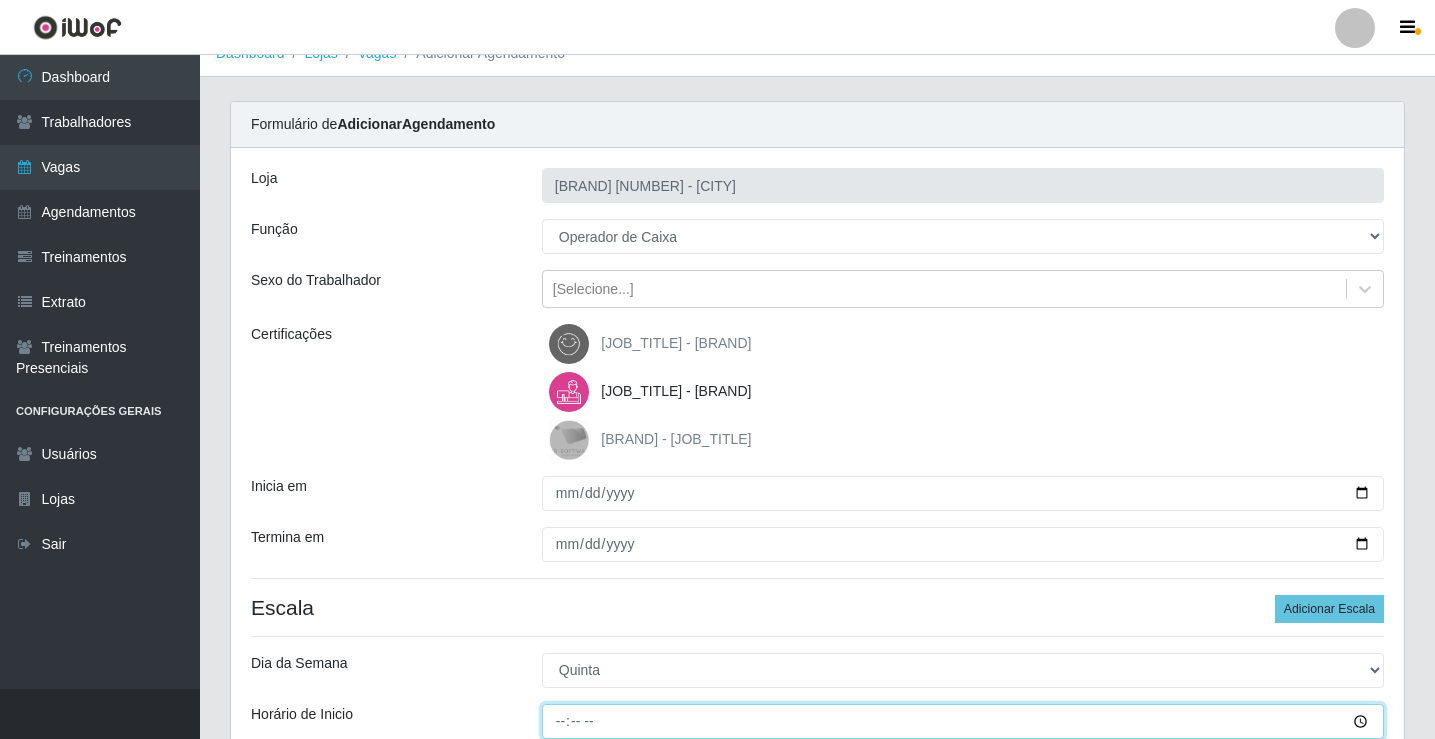 type on "[TIME]" 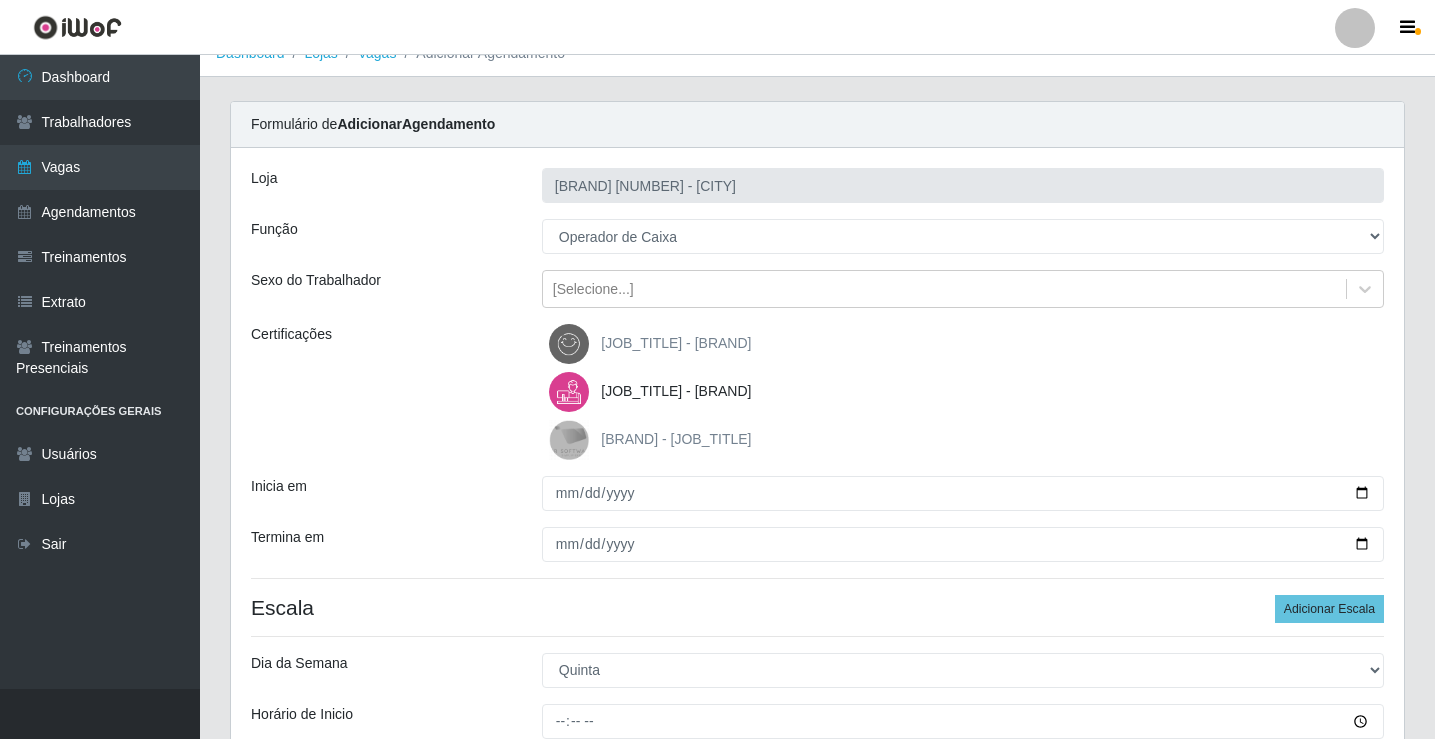 scroll, scrollTop: 427, scrollLeft: 0, axis: vertical 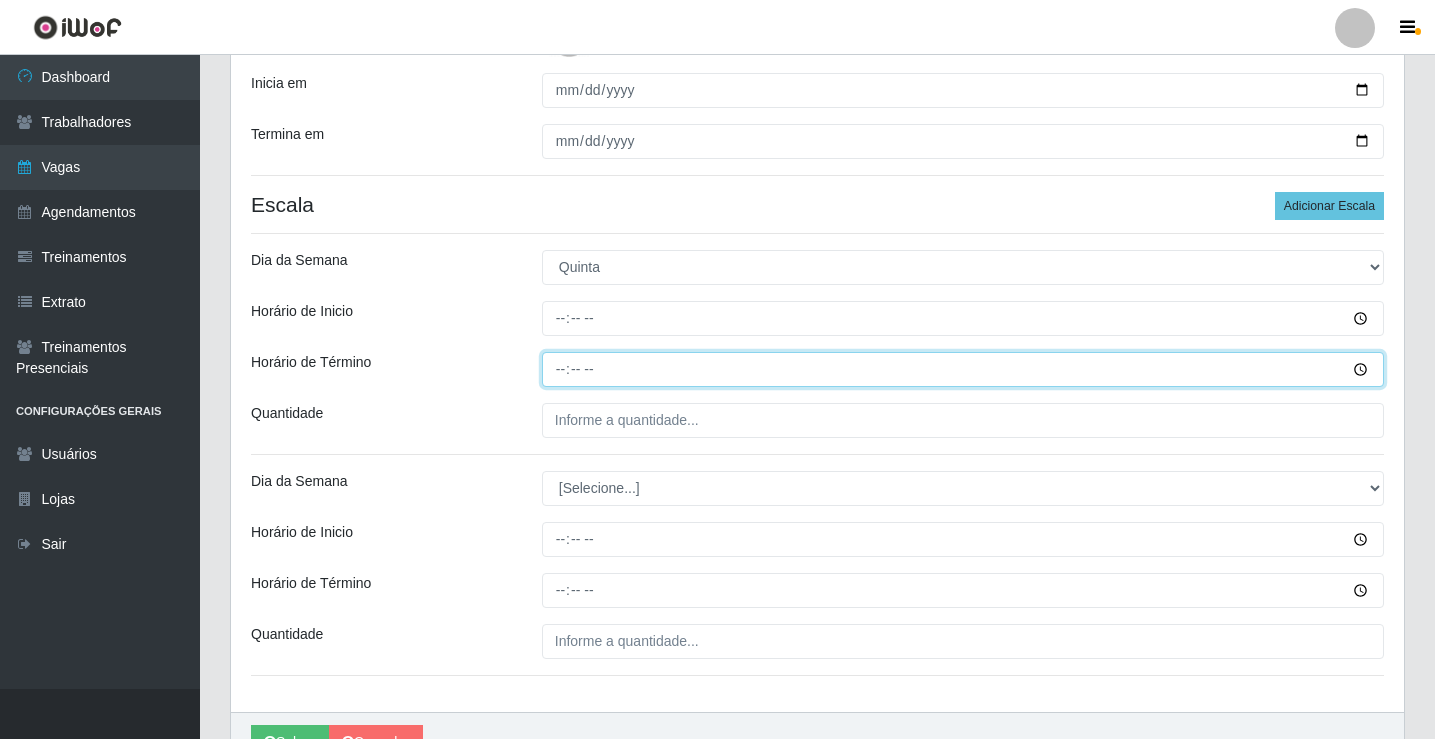 type on "[TIME]" 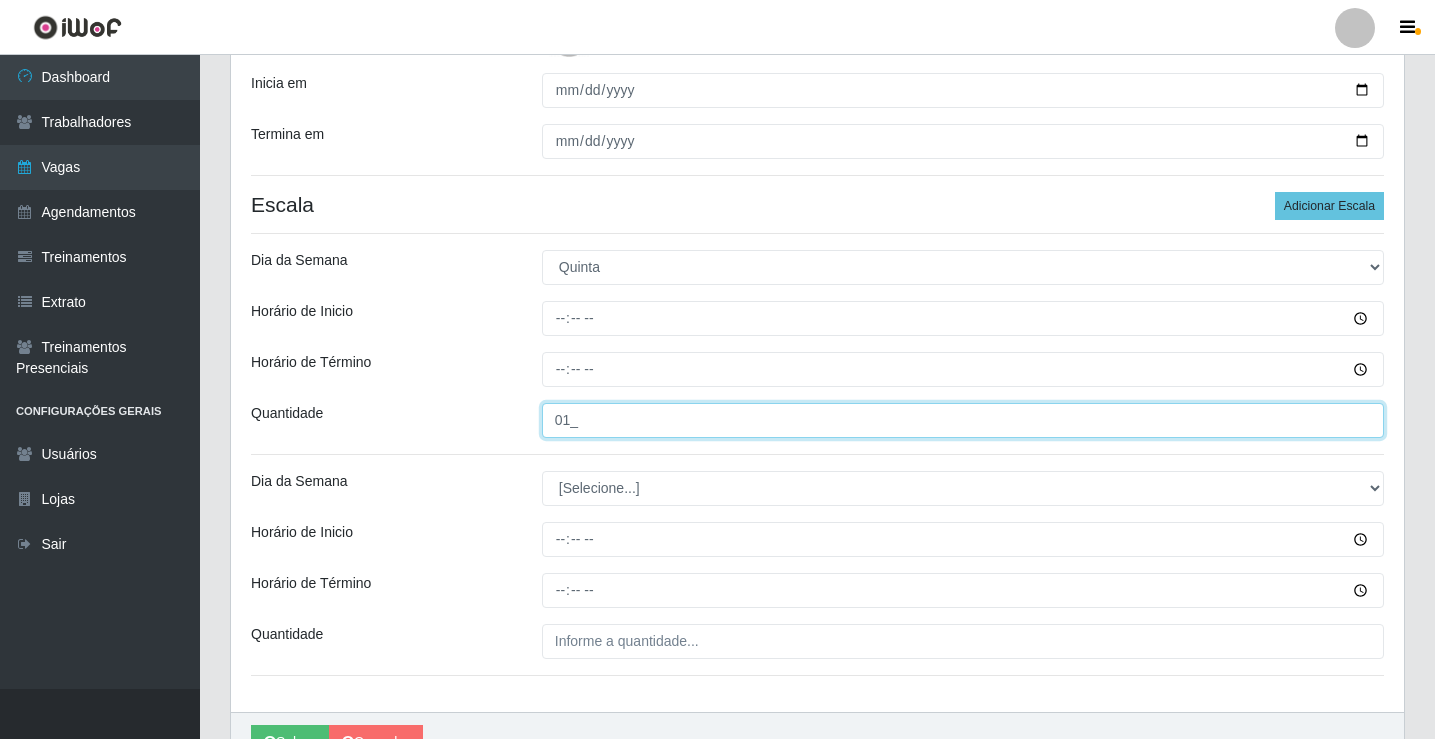 type on "01_" 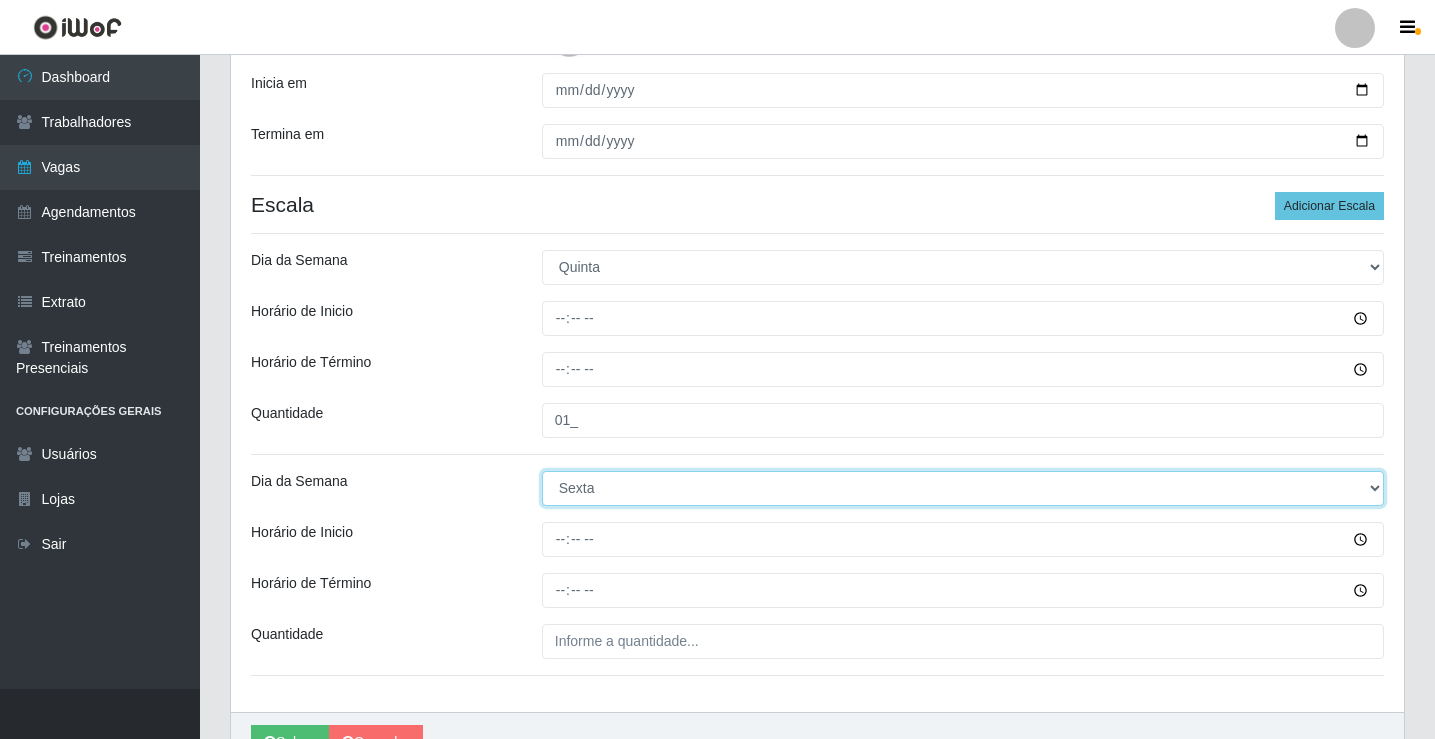 select on "4" 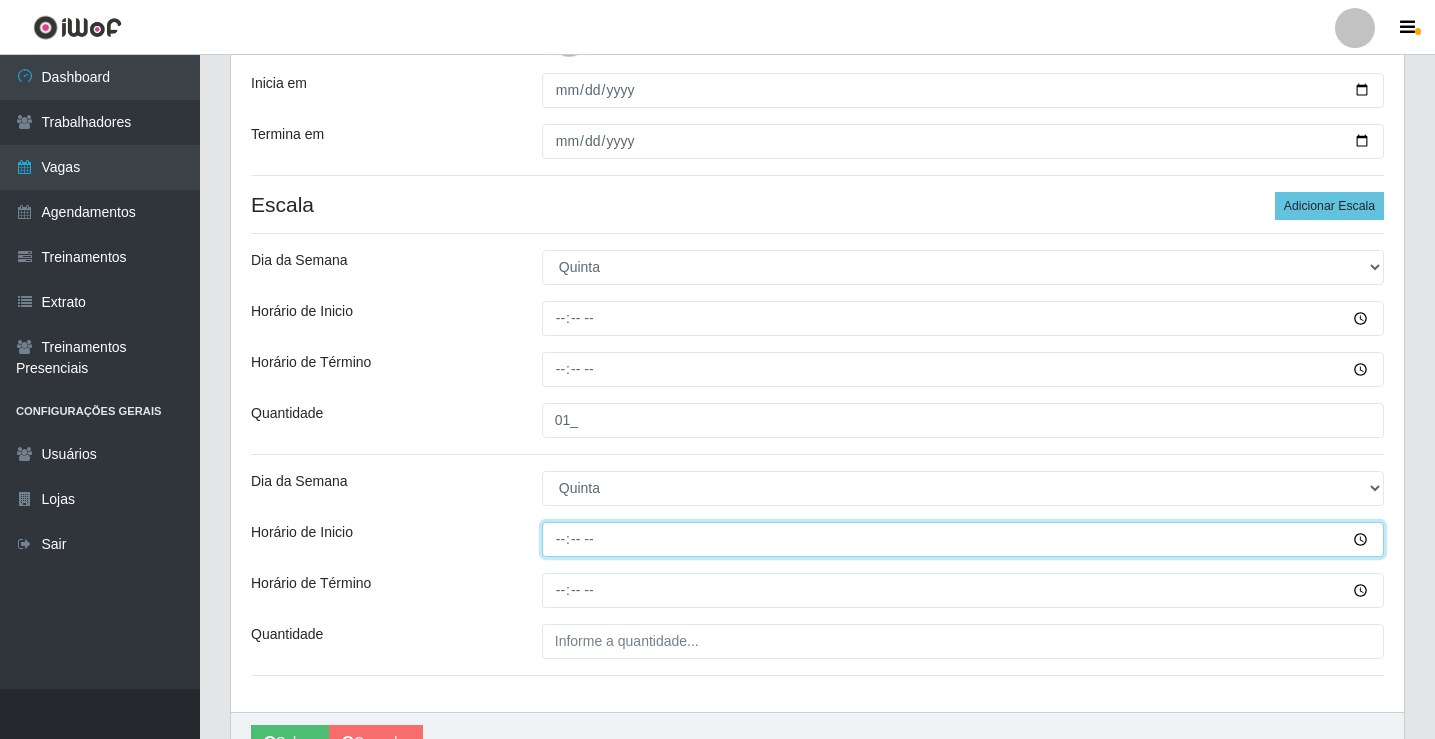type on "16:00" 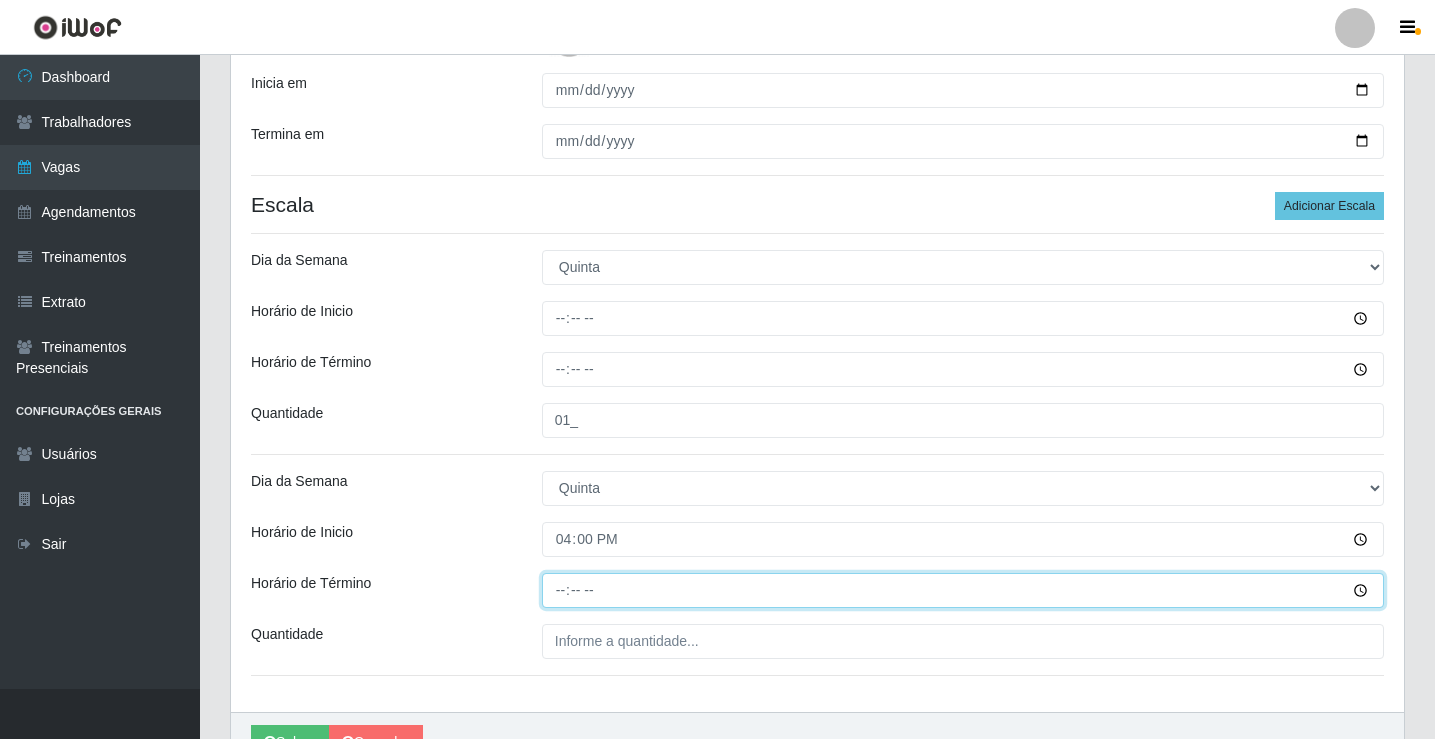 type on "21:00" 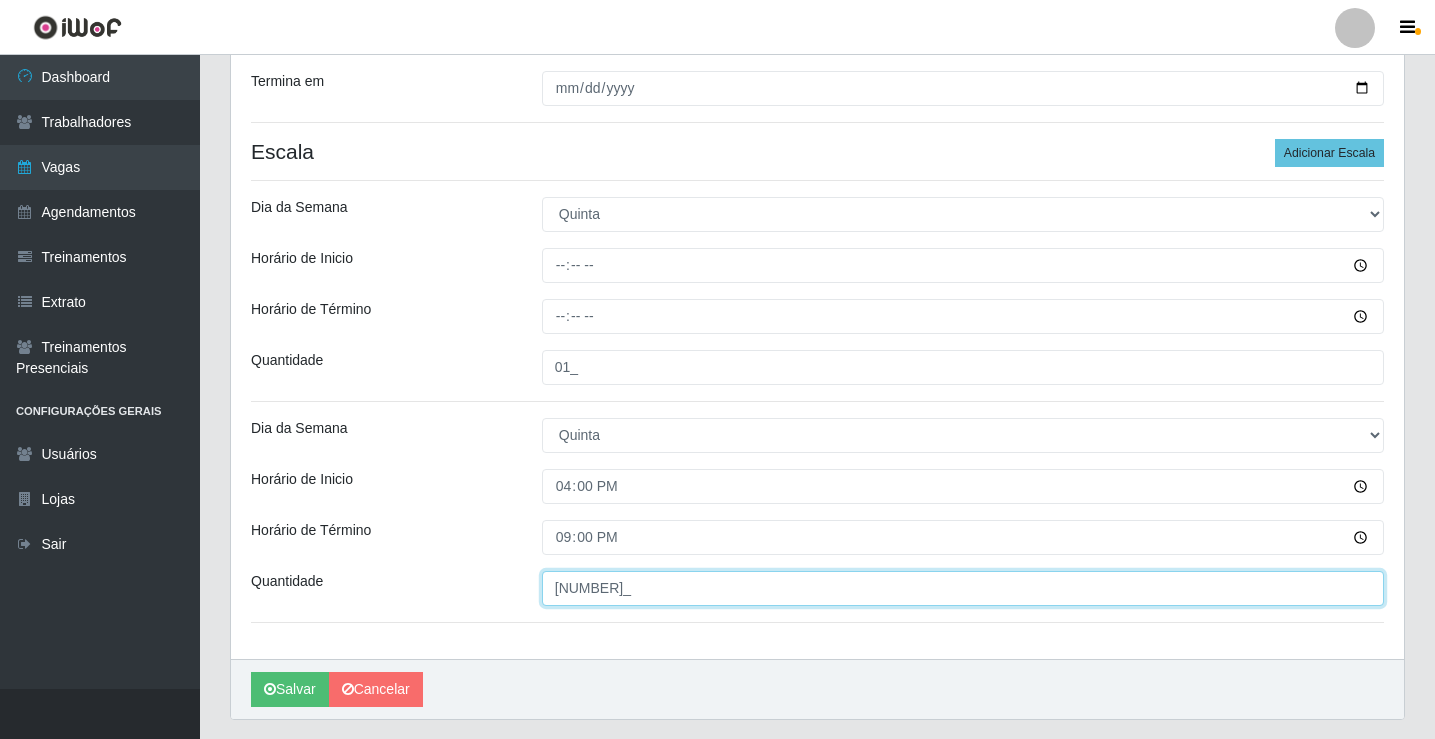 scroll, scrollTop: 527, scrollLeft: 0, axis: vertical 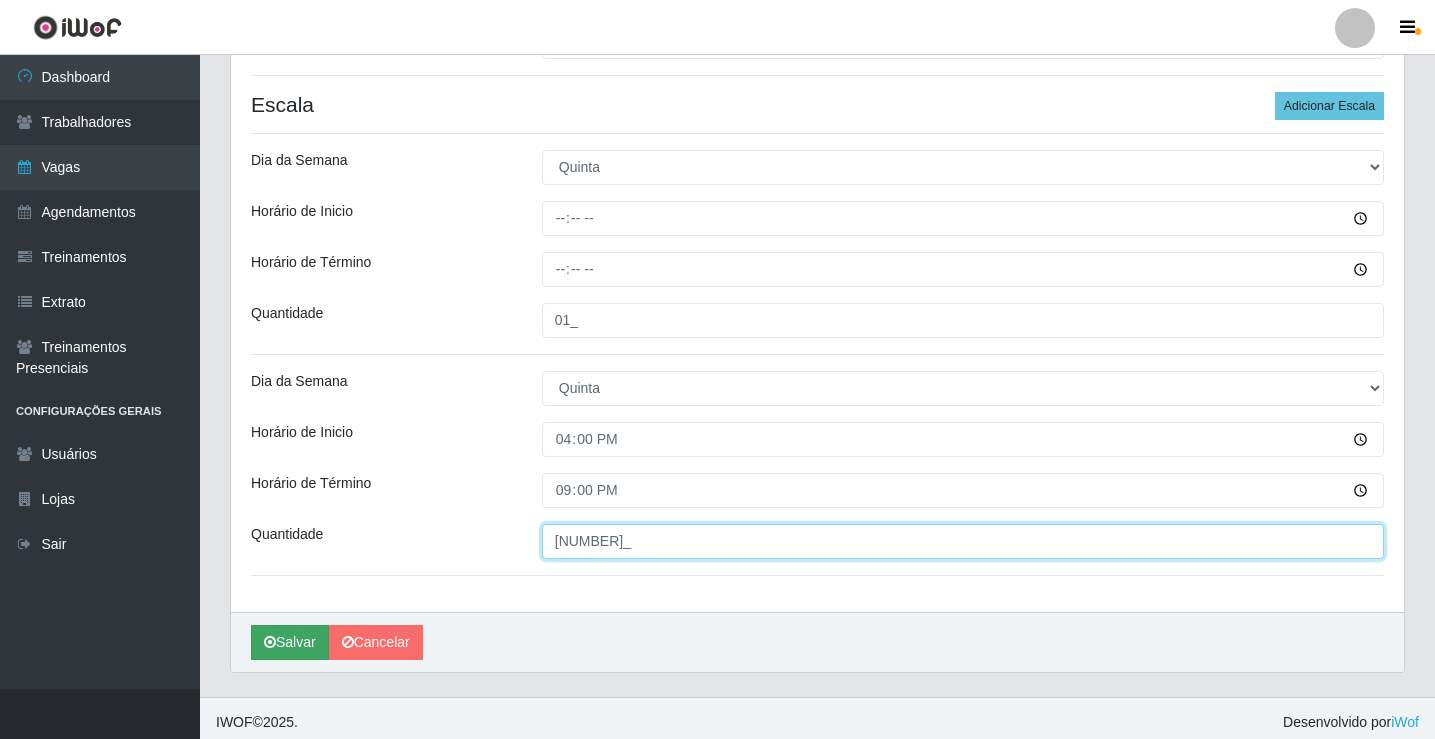 type on "[NUMBER]_" 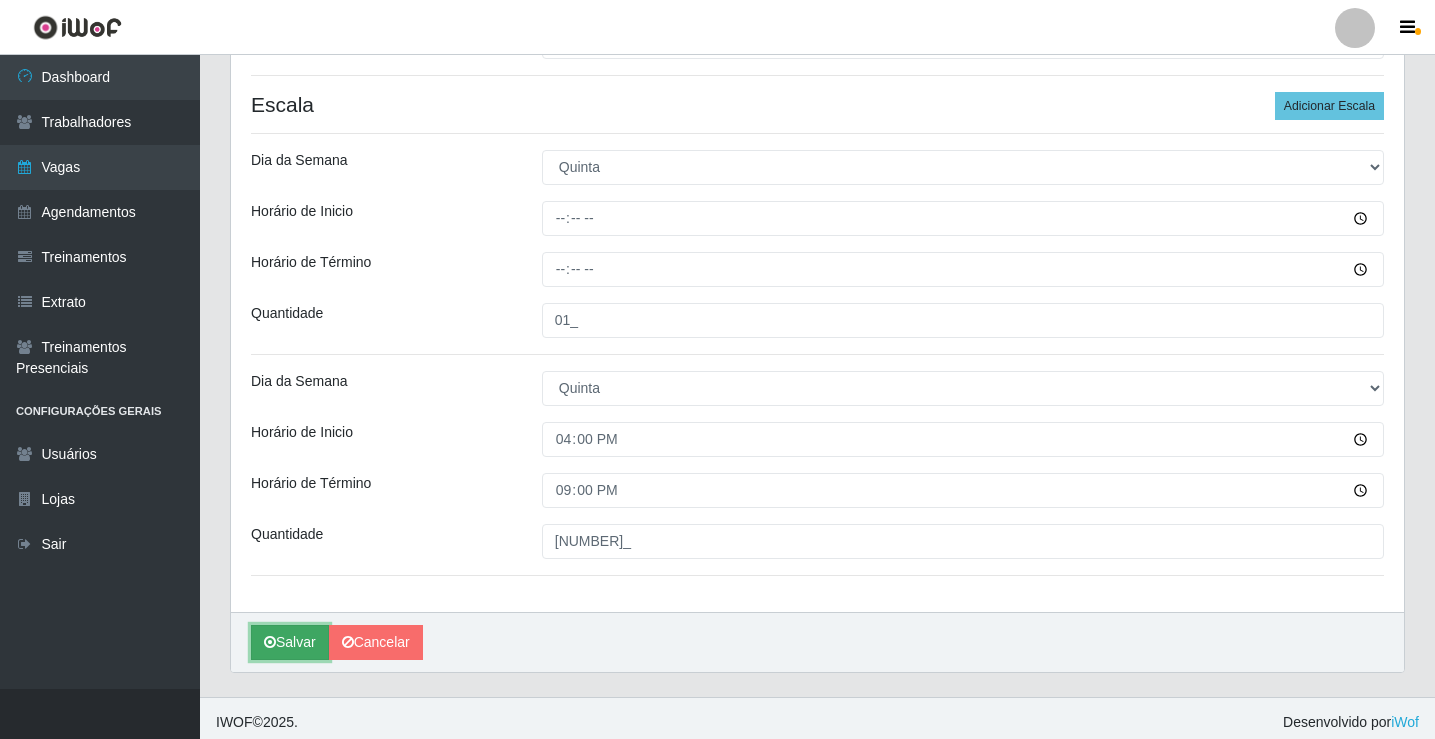 click on "Salvar" at bounding box center [290, 642] 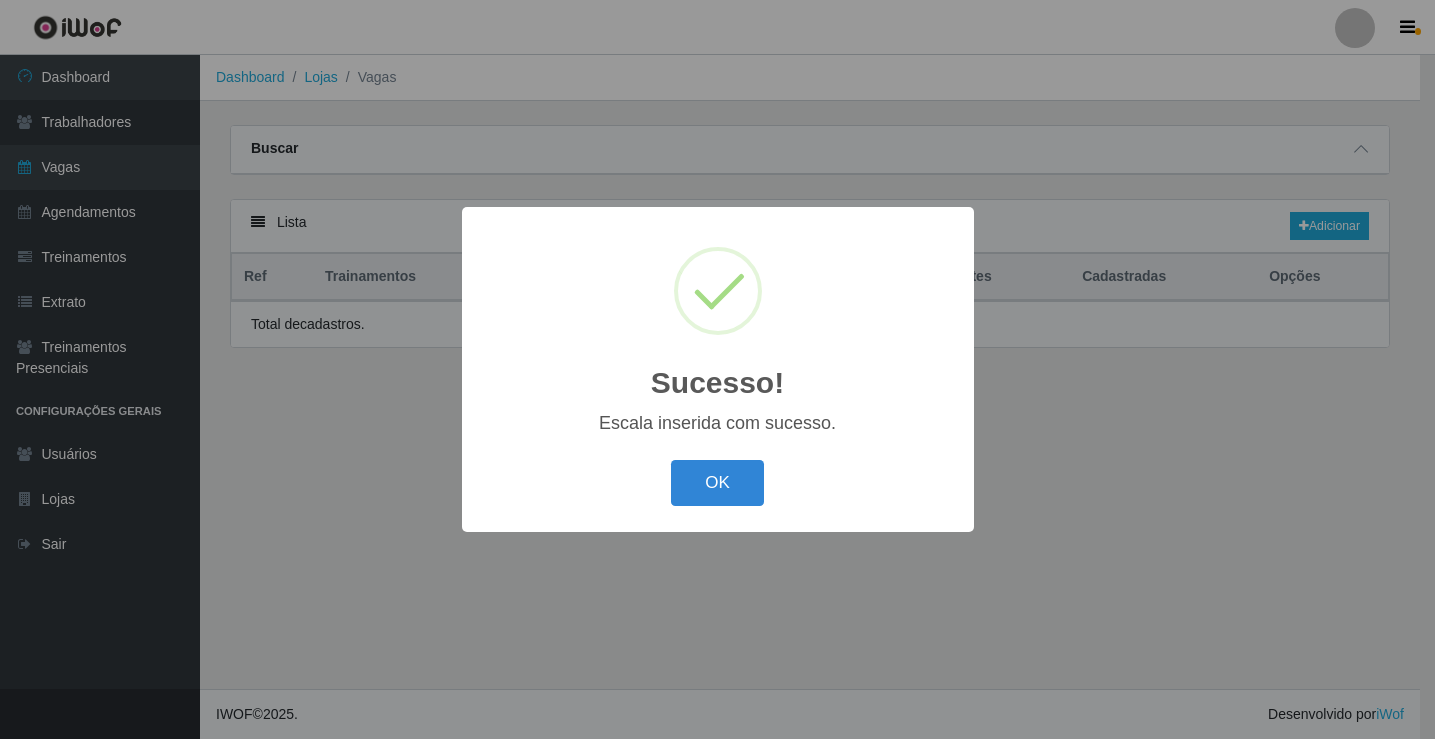 scroll, scrollTop: 0, scrollLeft: 0, axis: both 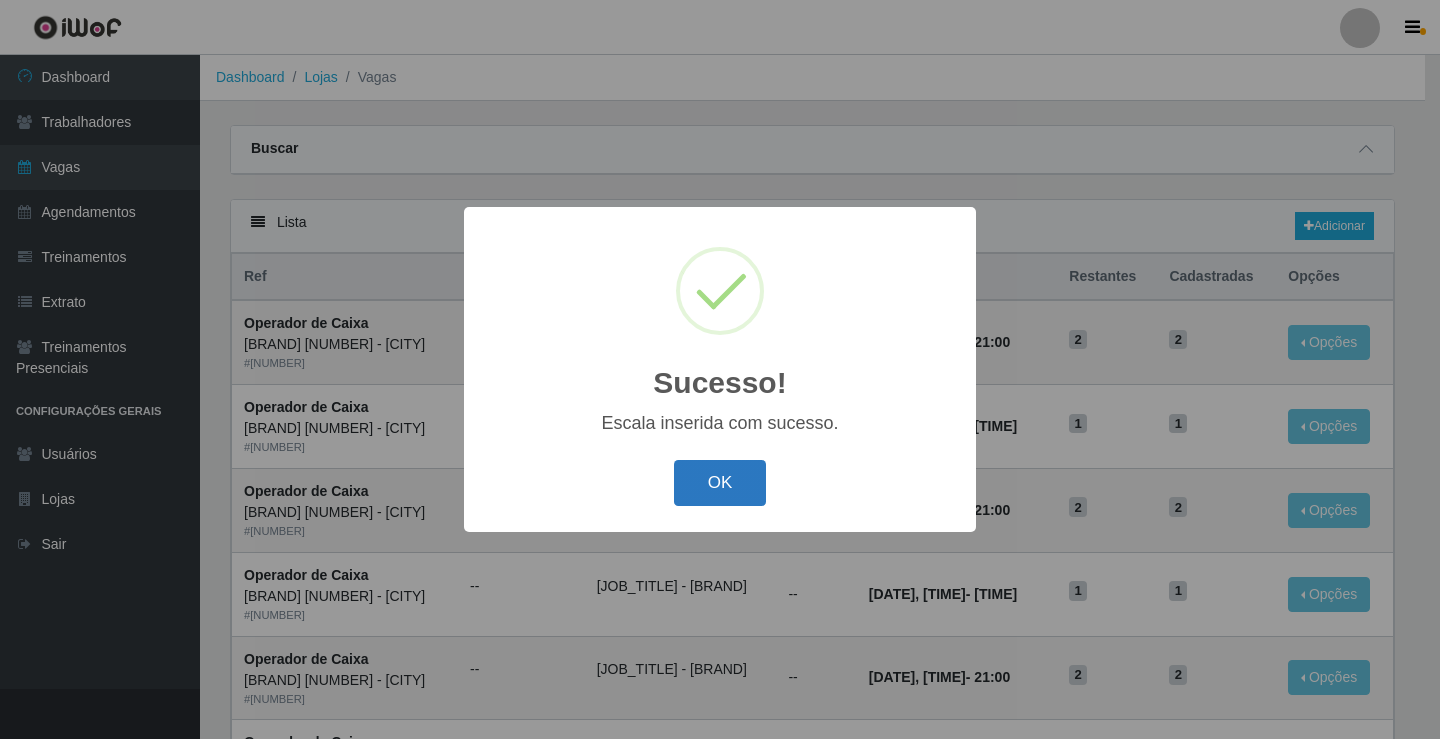 click on "OK" at bounding box center (720, 483) 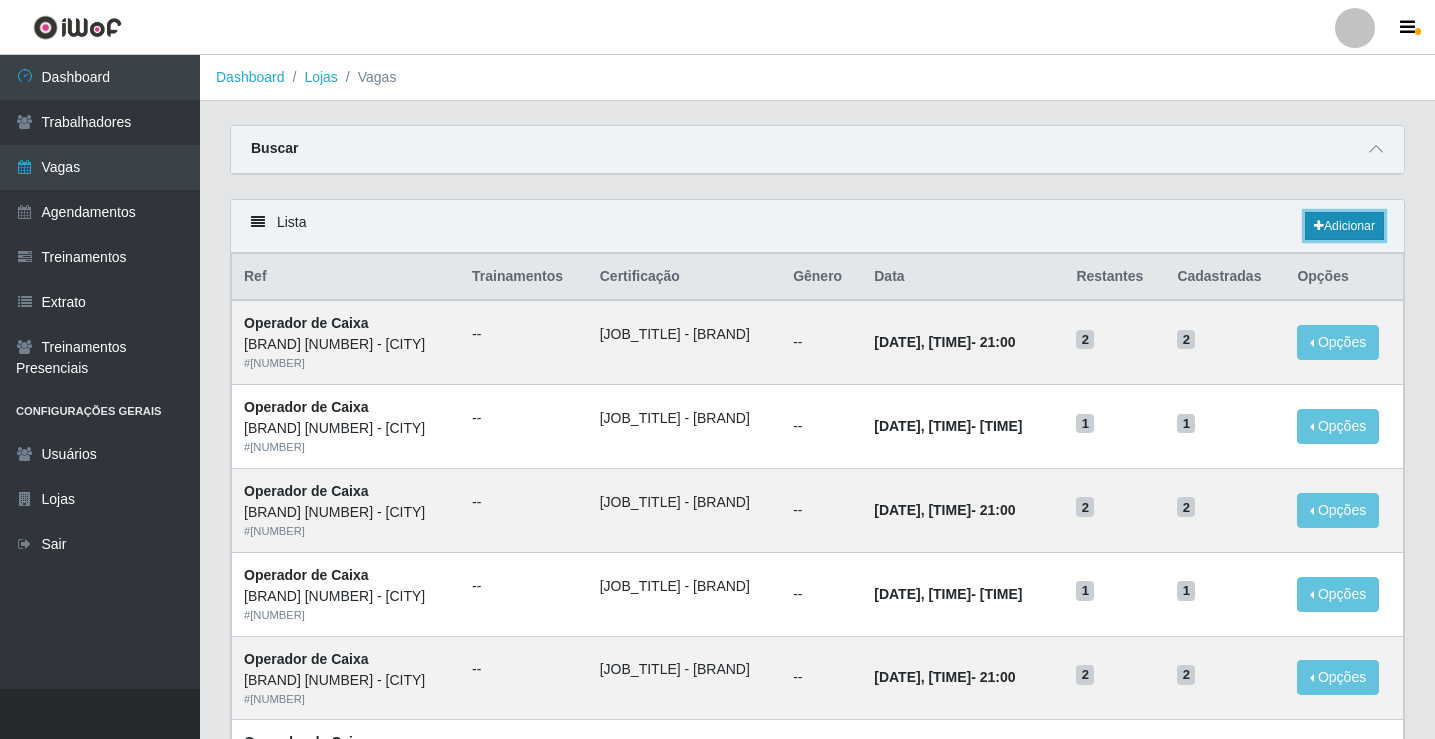 click on "Adicionar" at bounding box center [1344, 226] 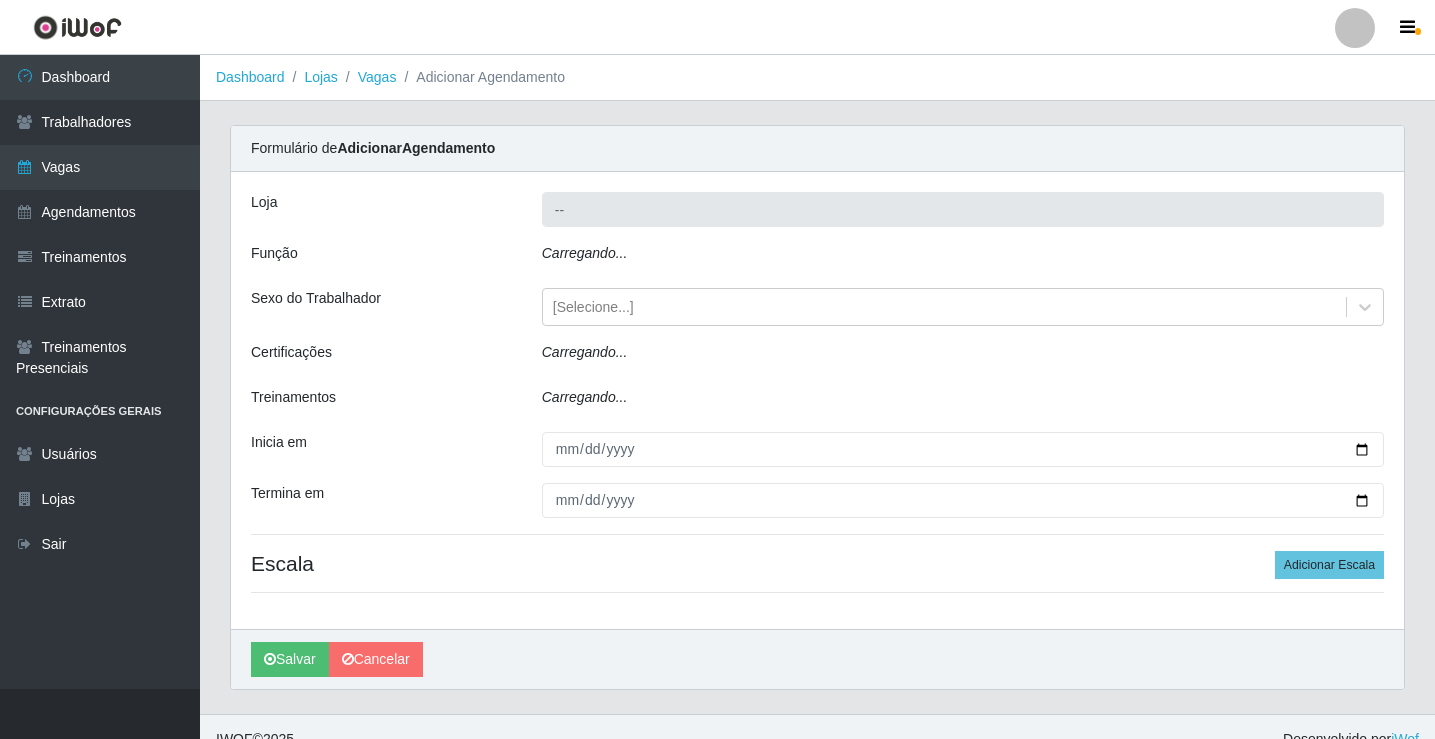 type on "[BRAND] [NUMBER] - [CITY]" 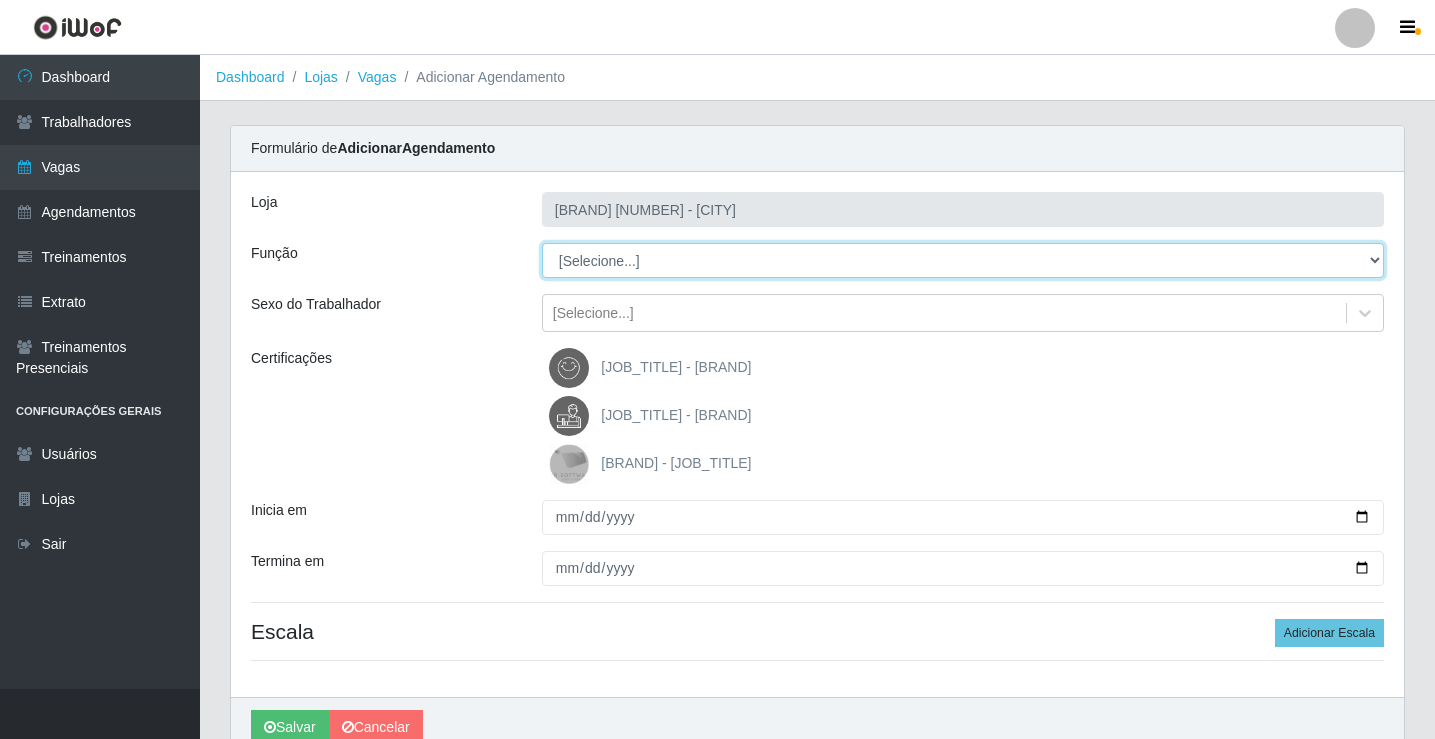 click on "[Selecione...] [JOB_TITLE] [JOB_TITLE] [JOB_TITLE] [JOB_TITLE] [JOB_TITLE] [JOB_TITLE]" at bounding box center [963, 260] 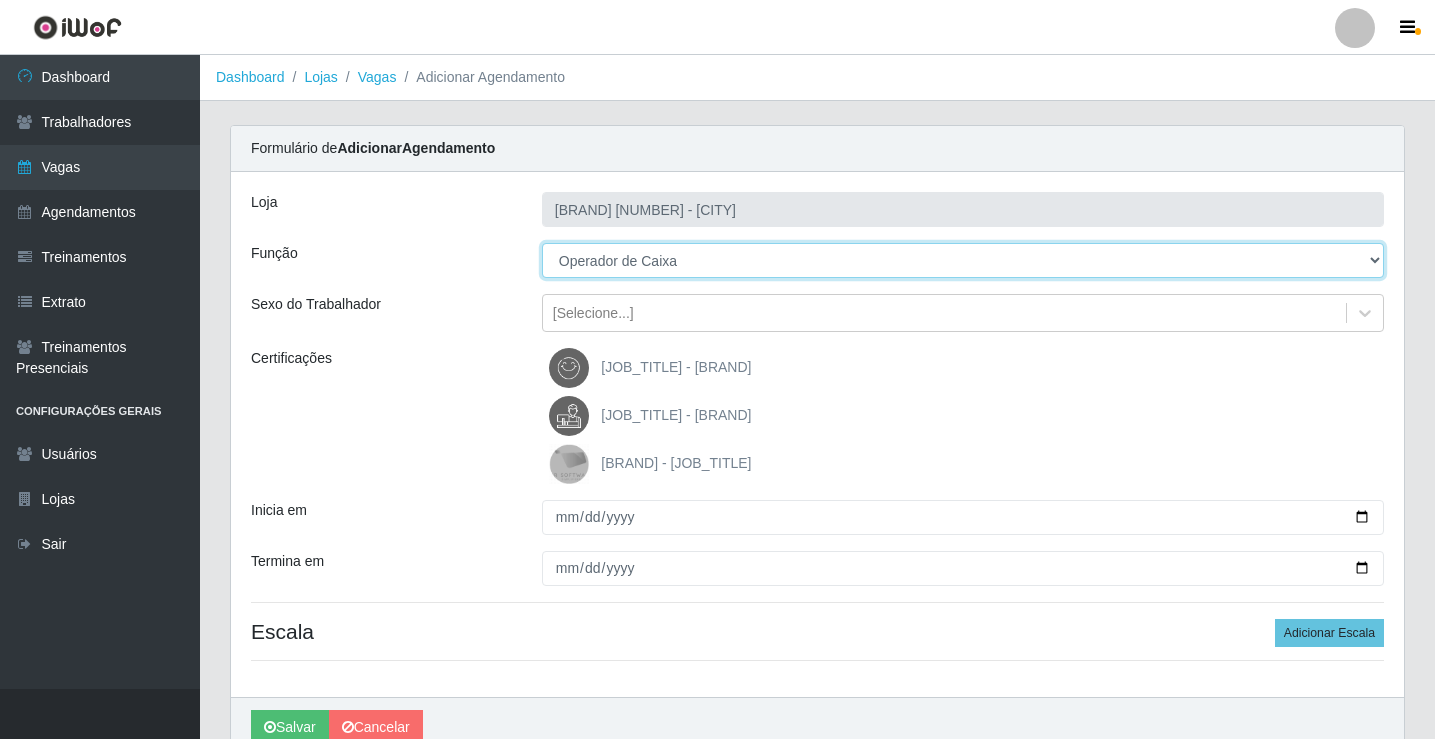 click on "[Selecione...] [JOB_TITLE] [JOB_TITLE] [JOB_TITLE] [JOB_TITLE] [JOB_TITLE] [JOB_TITLE]" at bounding box center [963, 260] 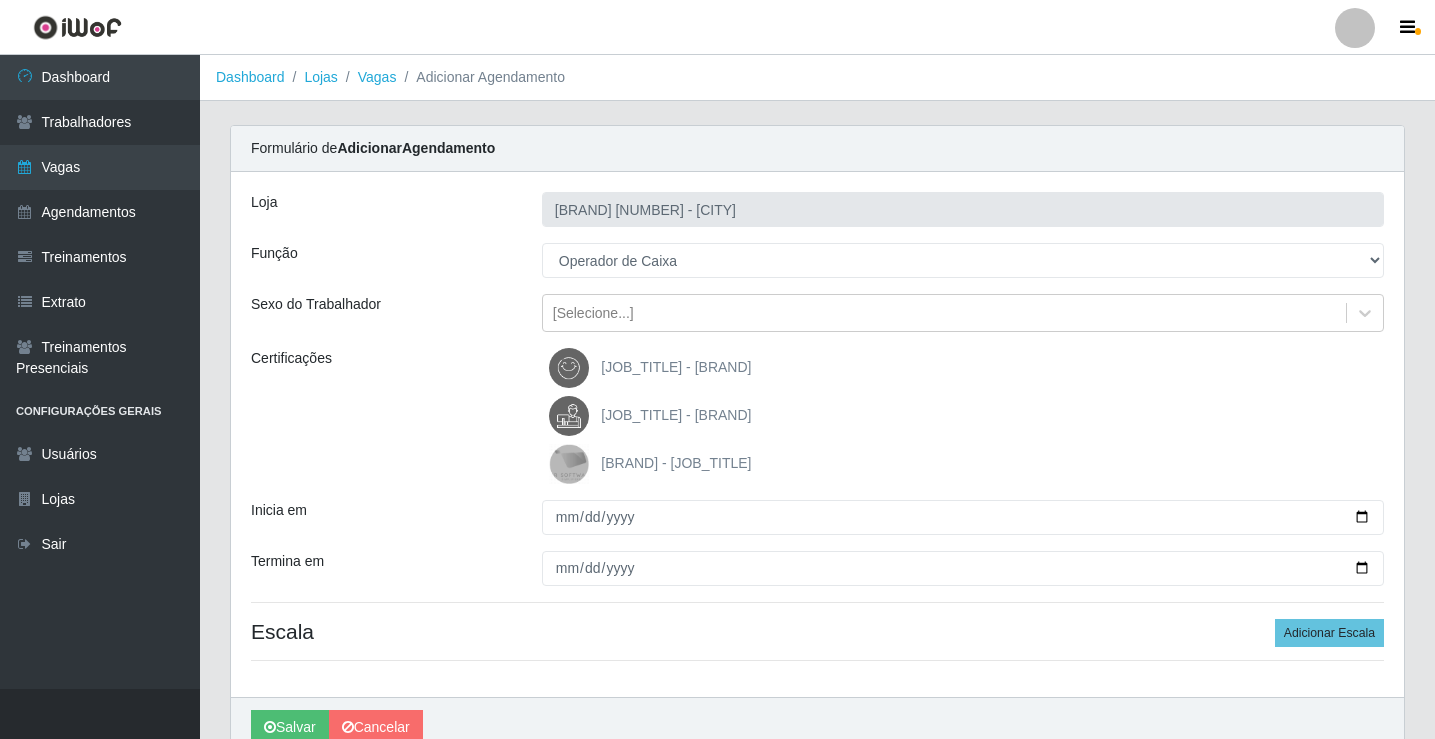click on "[JOB_TITLE] - [BRAND]" at bounding box center (676, 415) 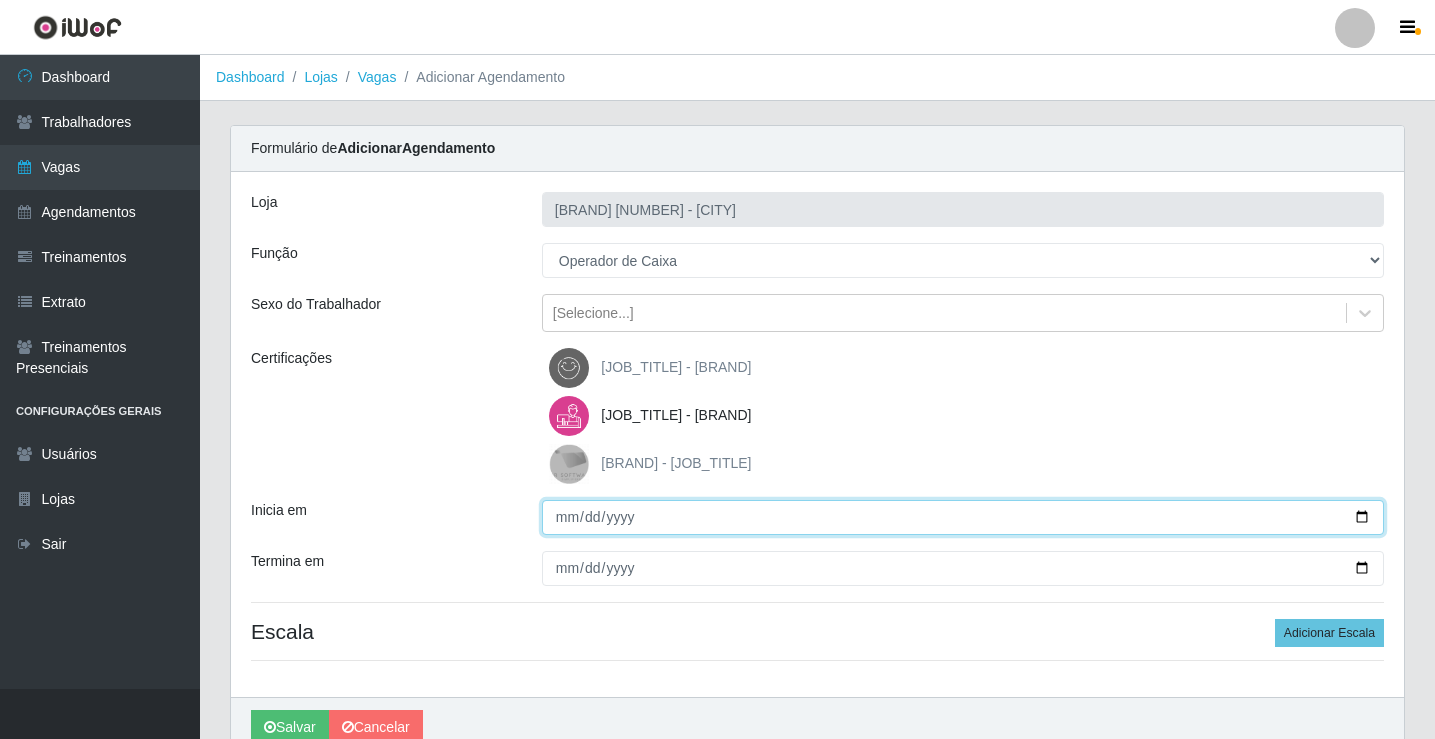 drag, startPoint x: 561, startPoint y: 525, endPoint x: 610, endPoint y: 520, distance: 49.25444 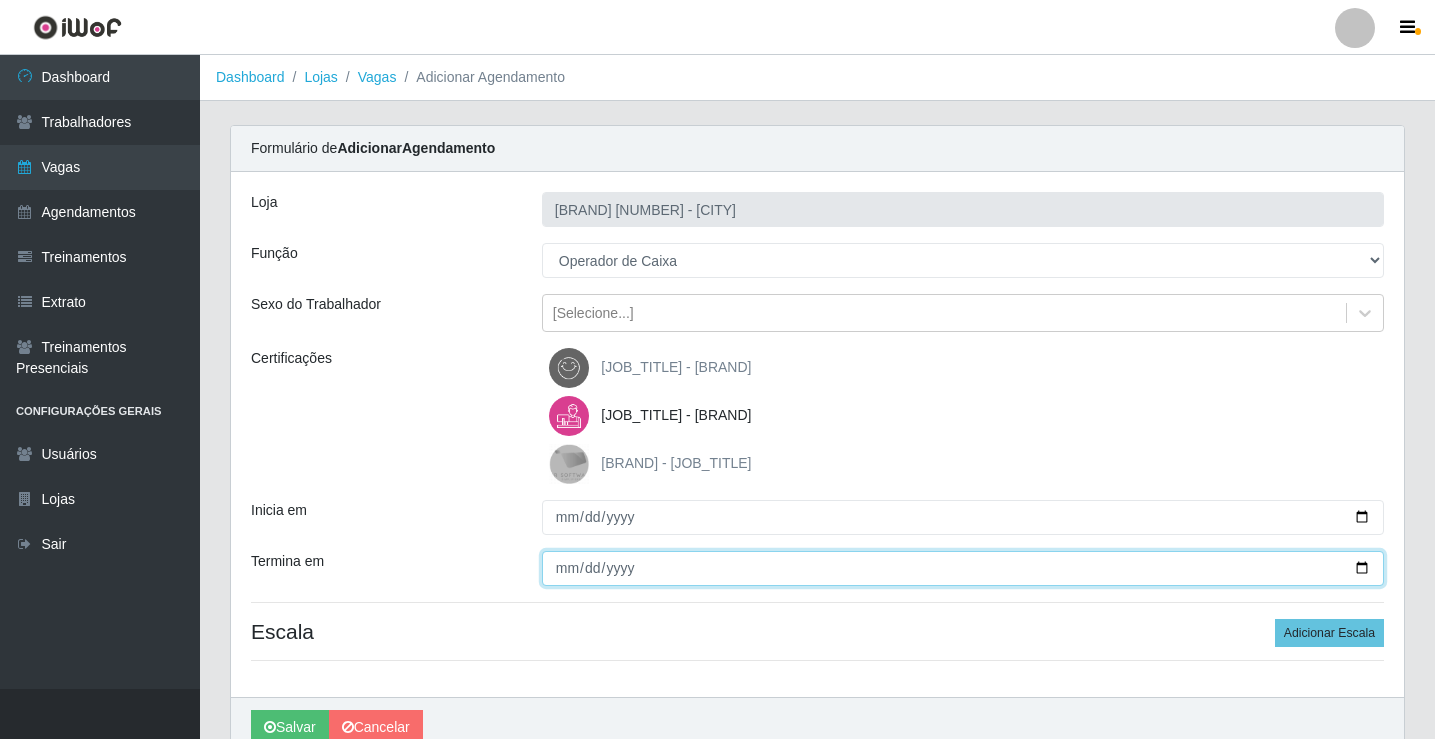 type on "[DATE]" 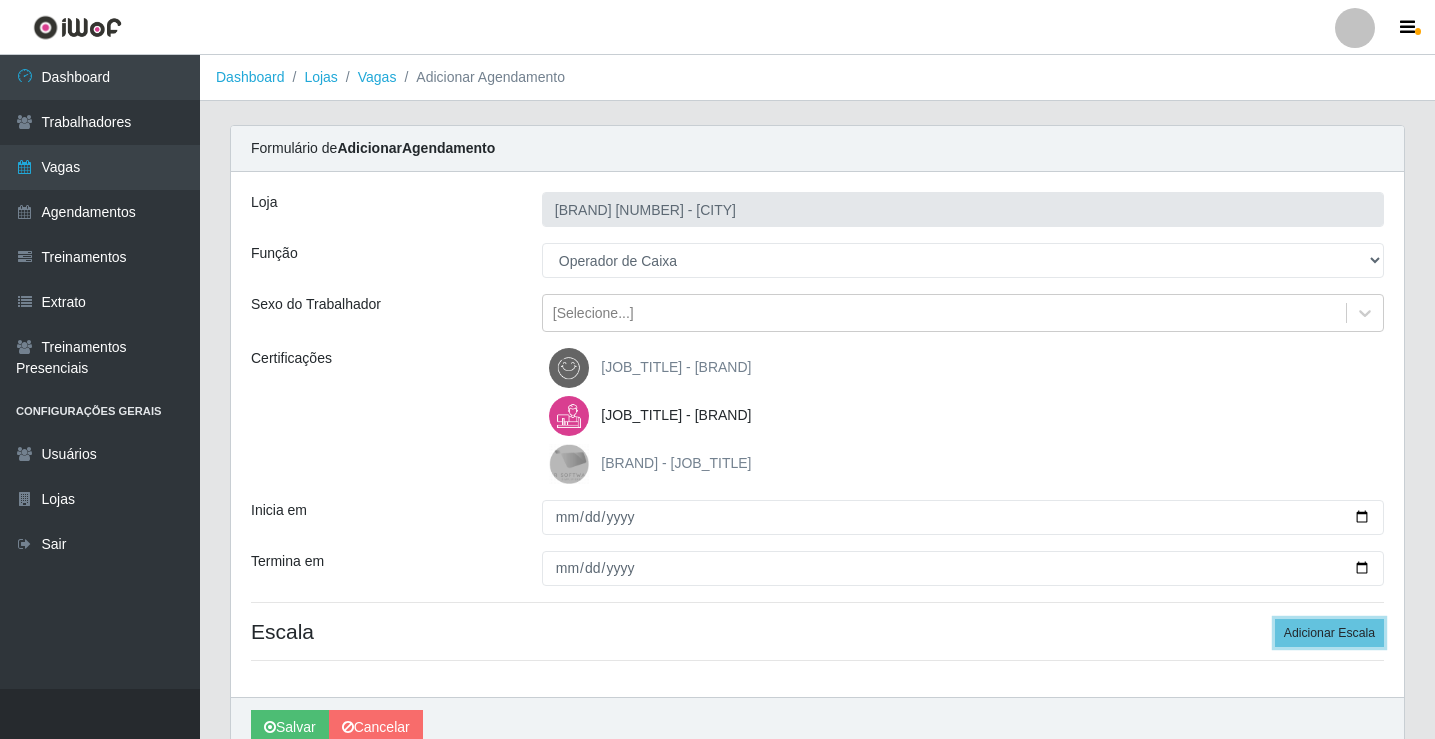 type 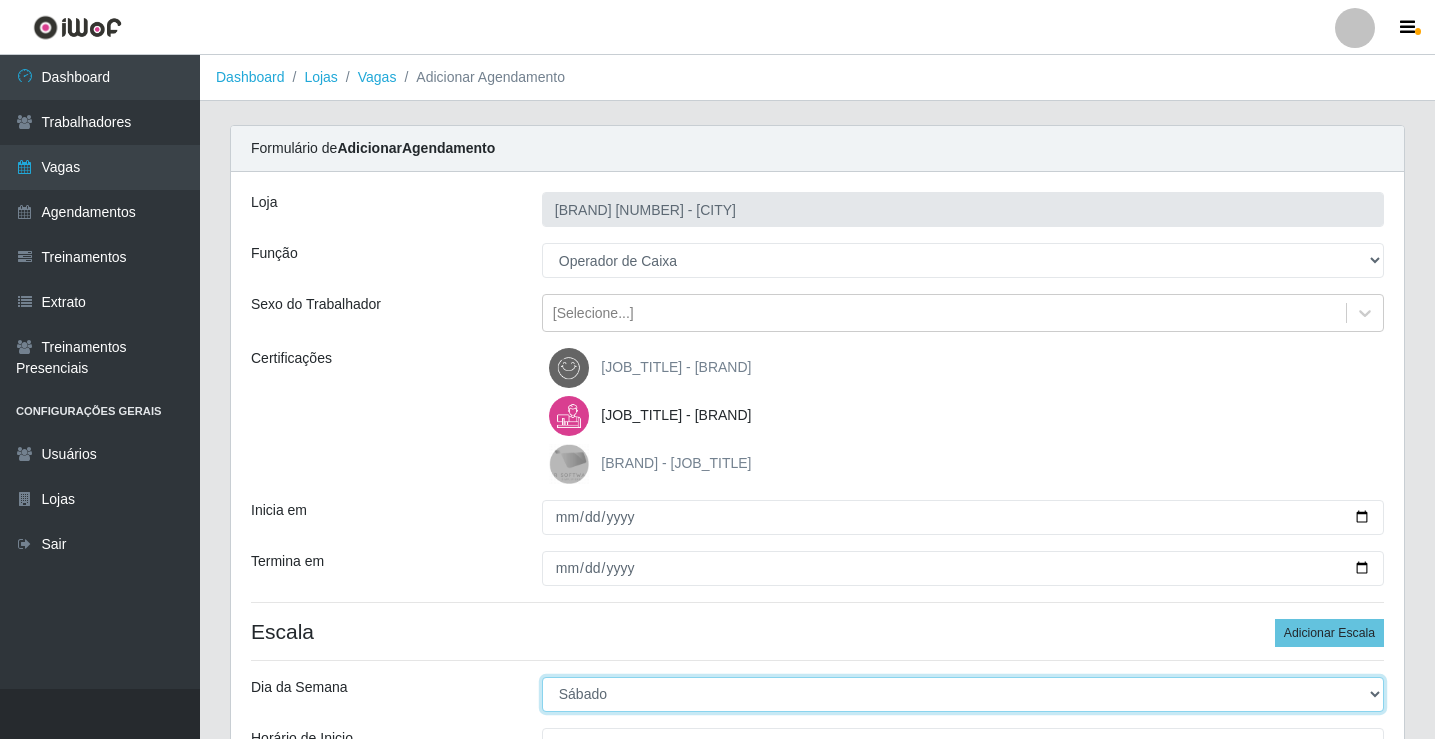 select on "5" 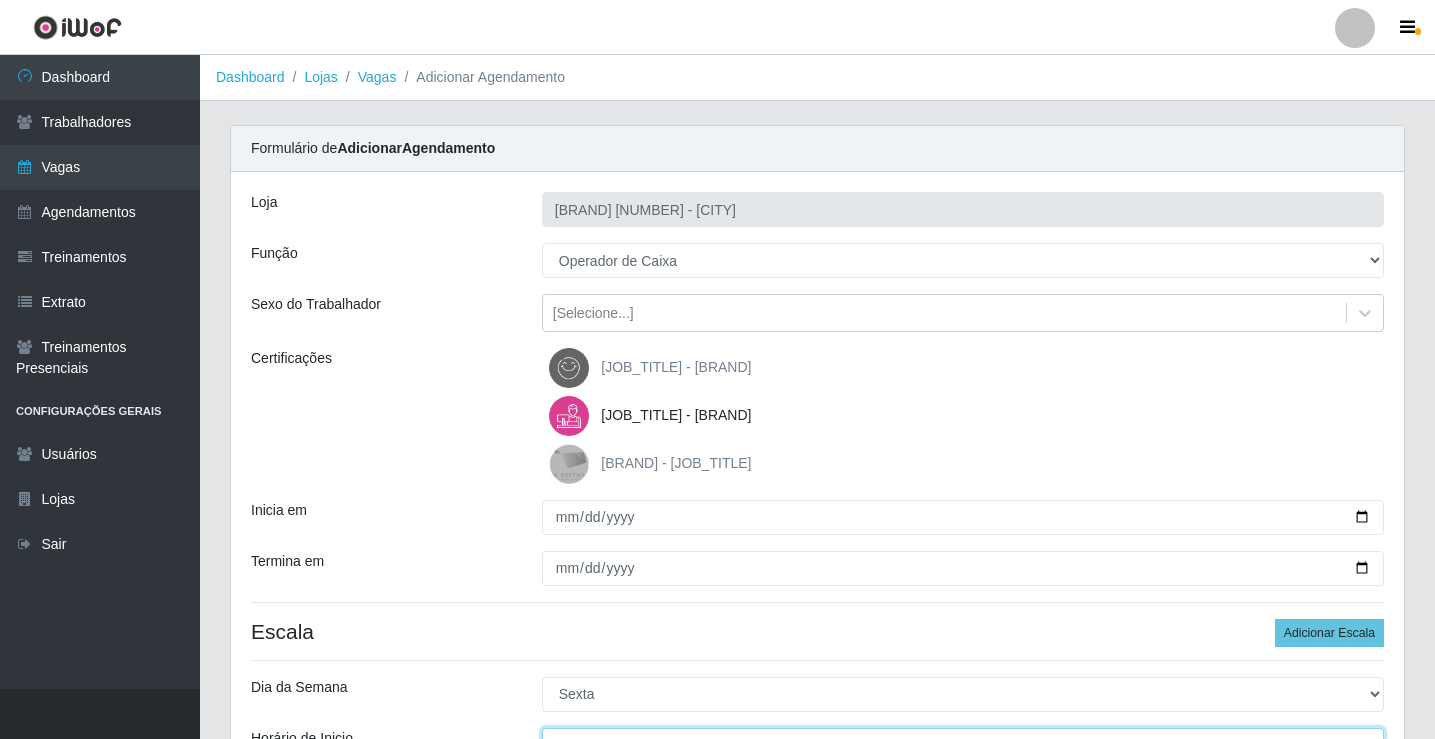 scroll, scrollTop: 24, scrollLeft: 0, axis: vertical 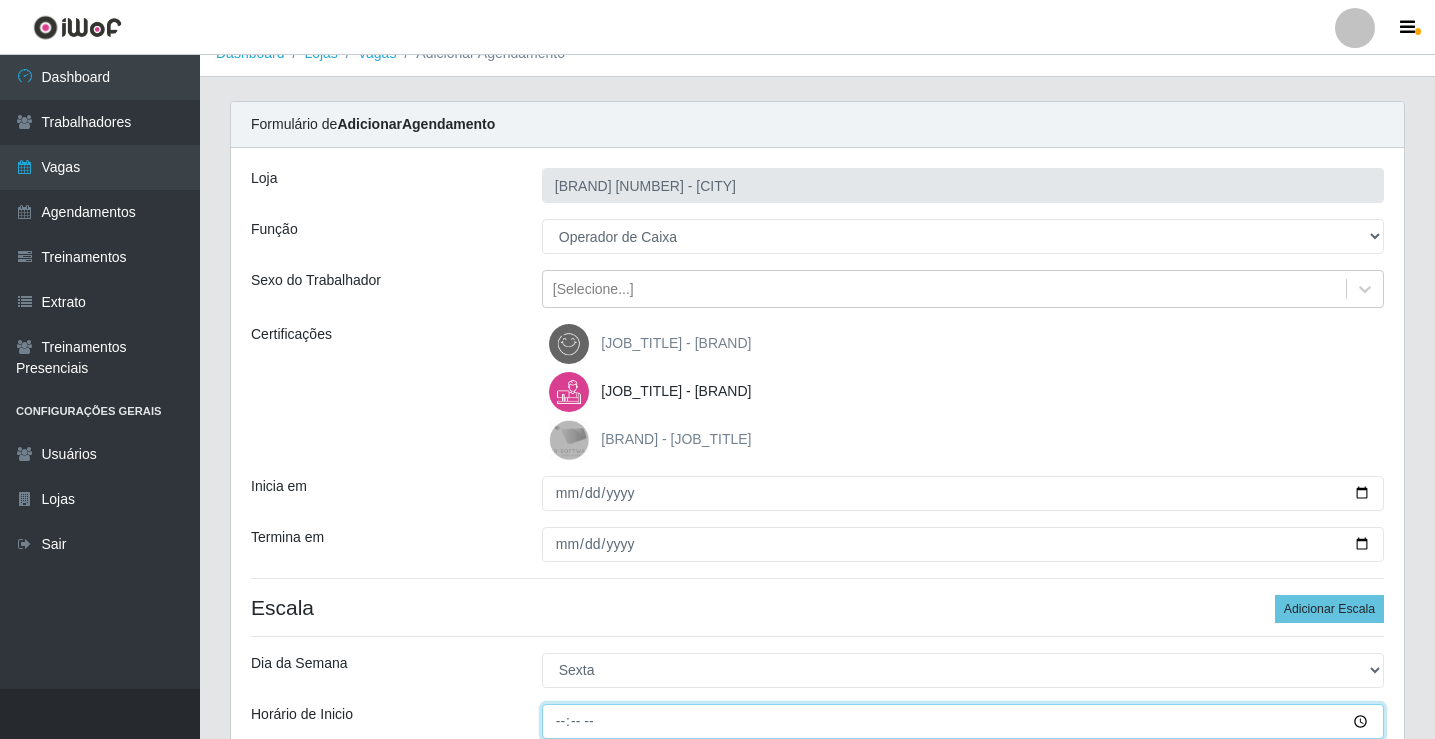 type on "15:00" 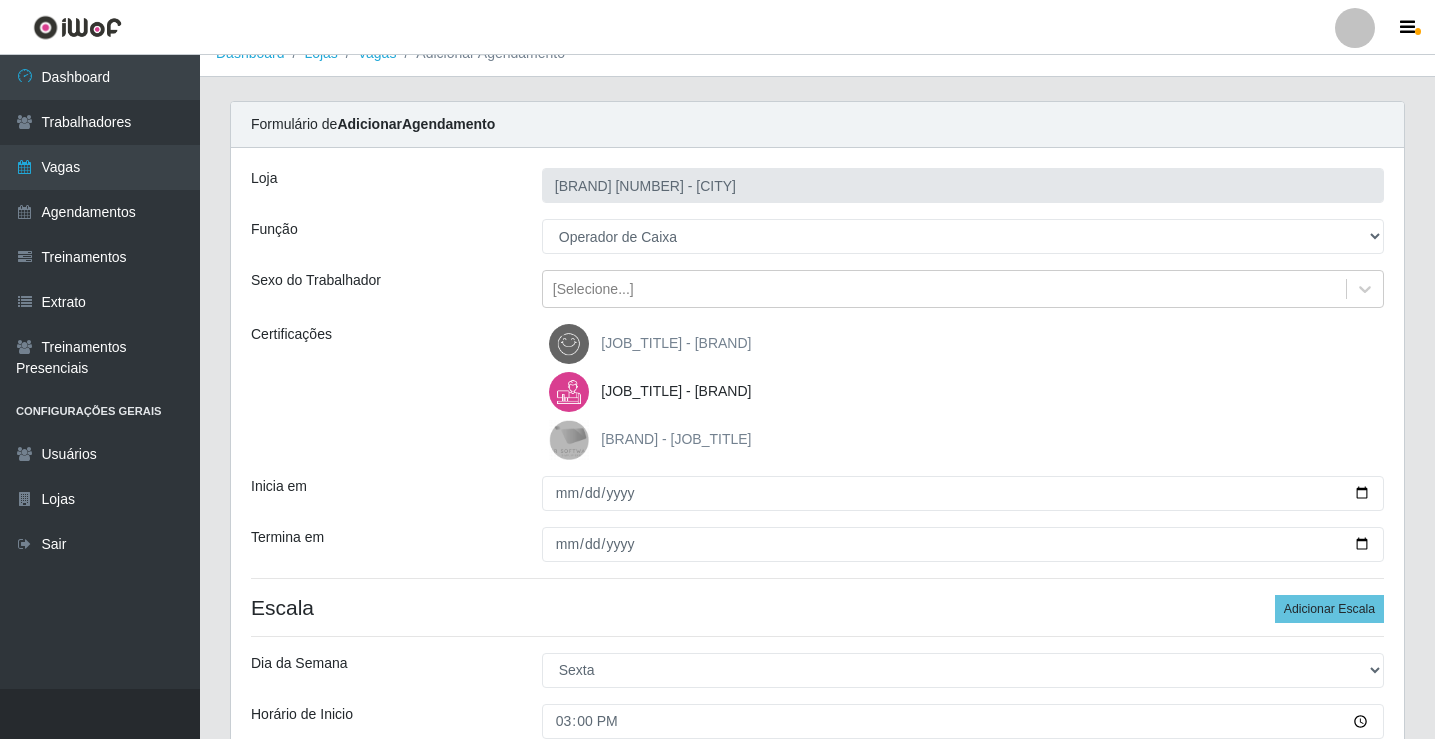scroll, scrollTop: 314, scrollLeft: 0, axis: vertical 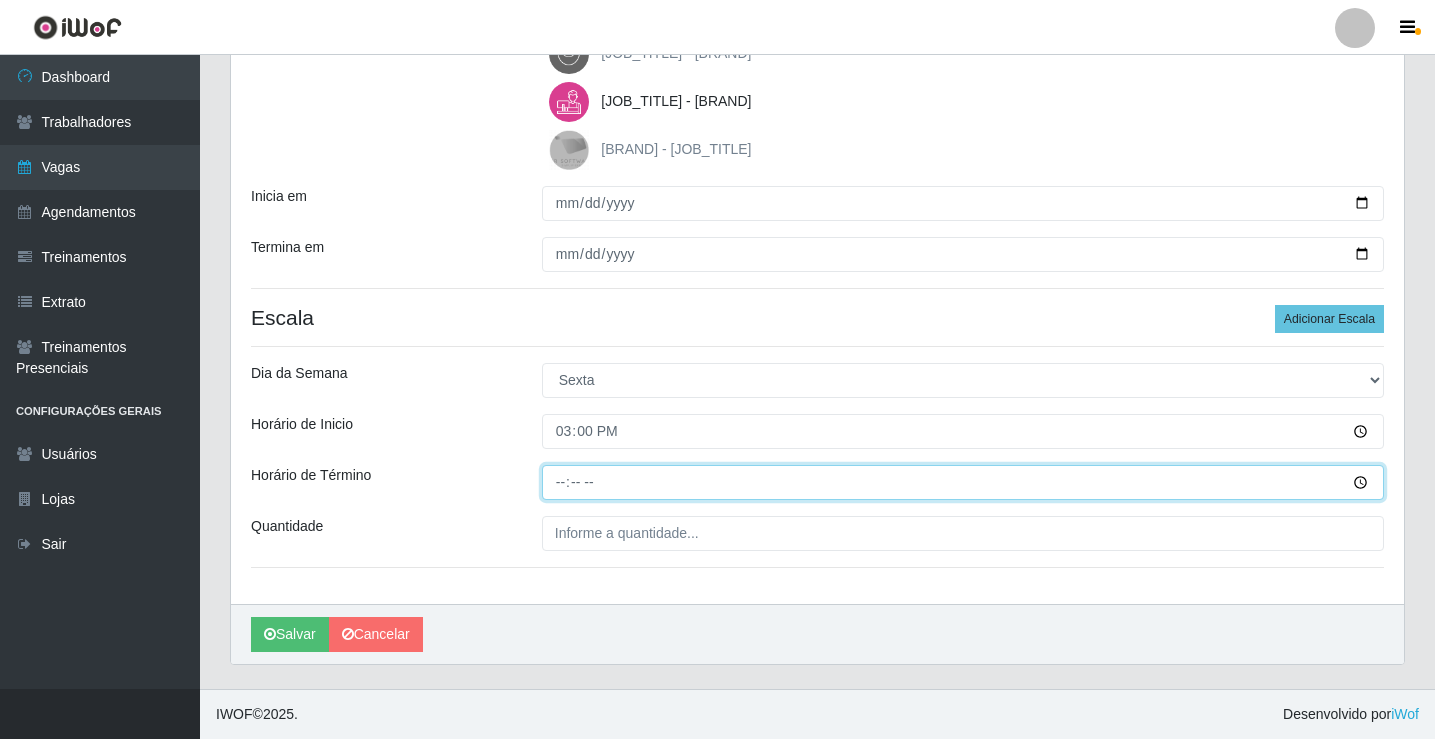 type on "21:00" 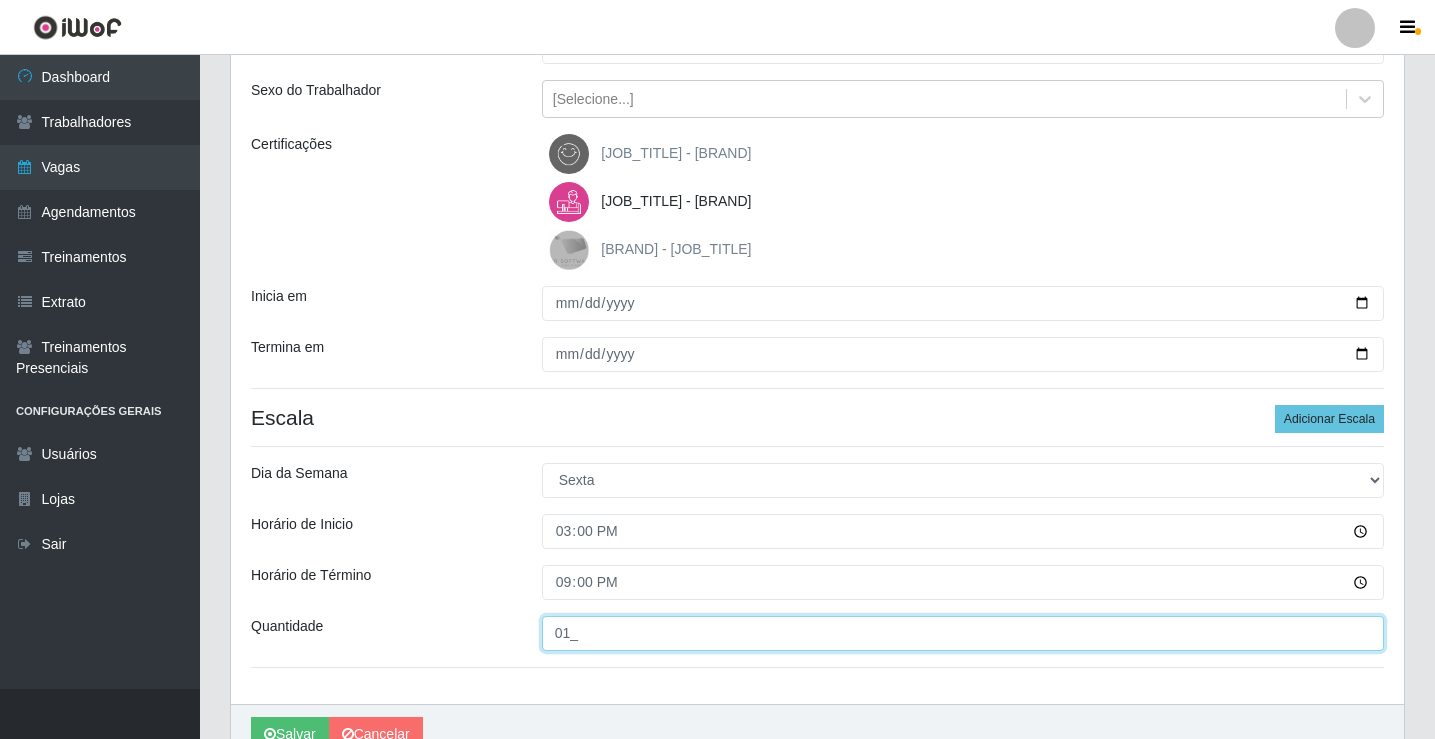 scroll, scrollTop: 314, scrollLeft: 0, axis: vertical 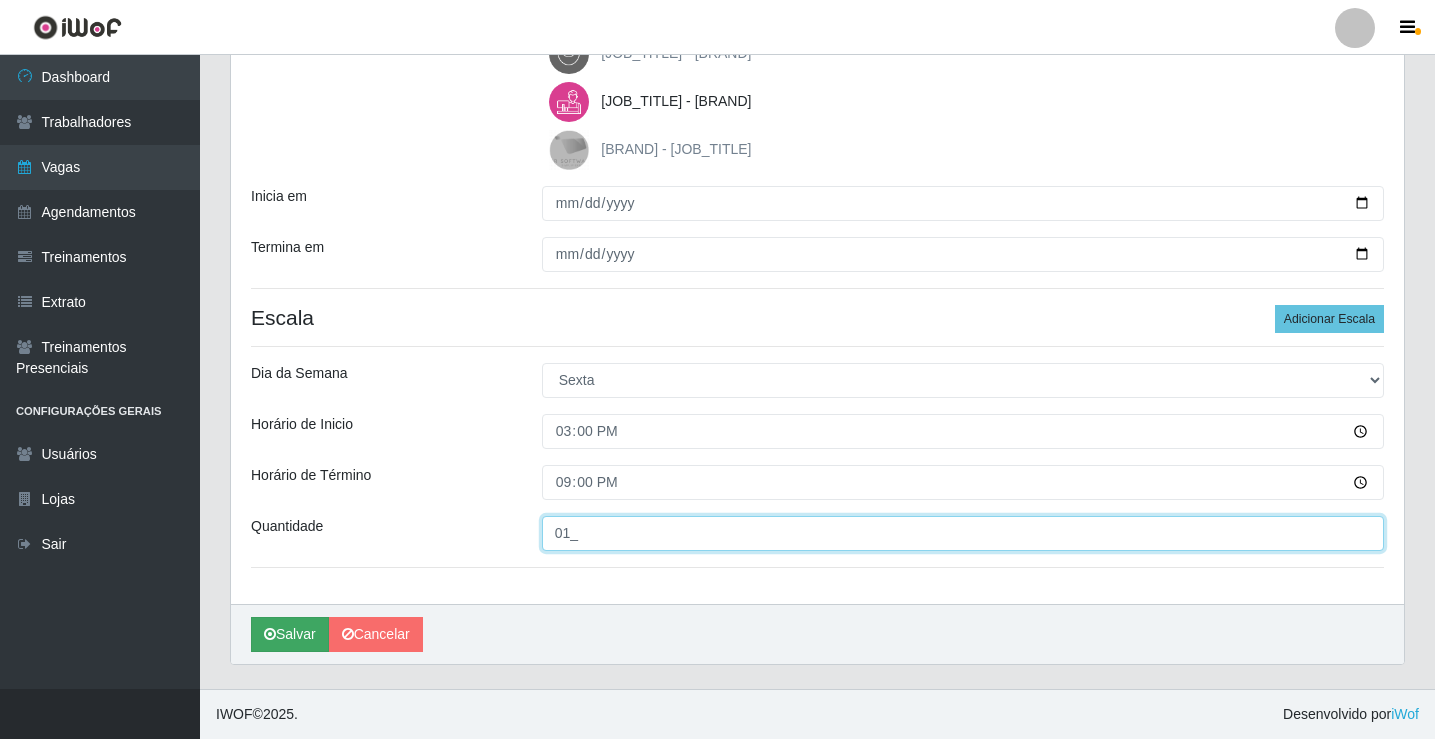 type on "01_" 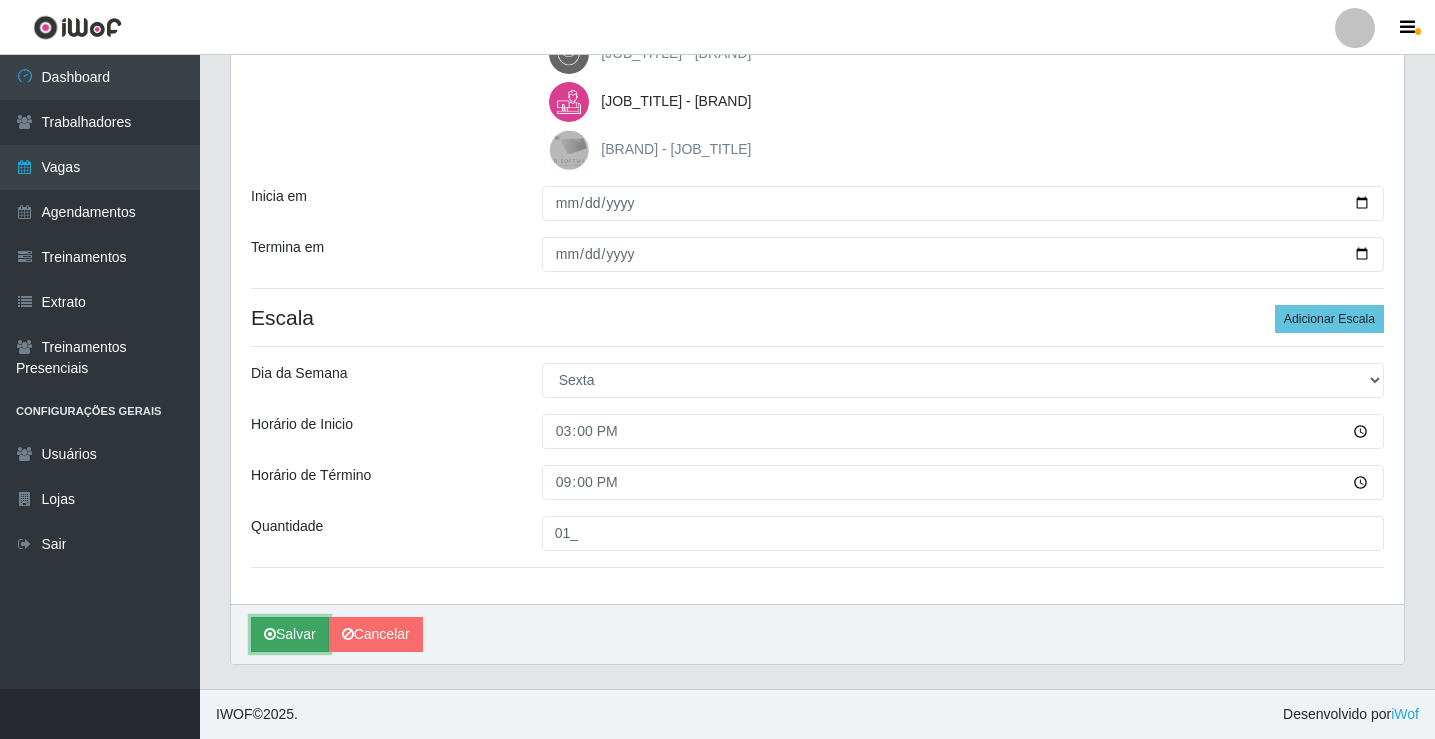 click on "Salvar" at bounding box center [290, 634] 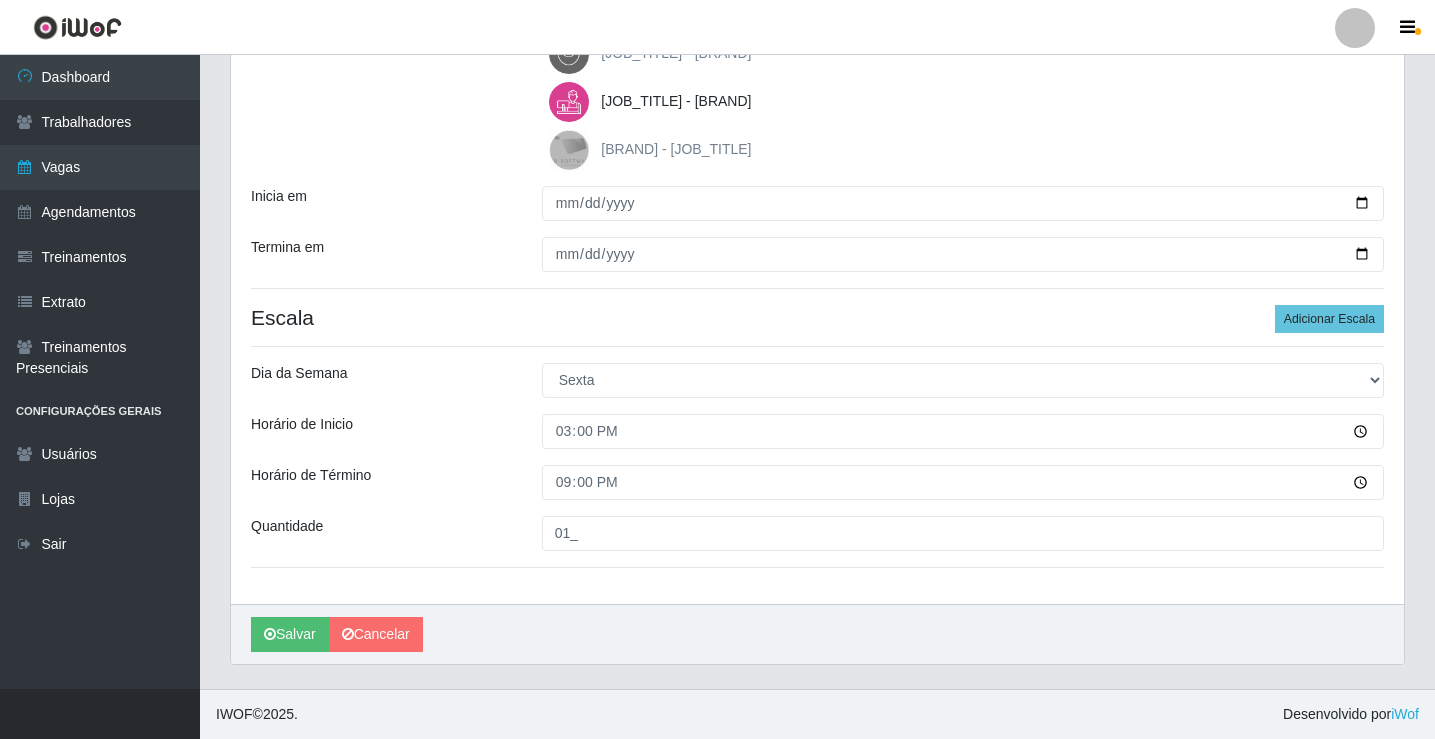 scroll, scrollTop: 0, scrollLeft: 0, axis: both 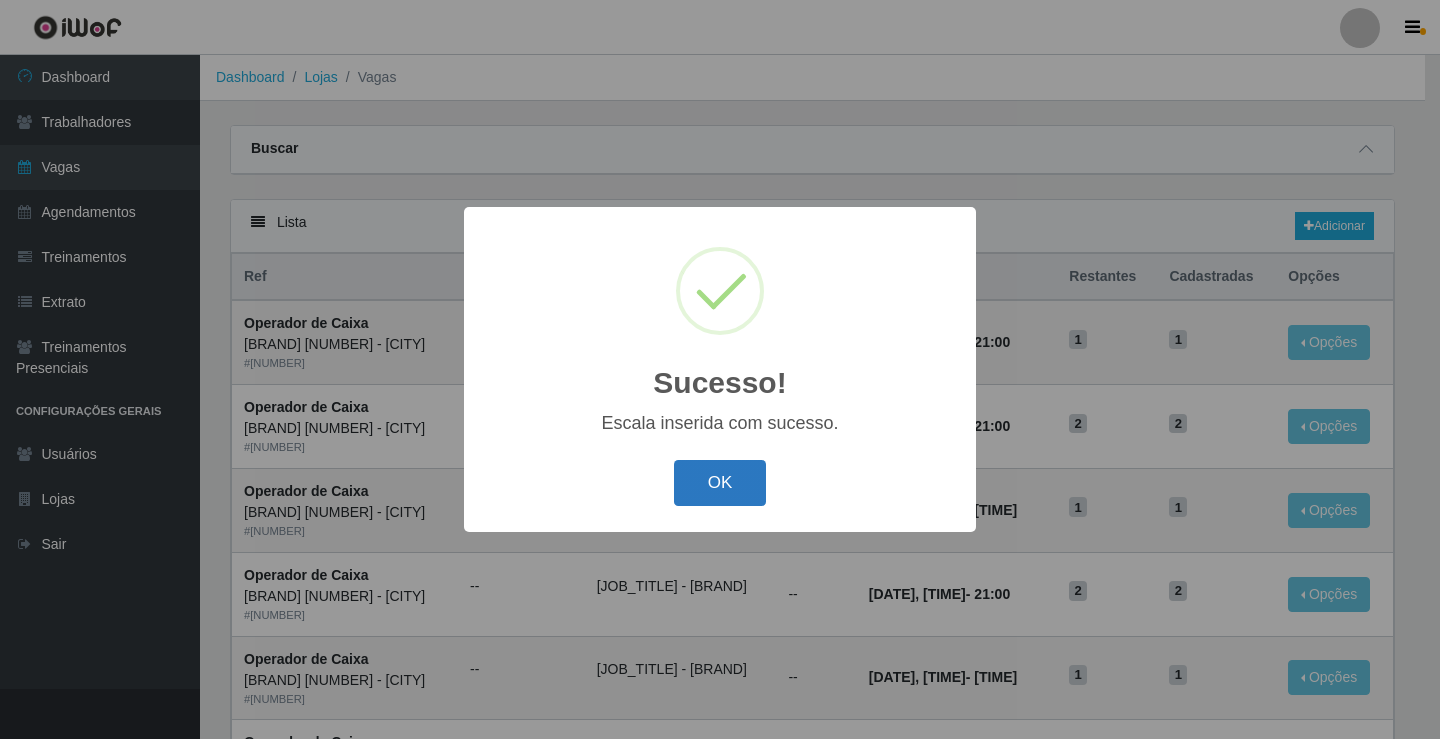 click on "OK" at bounding box center [720, 483] 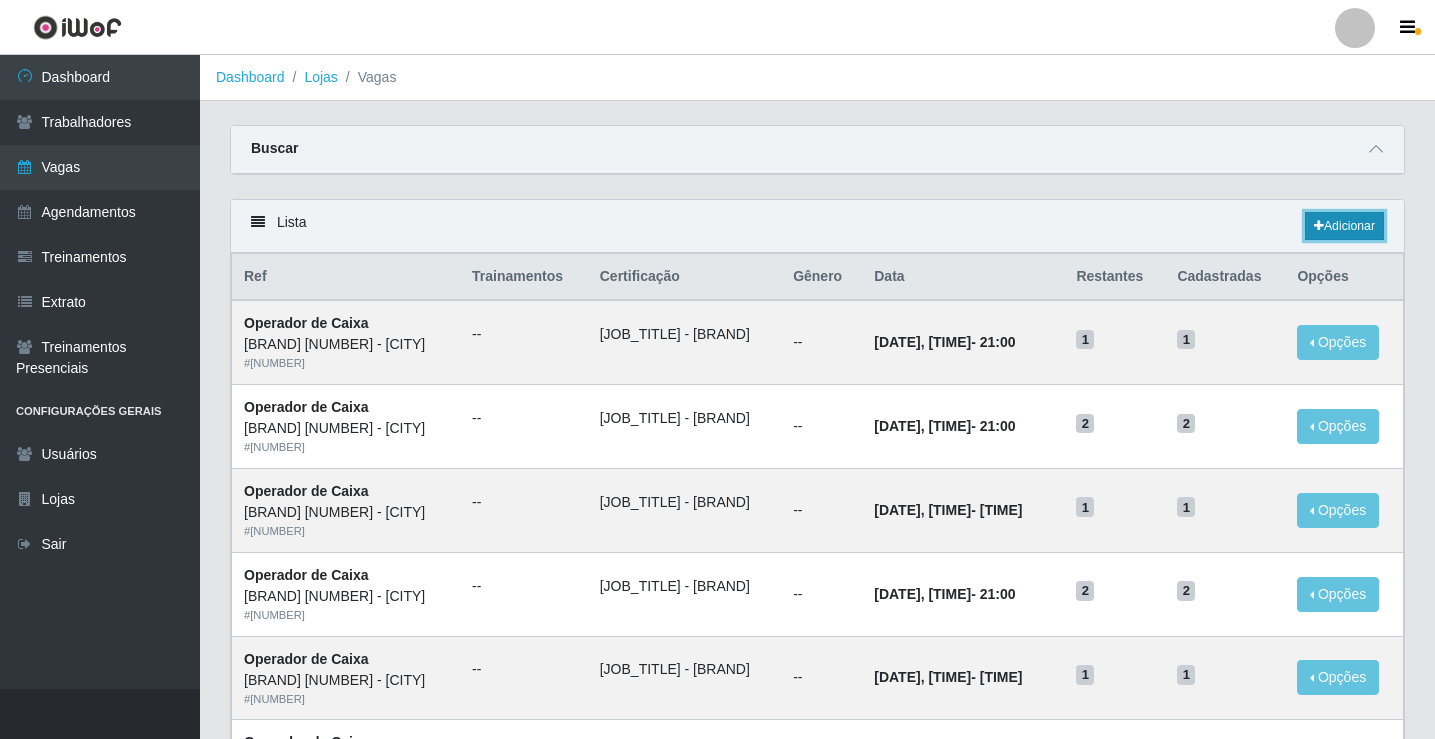 click on "Adicionar" at bounding box center (1344, 226) 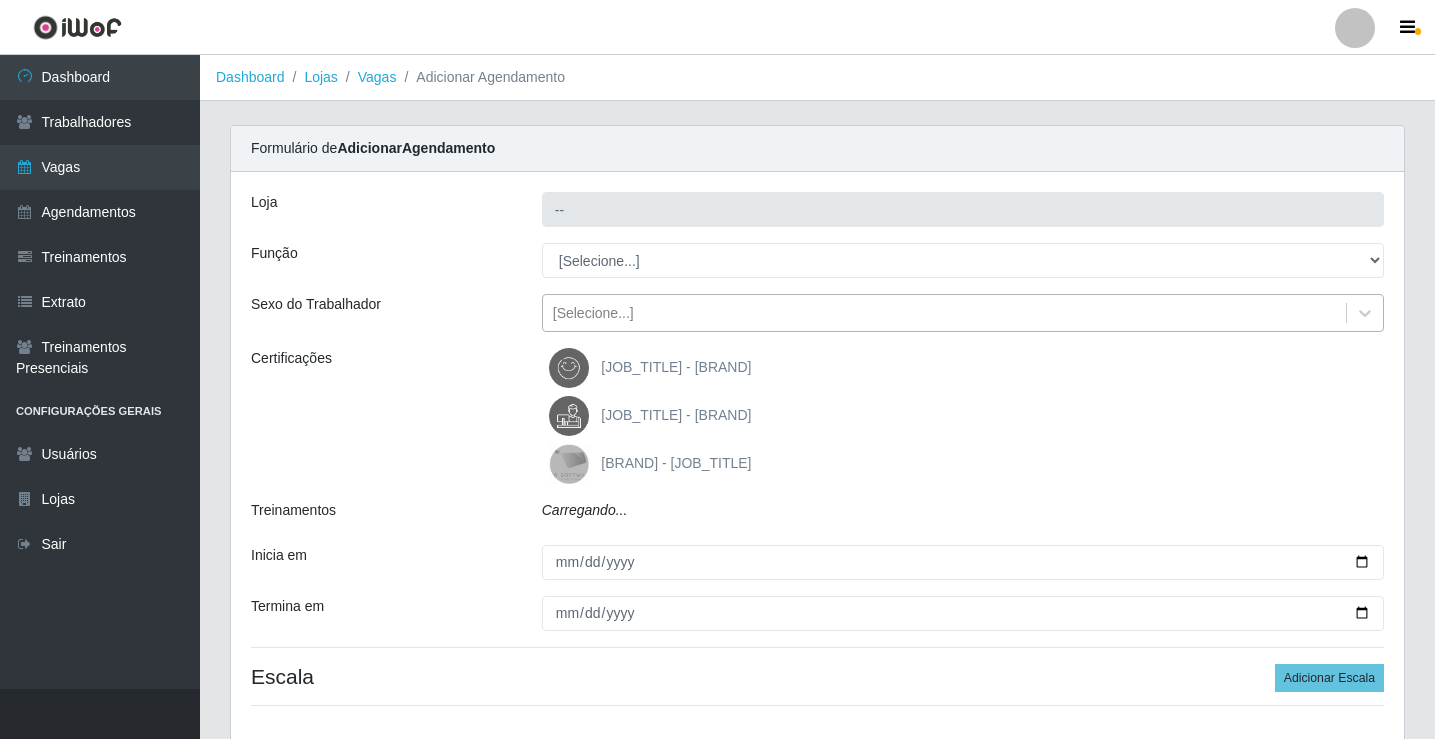 type on "[BRAND] [NUMBER] - [CITY]" 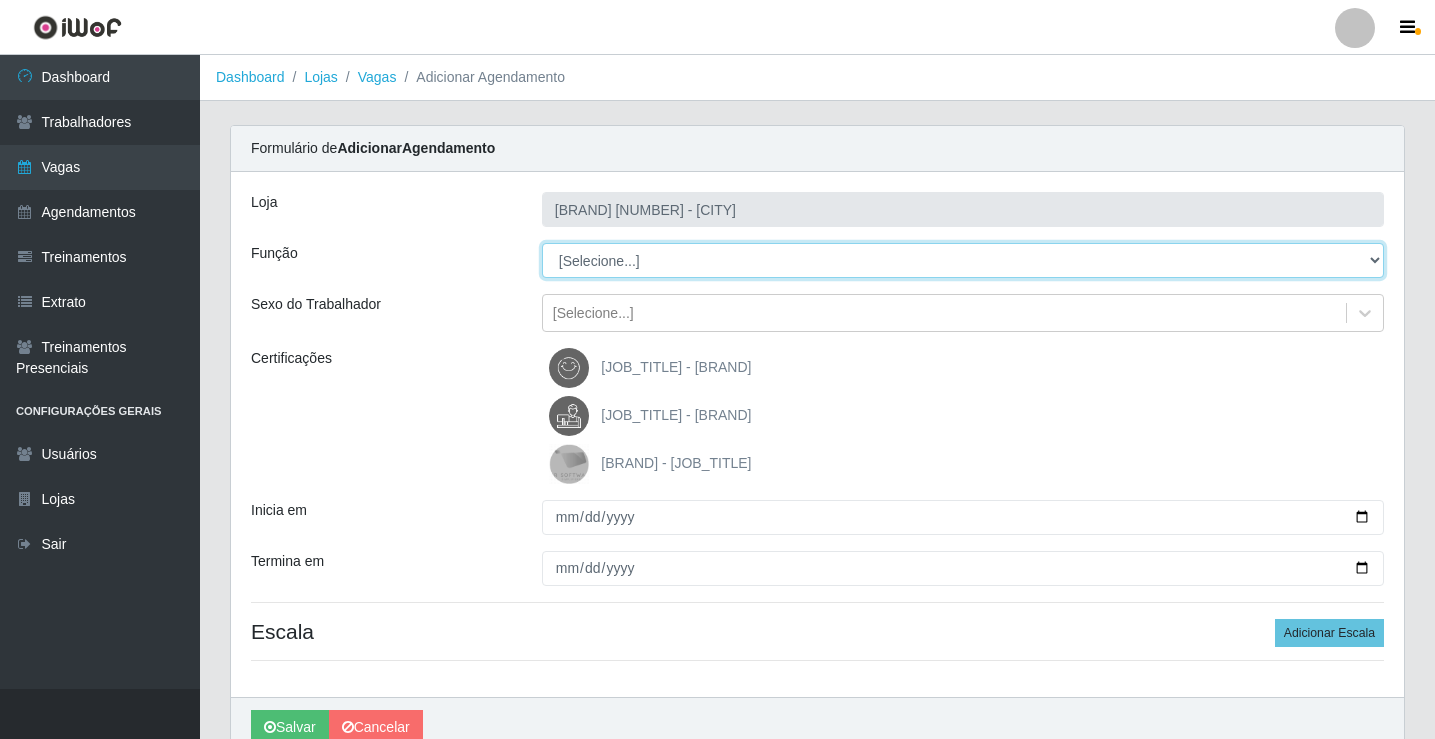 click on "[Selecione...] [JOB_TITLE] [JOB_TITLE] [JOB_TITLE] [JOB_TITLE] [JOB_TITLE] [JOB_TITLE]" at bounding box center (963, 260) 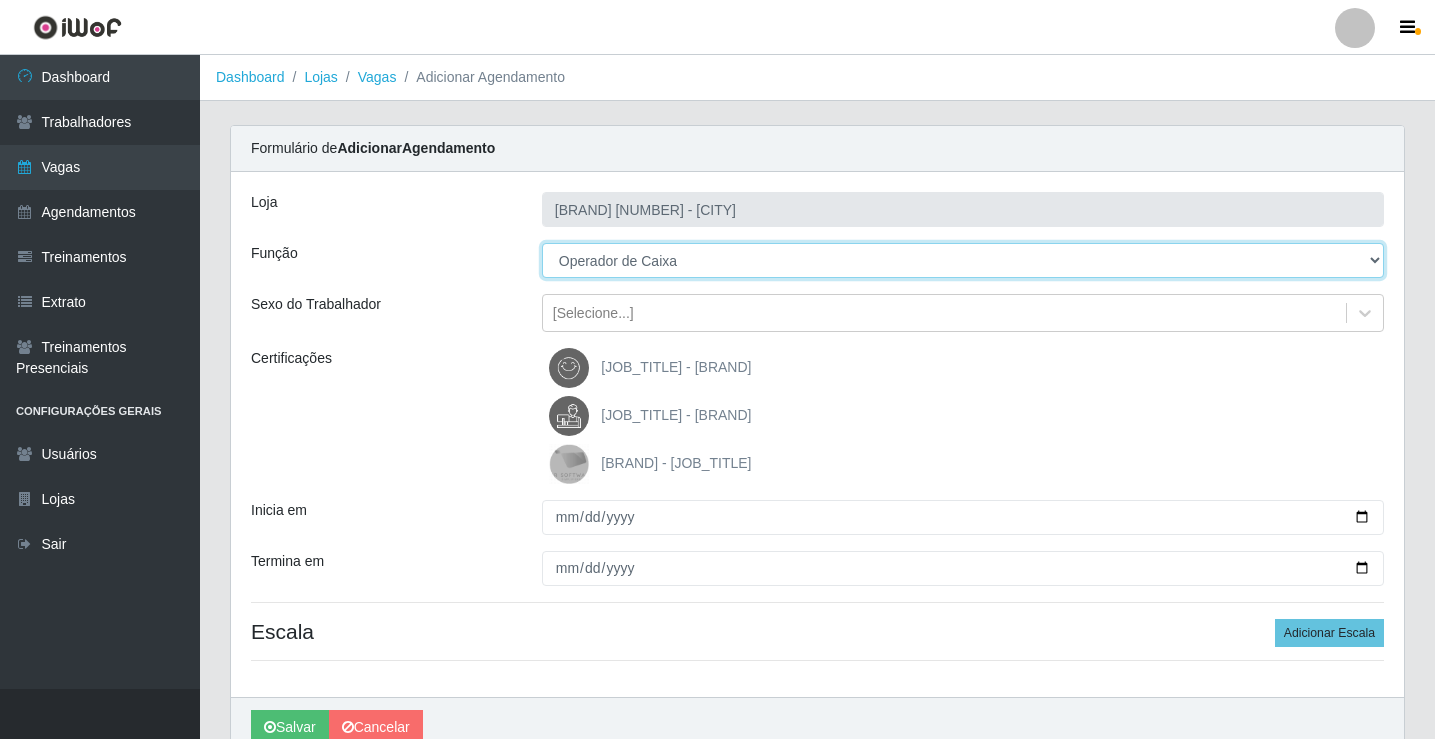 click on "[Selecione...] [JOB_TITLE] [JOB_TITLE] [JOB_TITLE] [JOB_TITLE] [JOB_TITLE] [JOB_TITLE]" at bounding box center [963, 260] 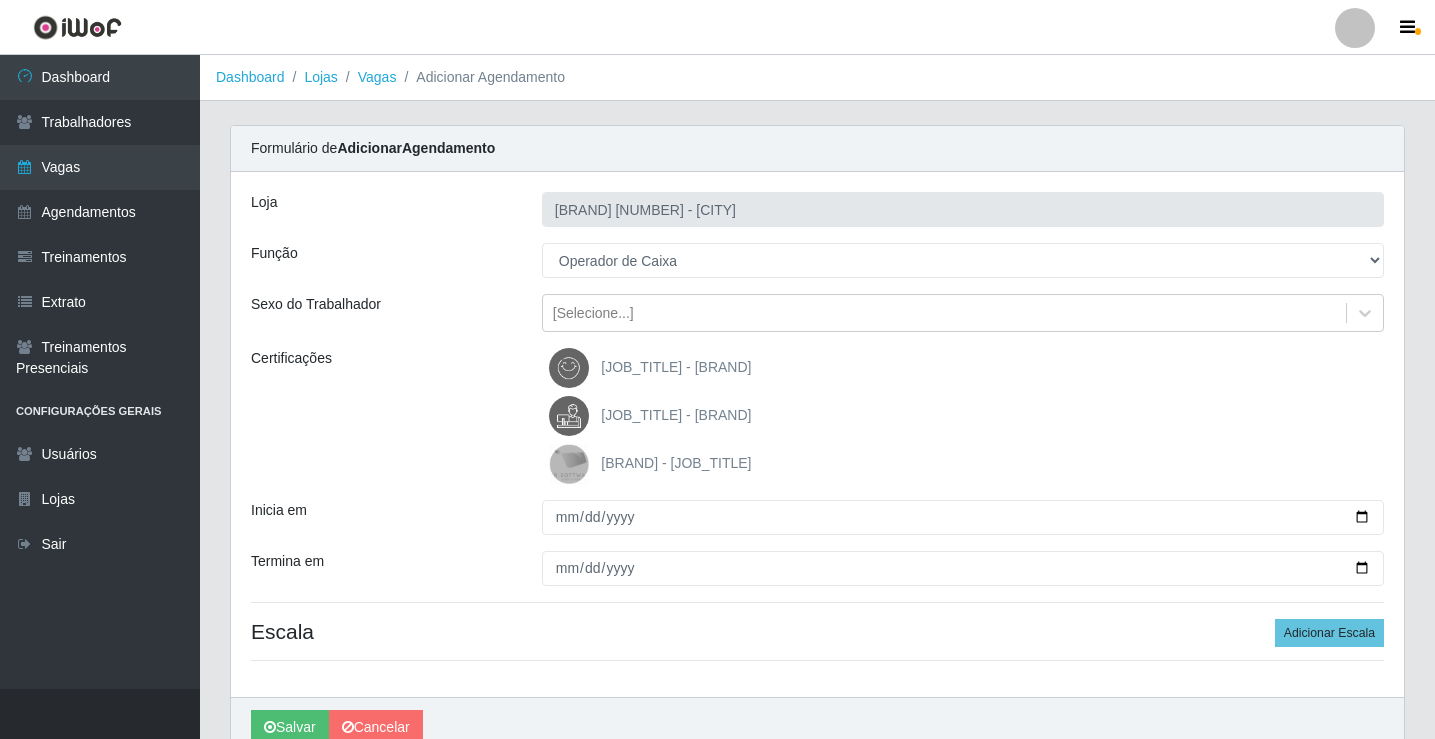 click on "[JOB_TITLE] - [BRAND]" at bounding box center [676, 415] 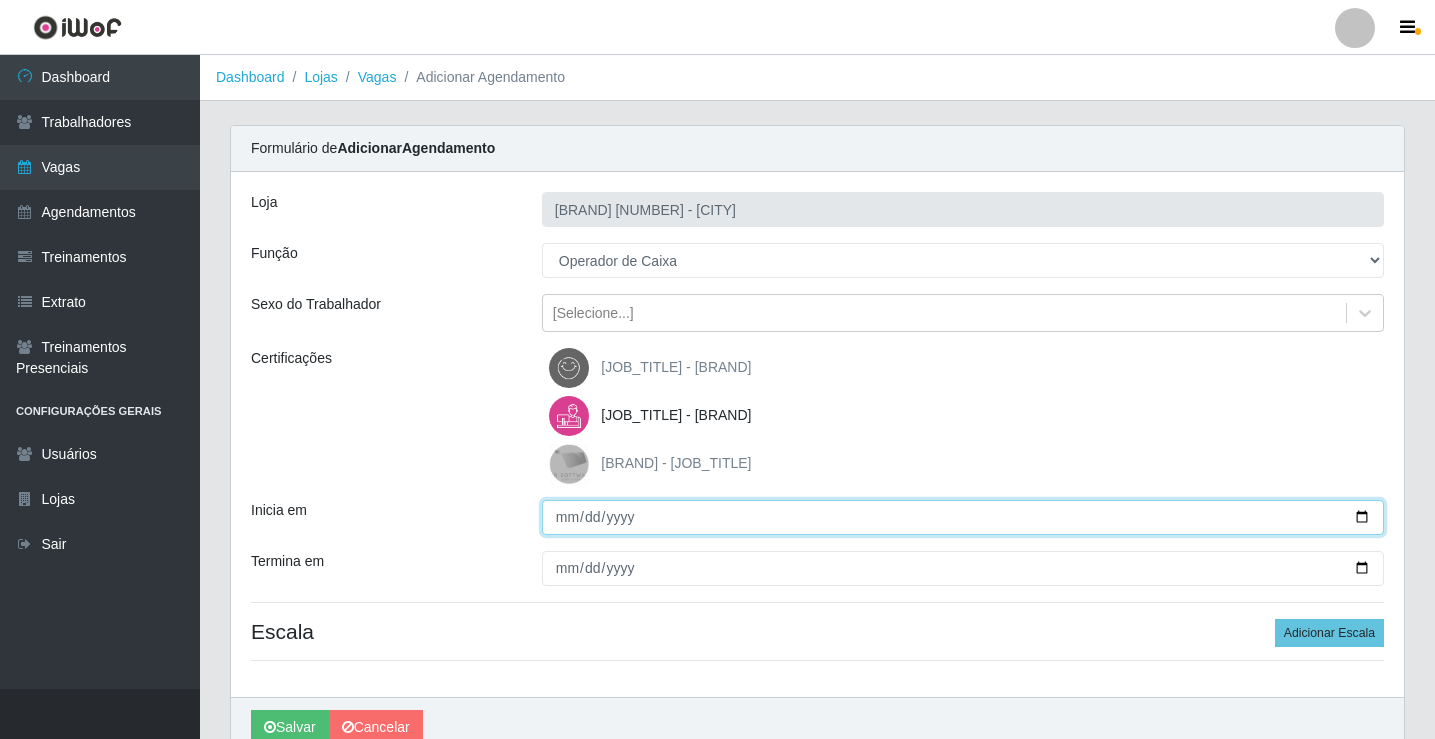 click on "Inicia em" at bounding box center (963, 517) 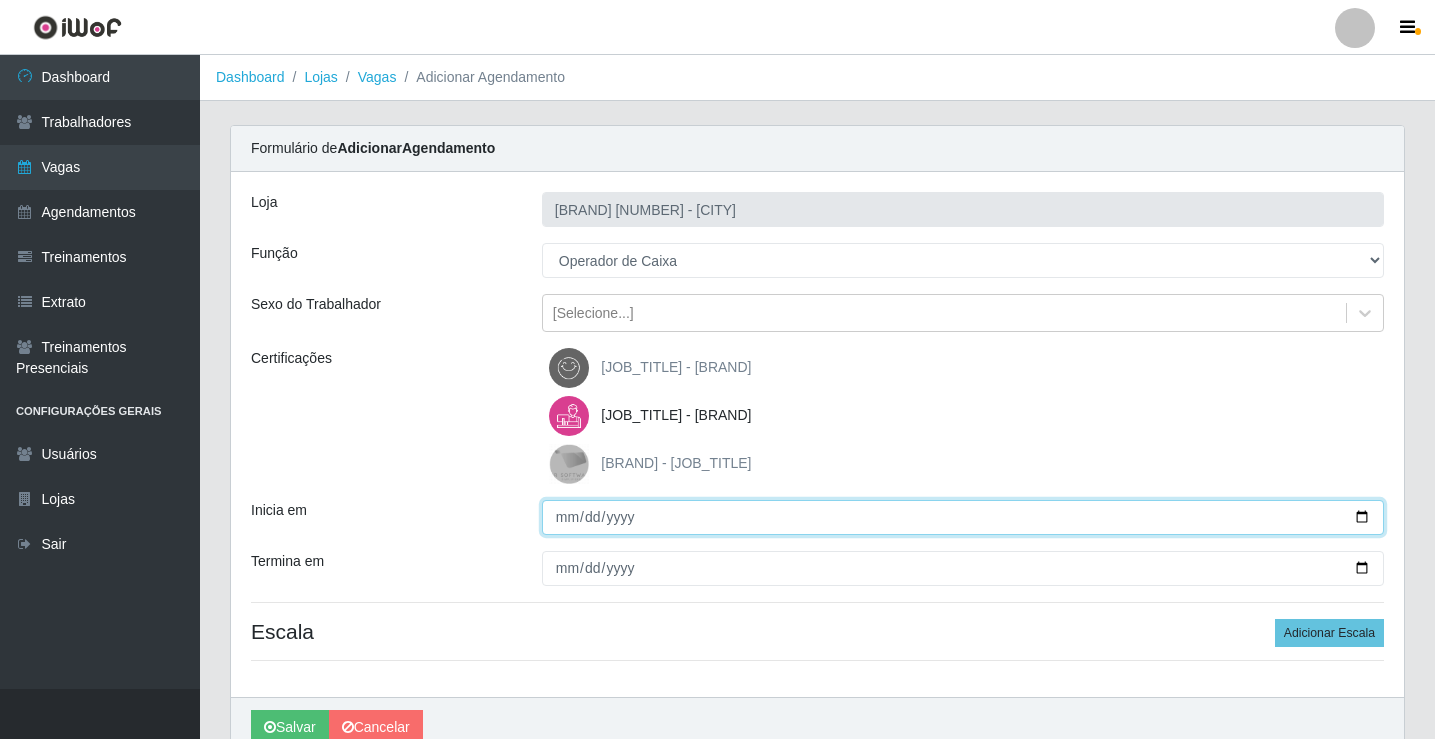 type on "[DATE]" 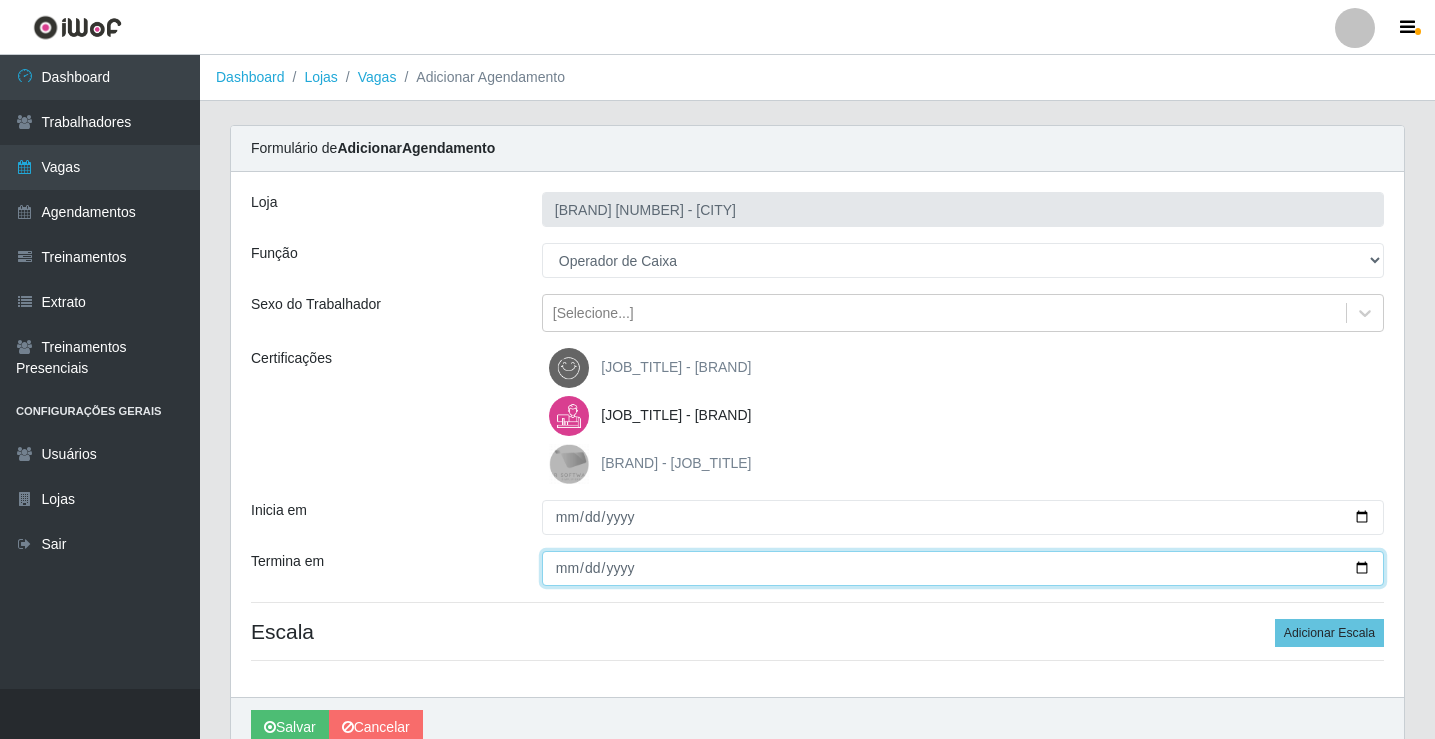 type on "[DATE]" 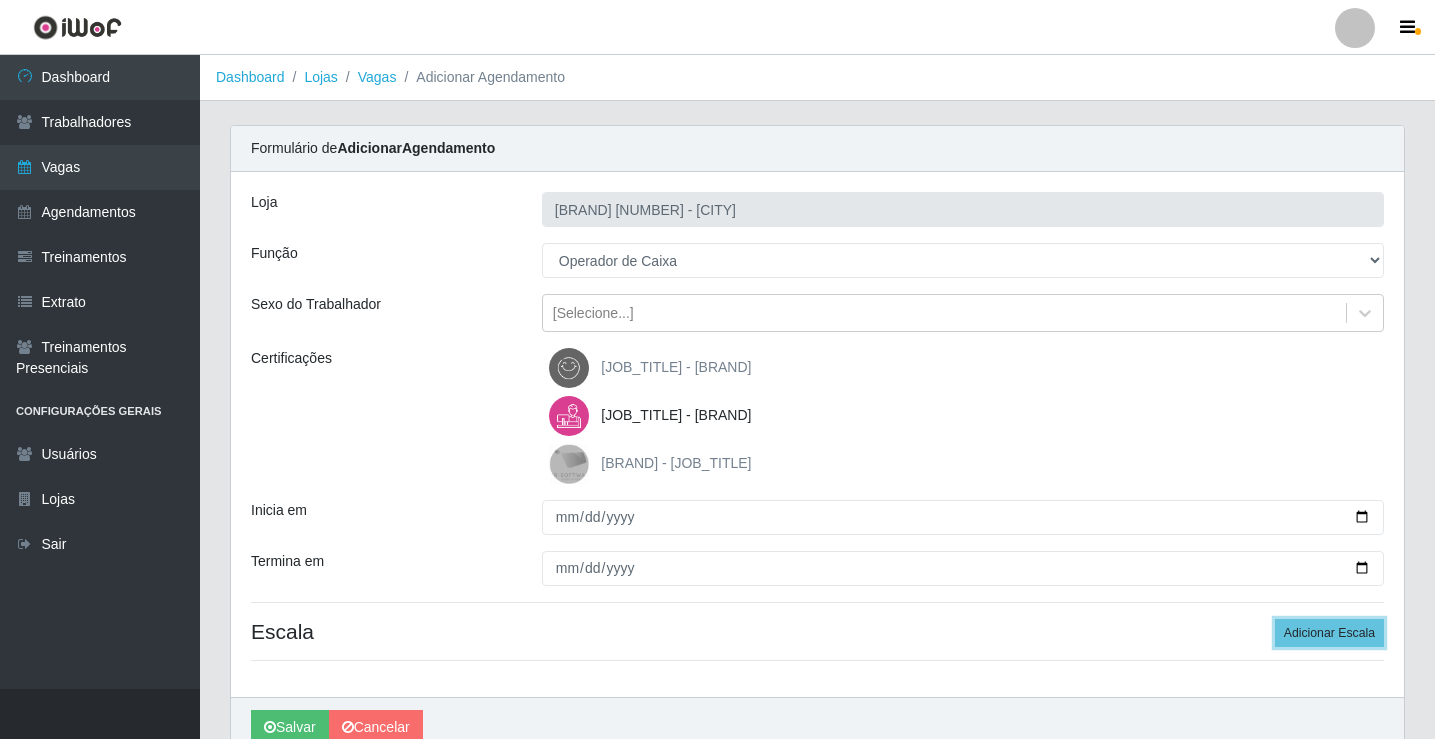 type 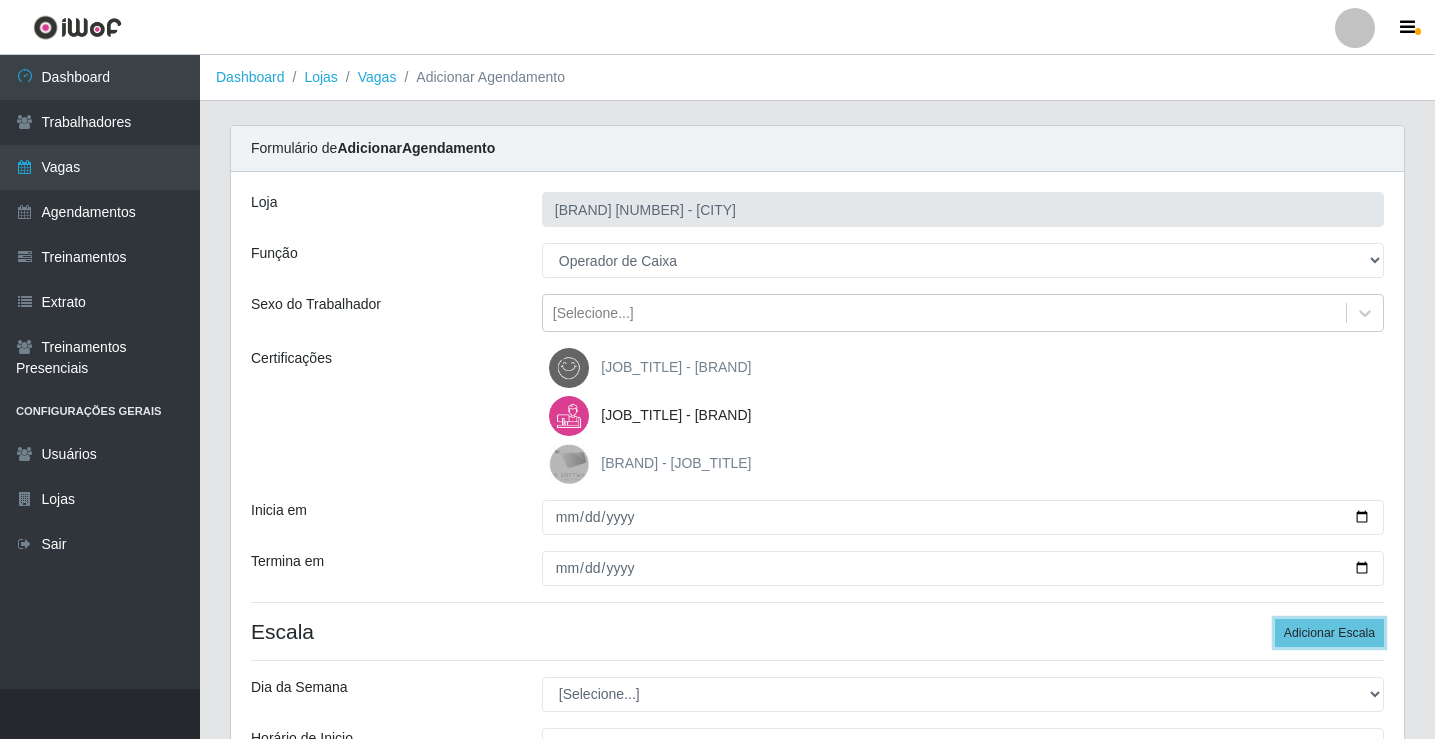 click on "Adicionar Escala" at bounding box center (1329, 633) 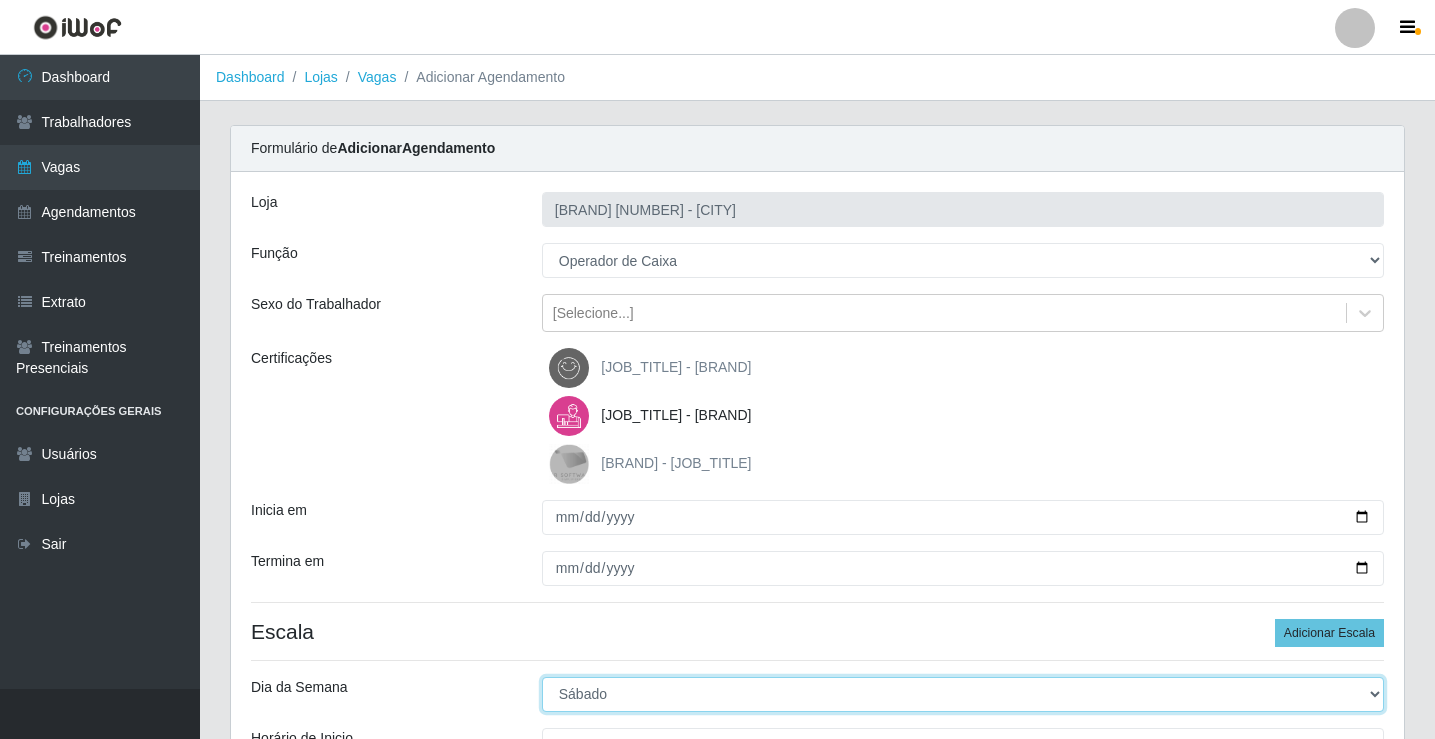 select on "0" 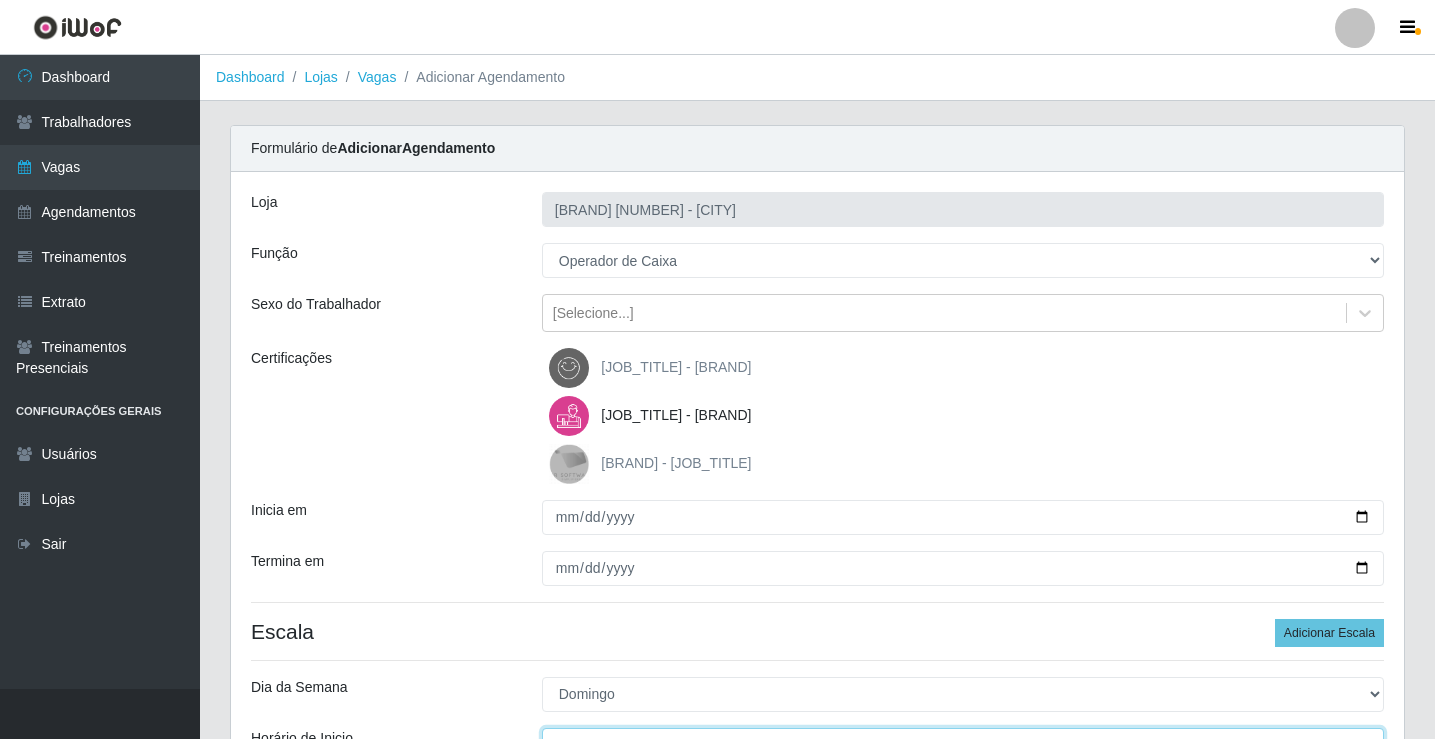 scroll, scrollTop: 24, scrollLeft: 0, axis: vertical 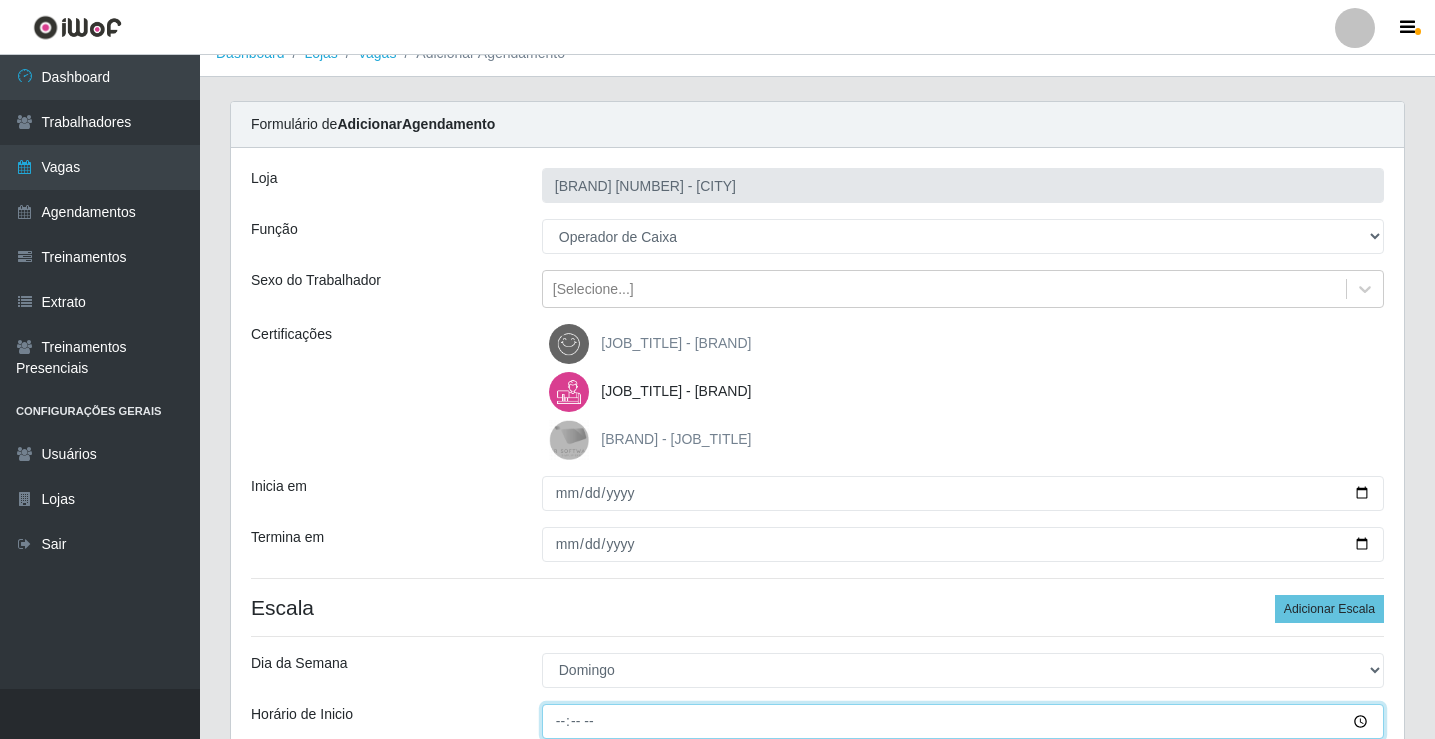 type on "07:00" 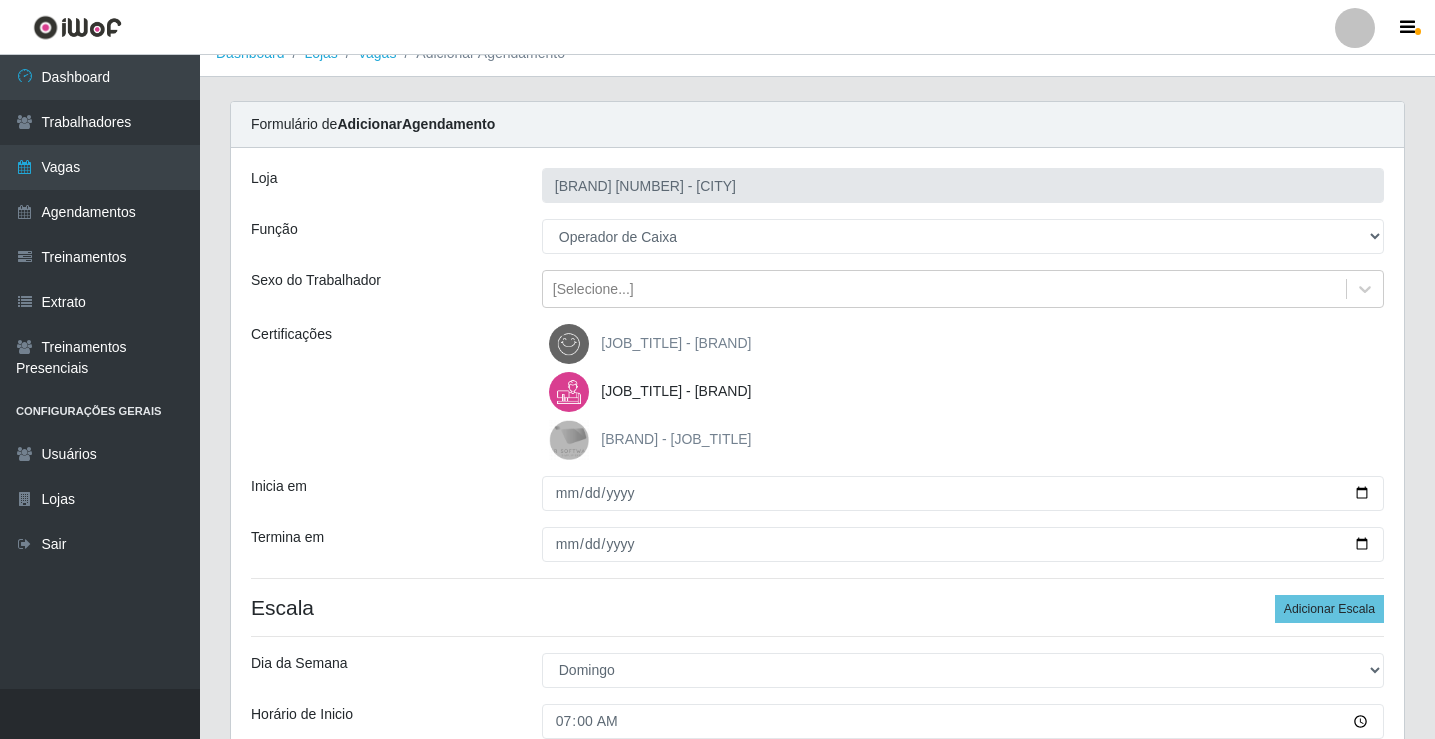 scroll, scrollTop: 427, scrollLeft: 0, axis: vertical 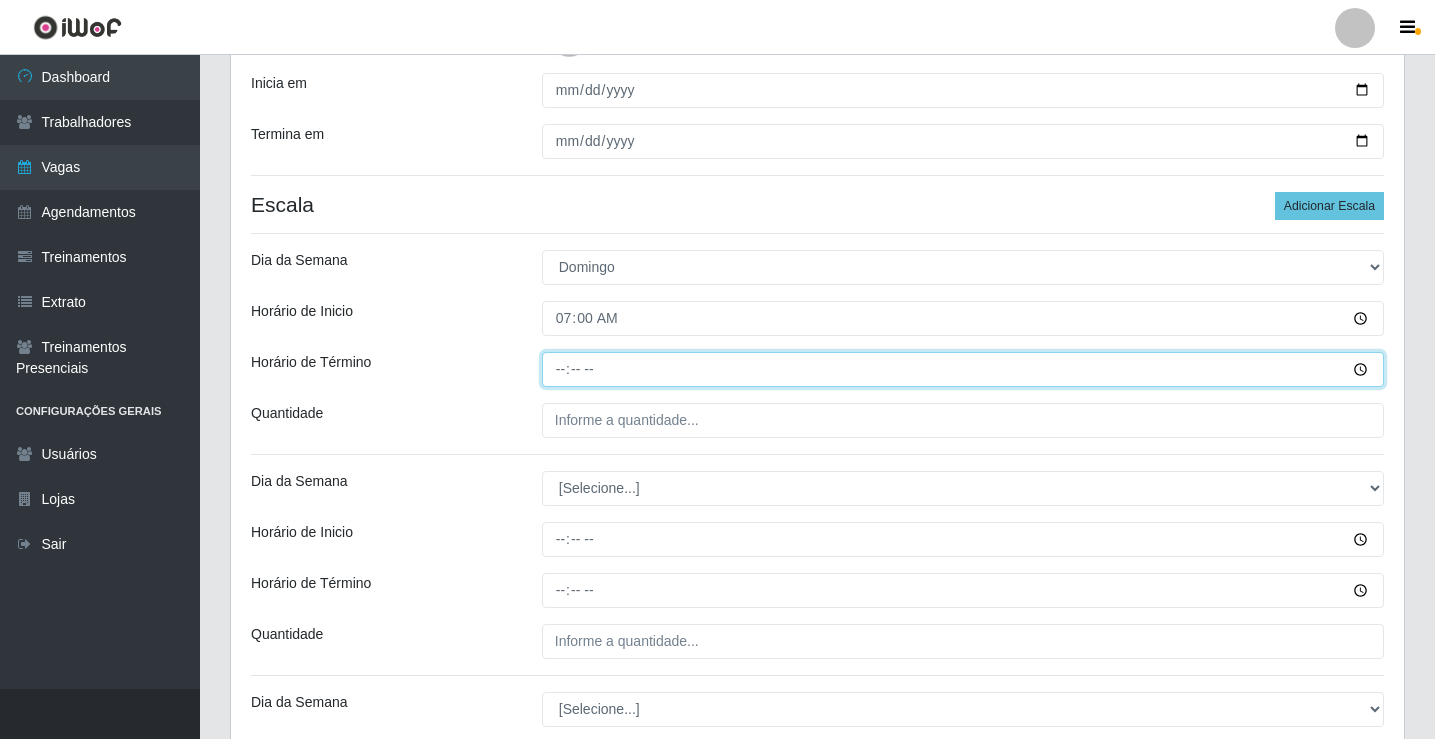 type on "13:00" 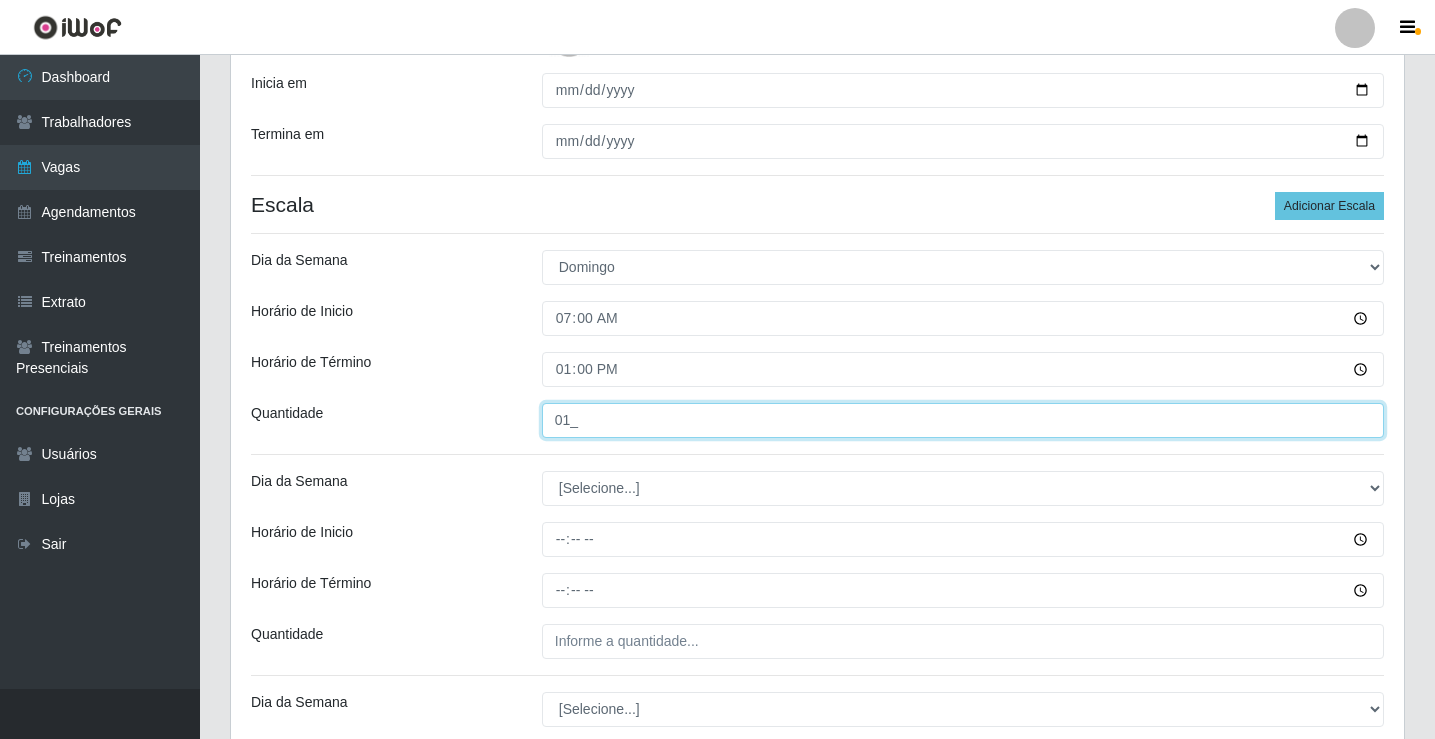 type on "01_" 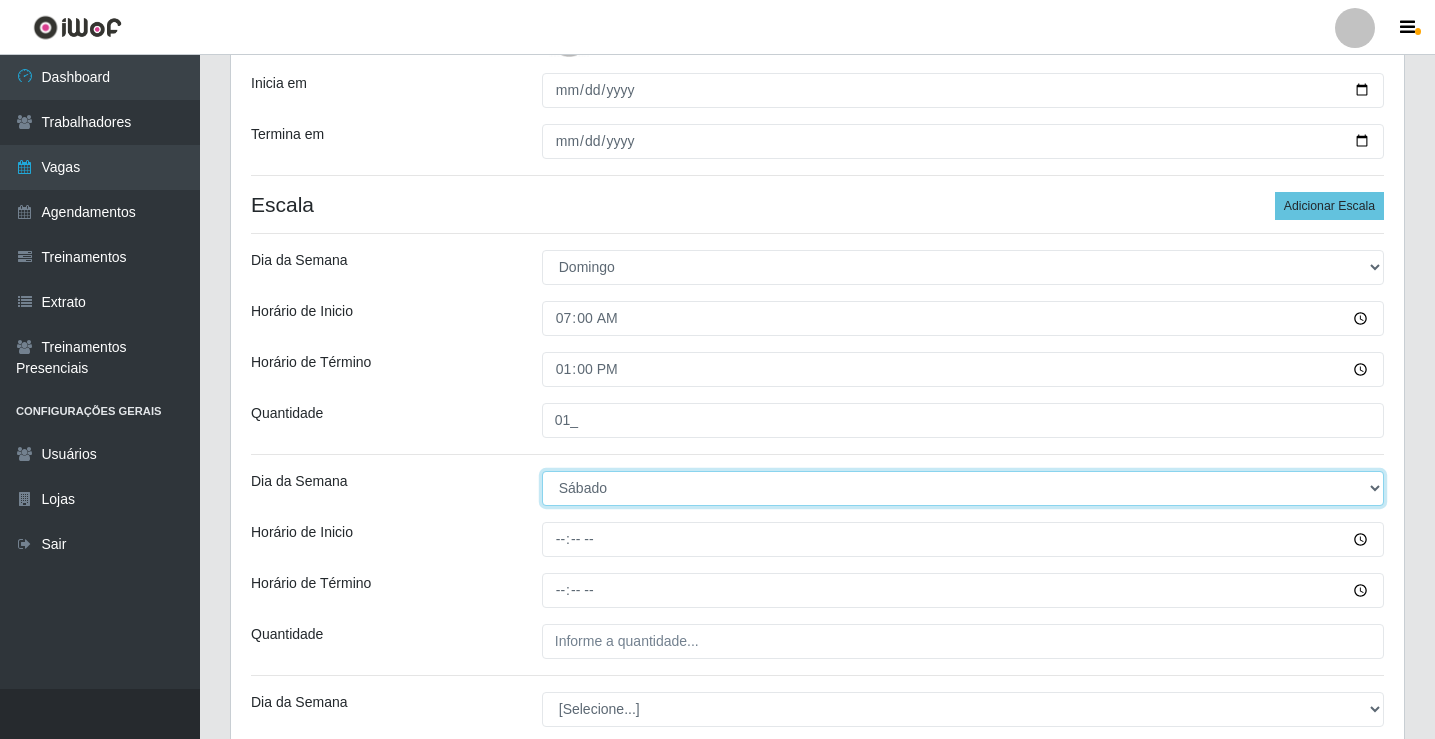 select on "0" 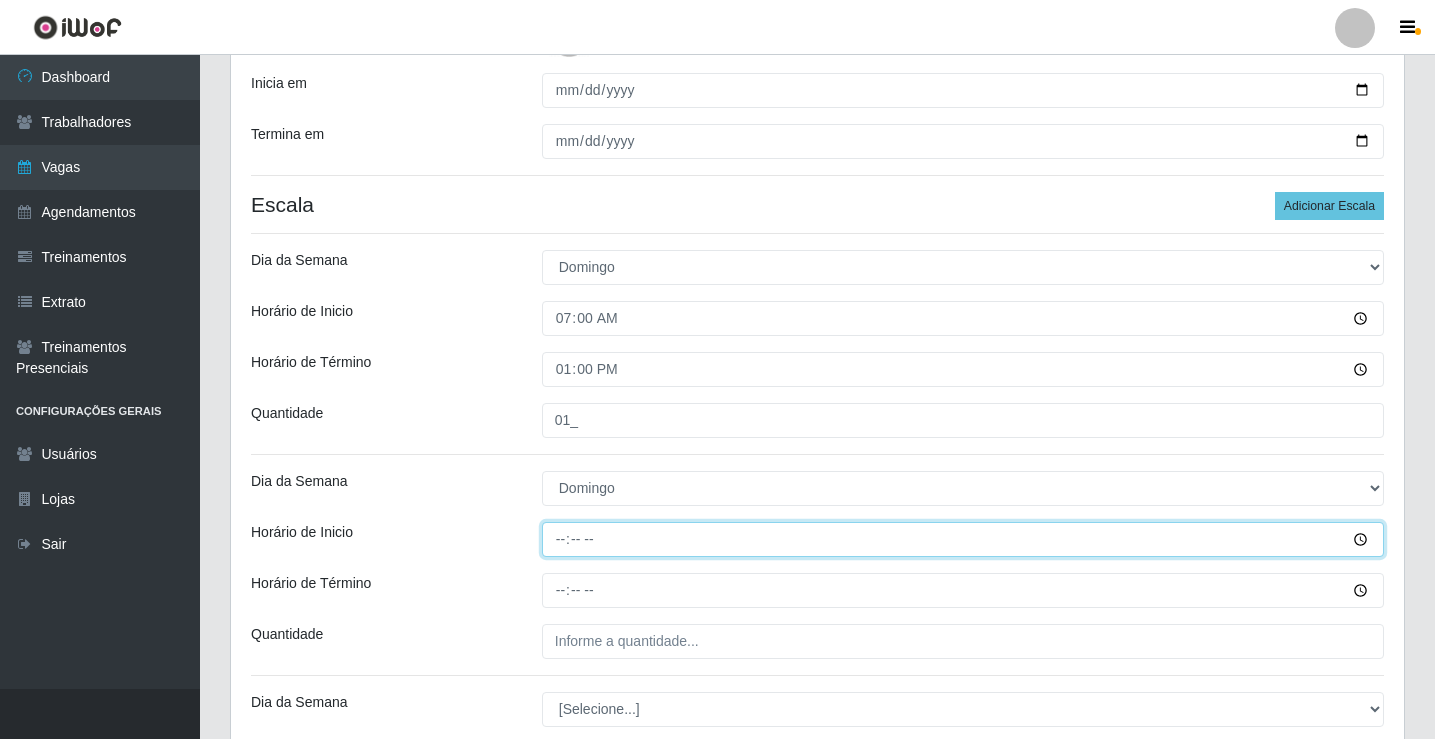 type on "[TIME]" 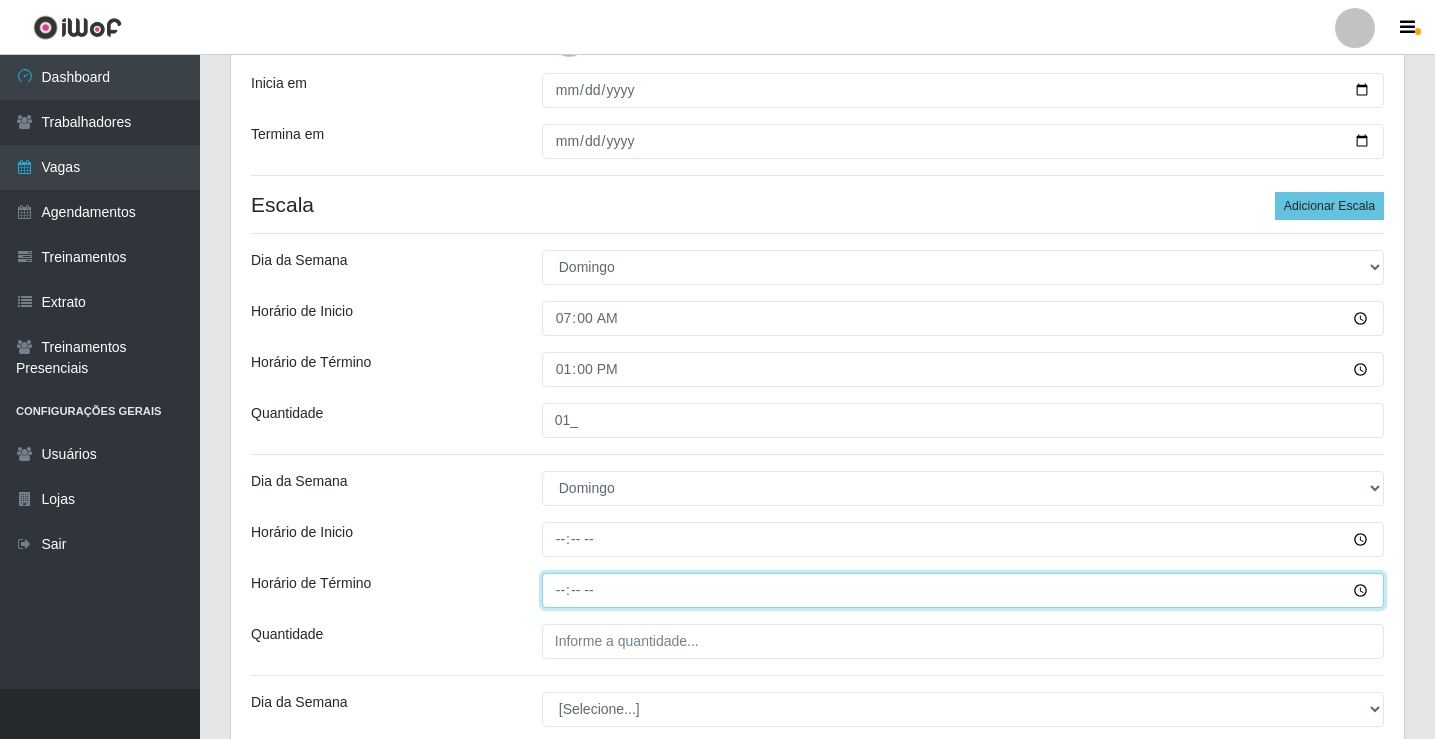 type on "14:00" 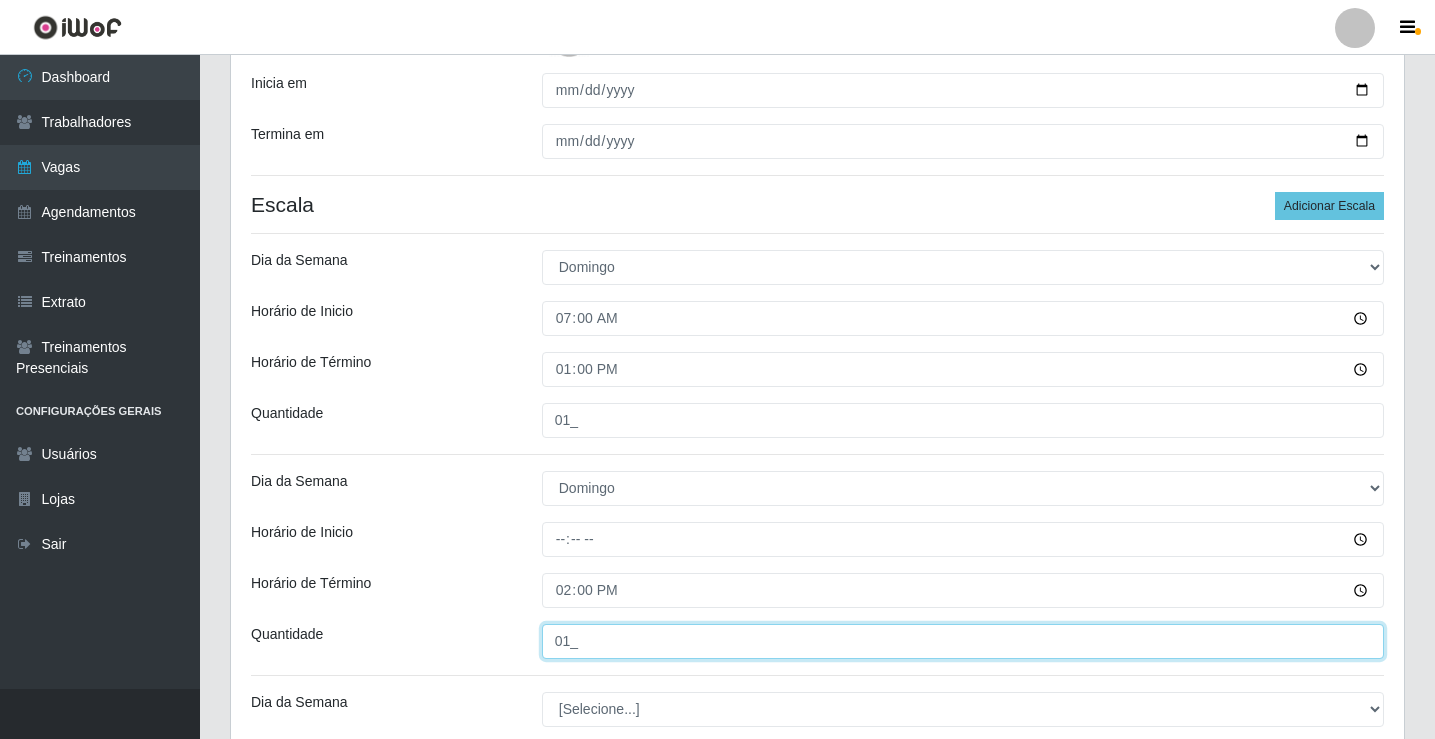 type on "01_" 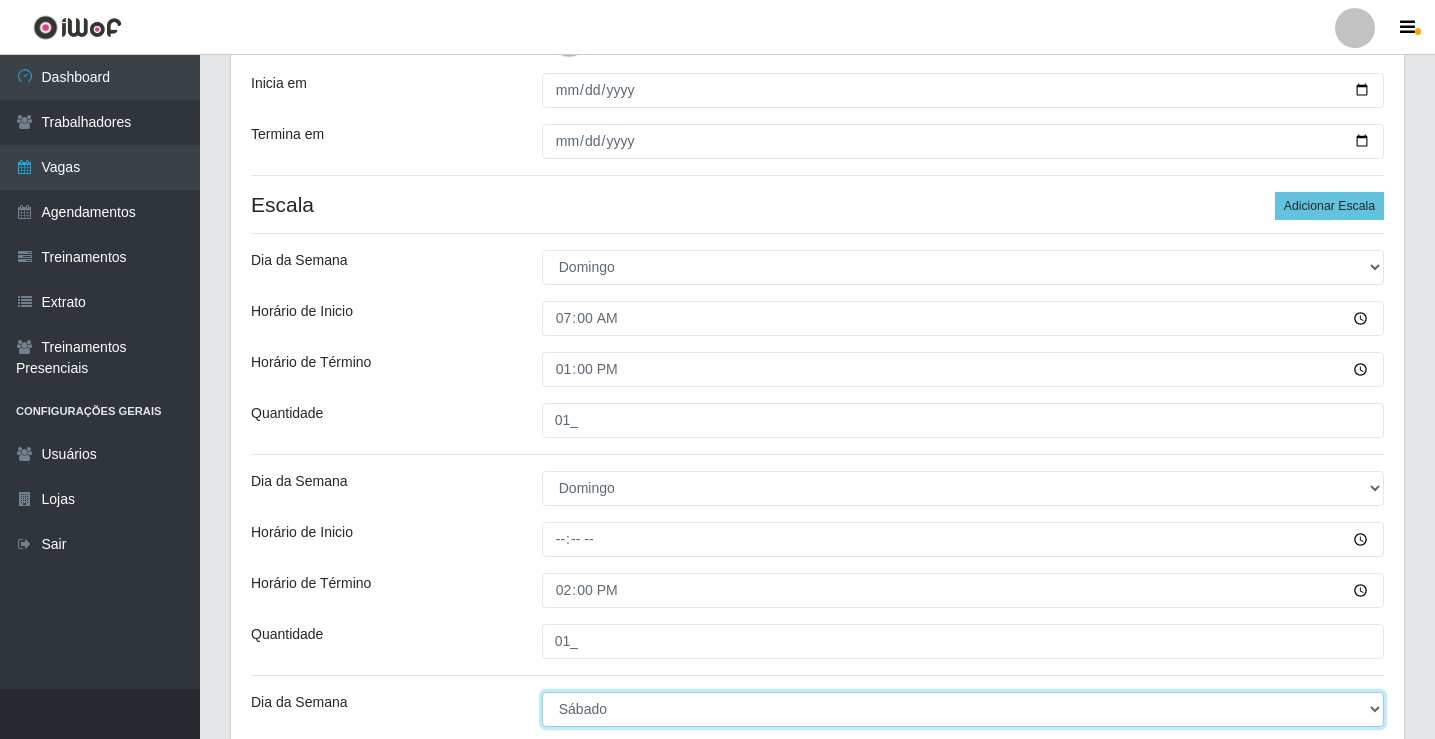 select on "0" 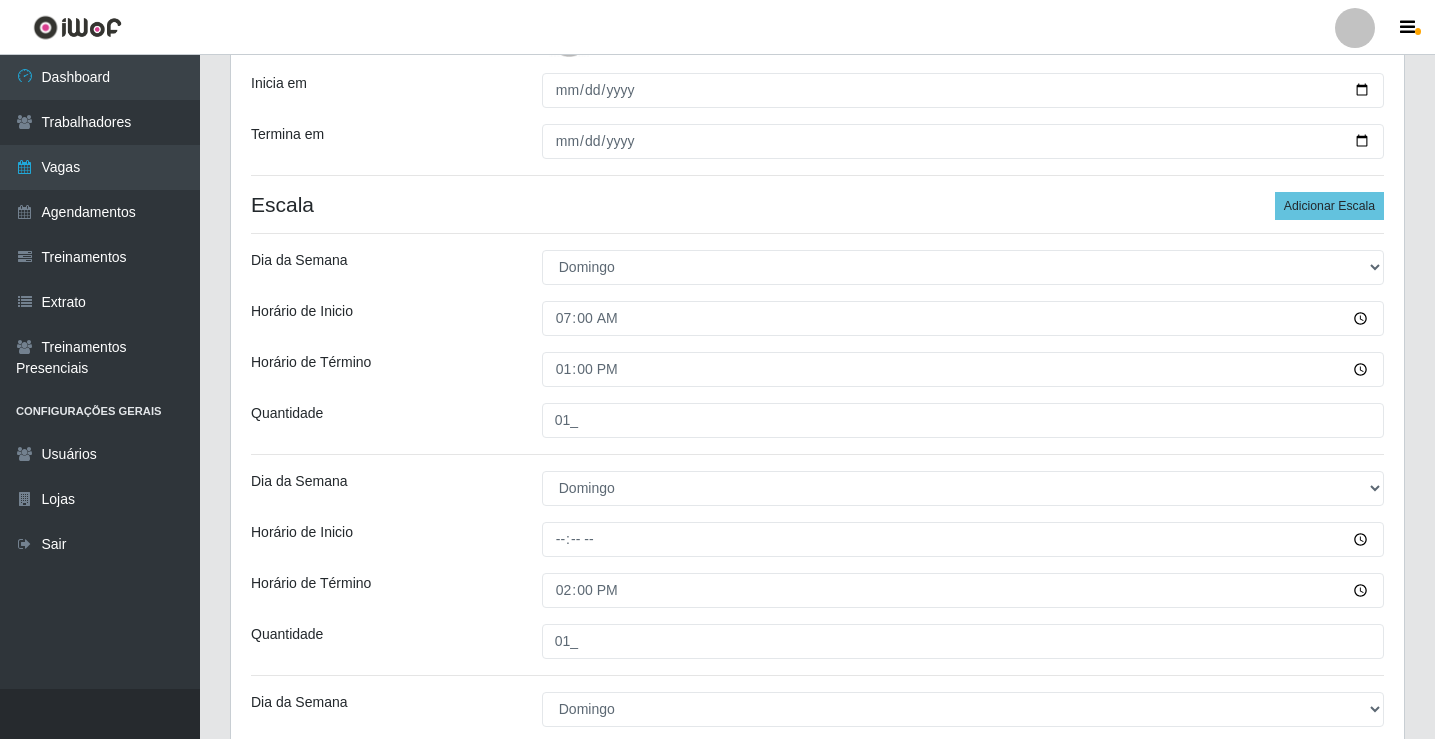 scroll, scrollTop: 818, scrollLeft: 0, axis: vertical 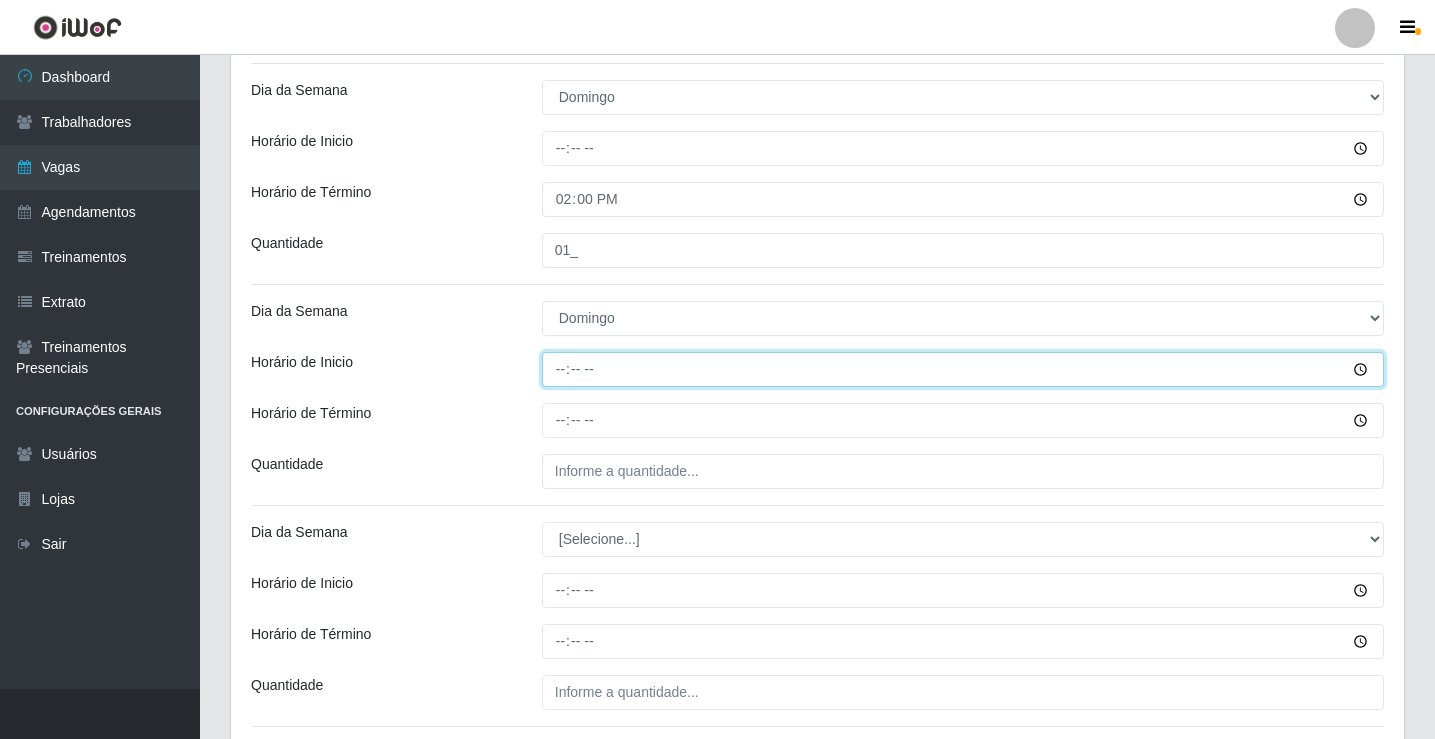 type on "09:00" 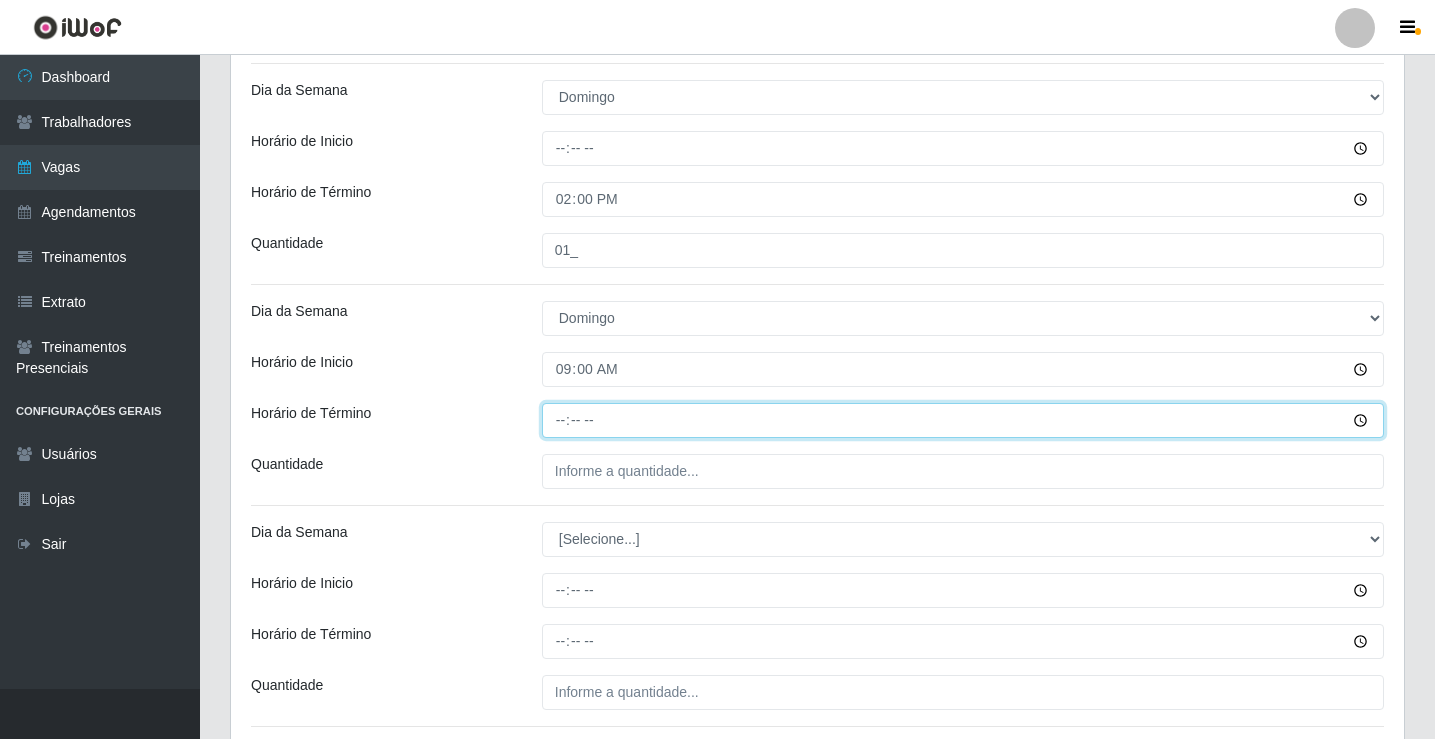 type on "15:00" 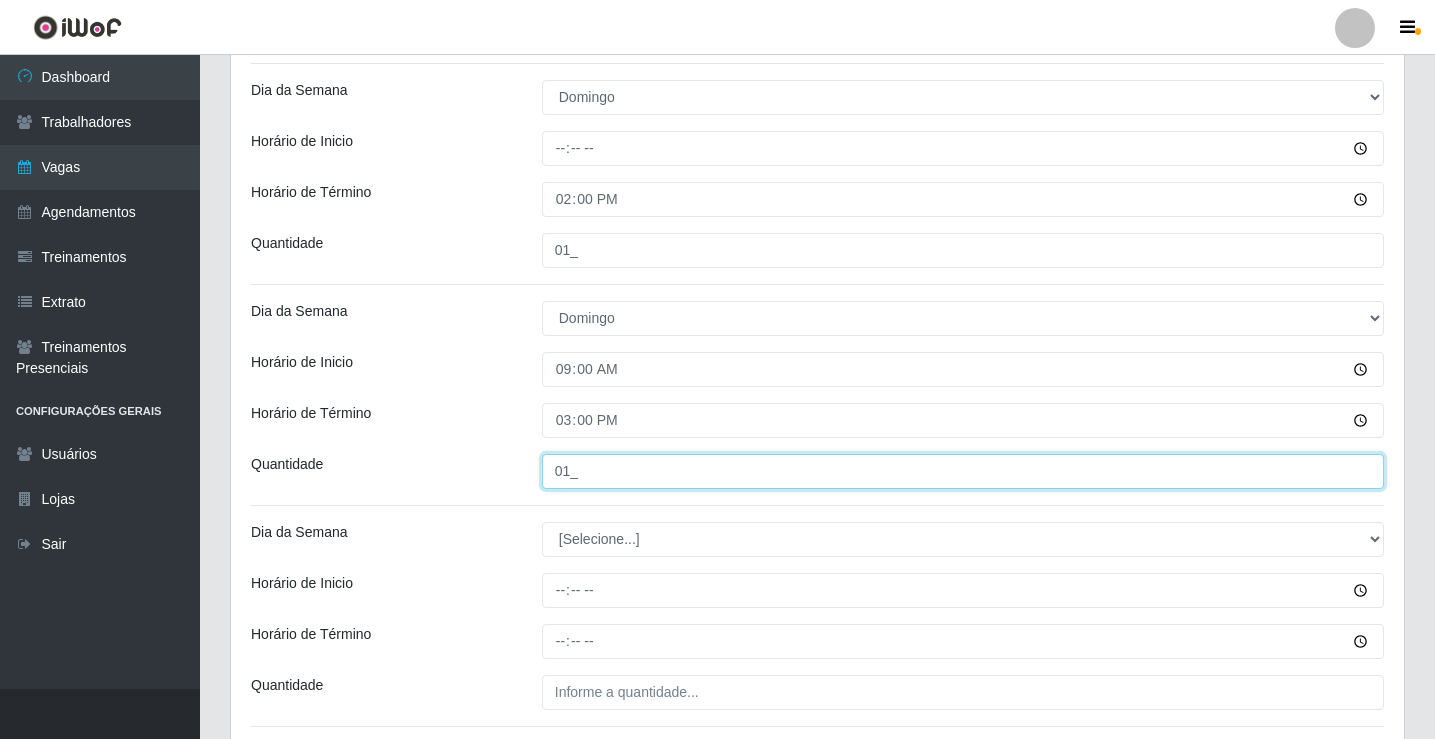 type on "01_" 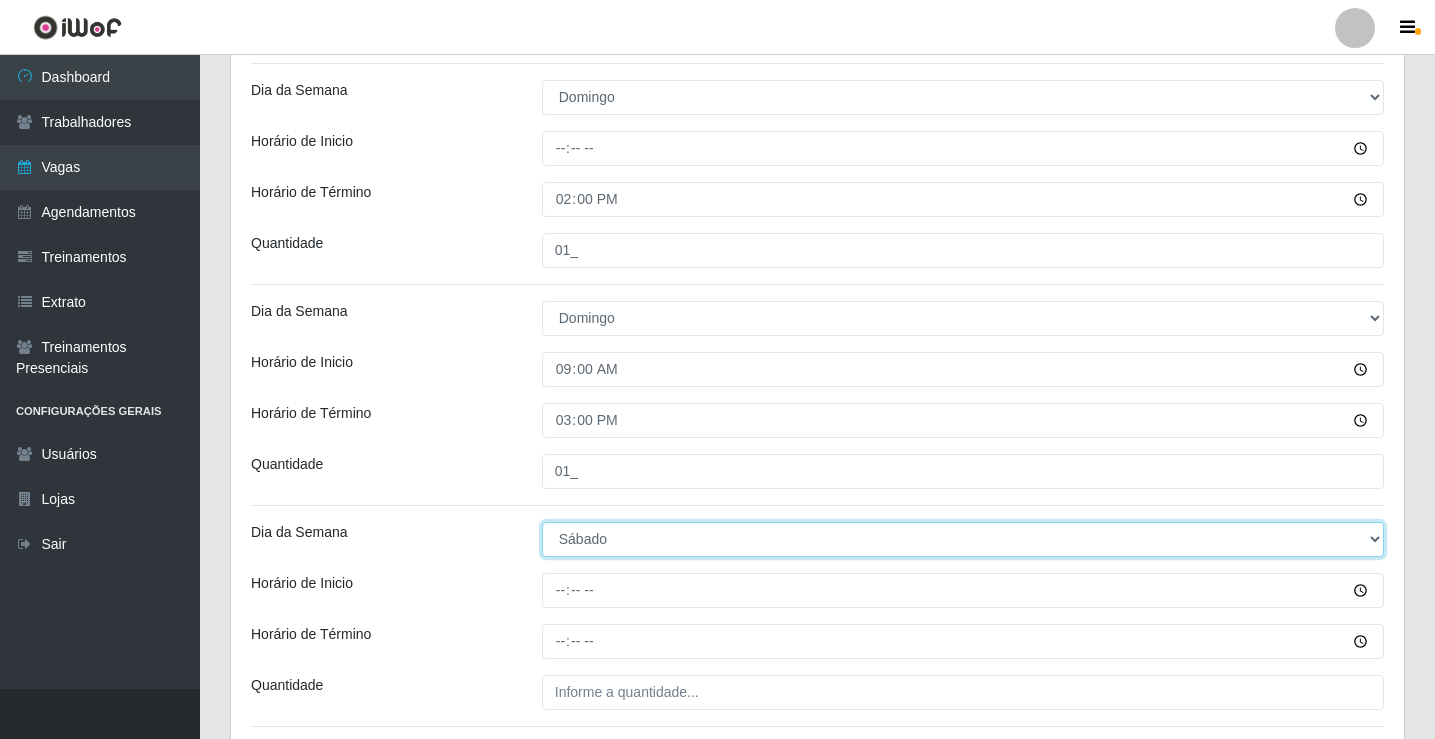 select on "0" 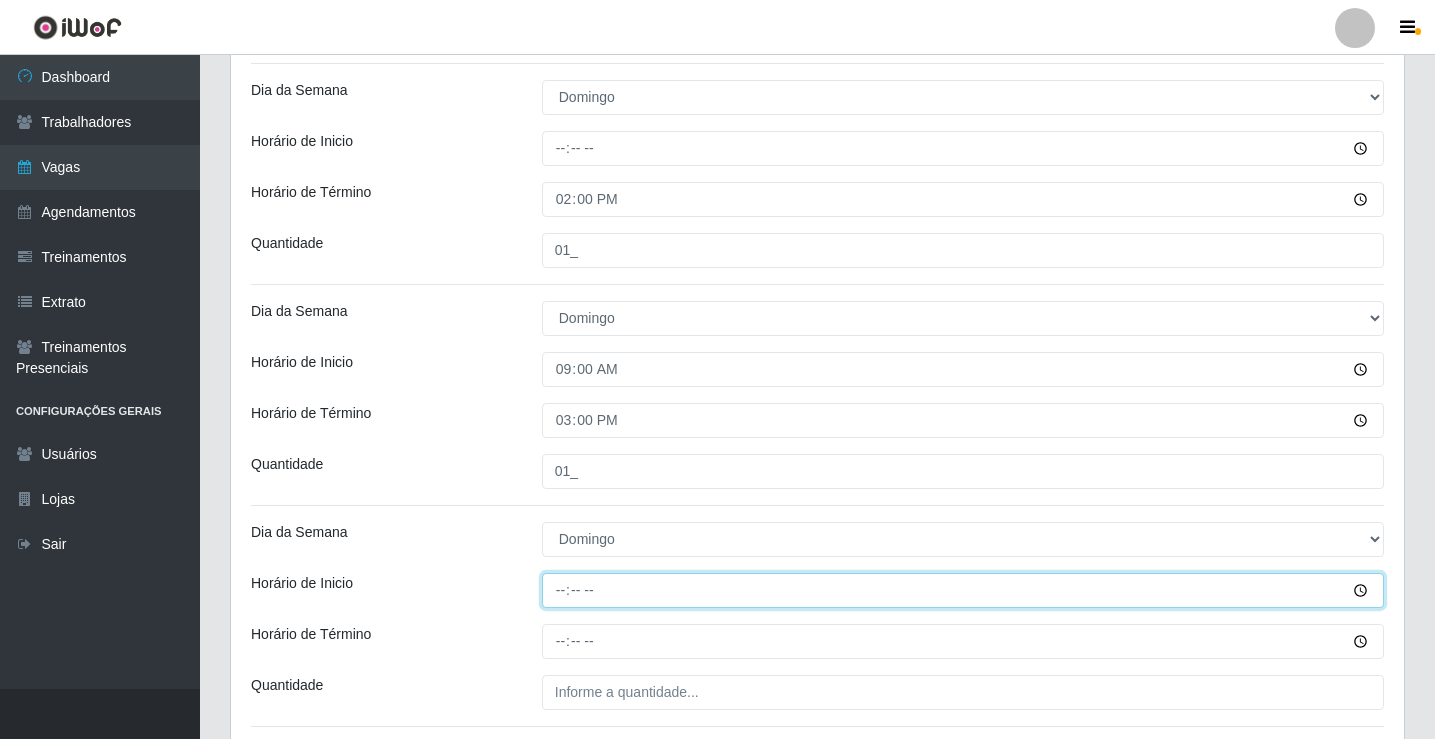 type on "14:00" 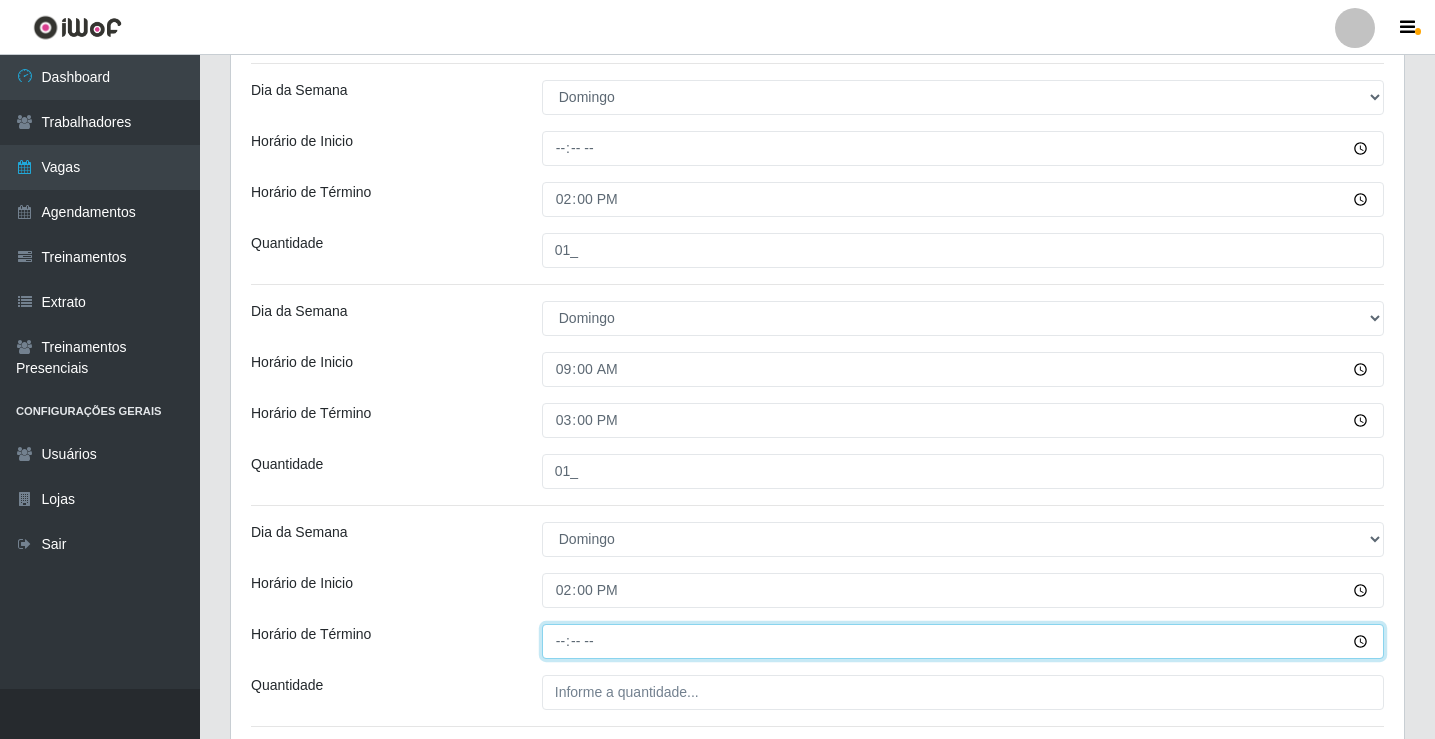 type on "19:00" 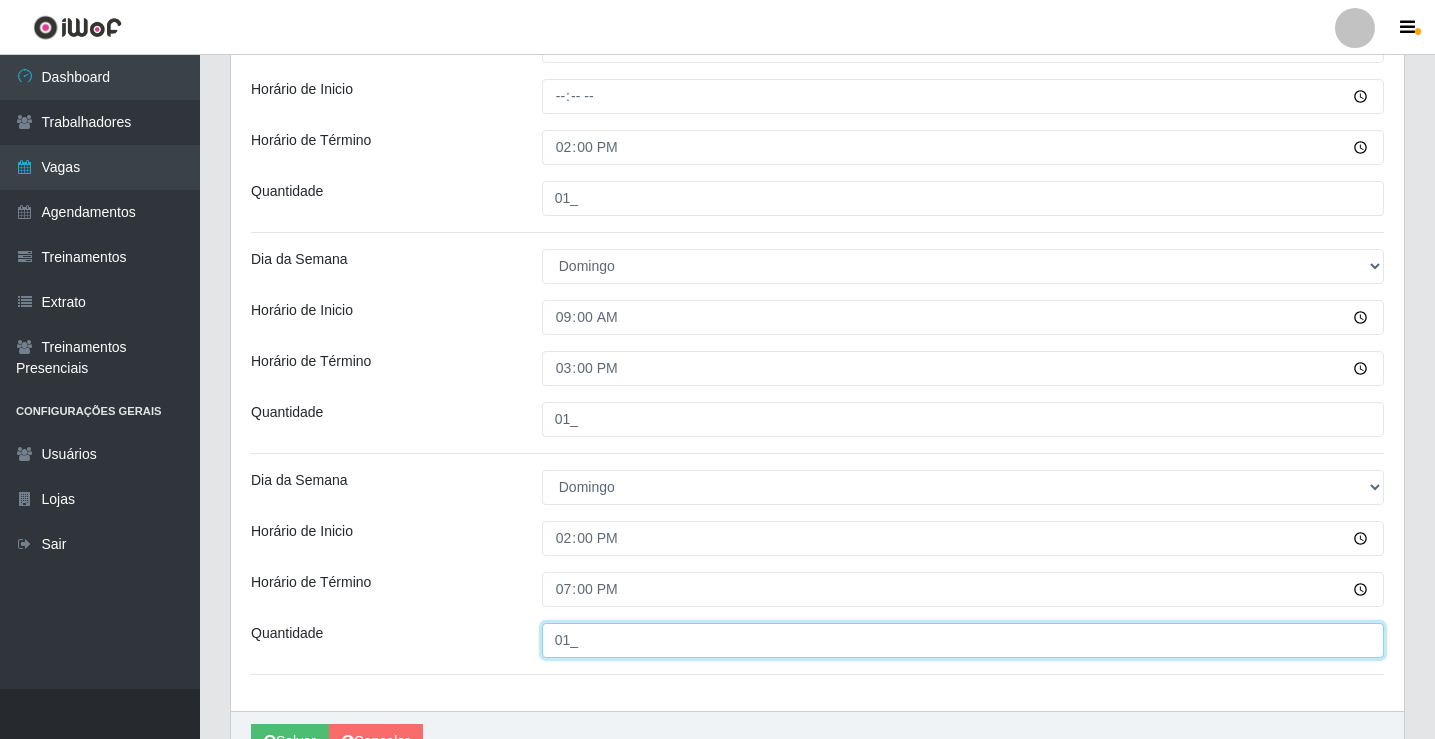 scroll, scrollTop: 977, scrollLeft: 0, axis: vertical 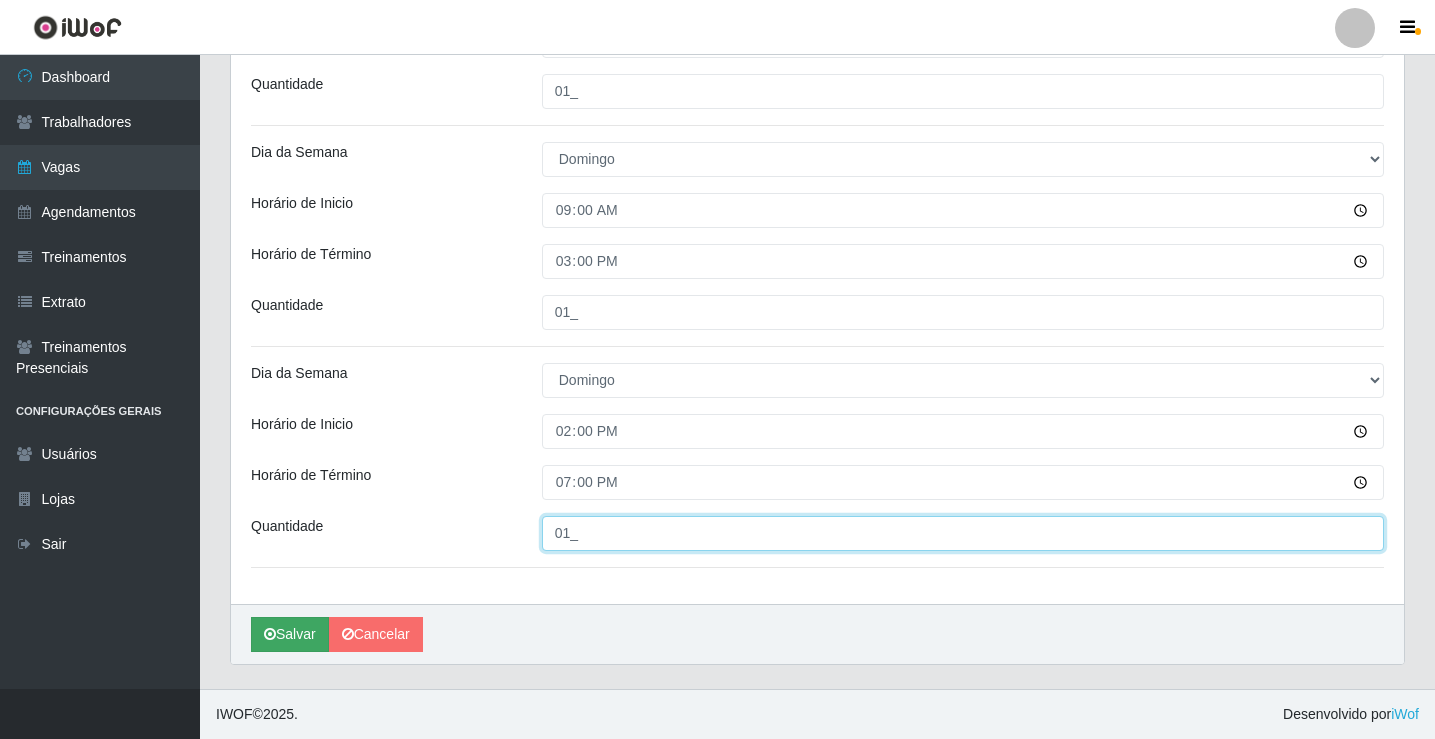 type on "01_" 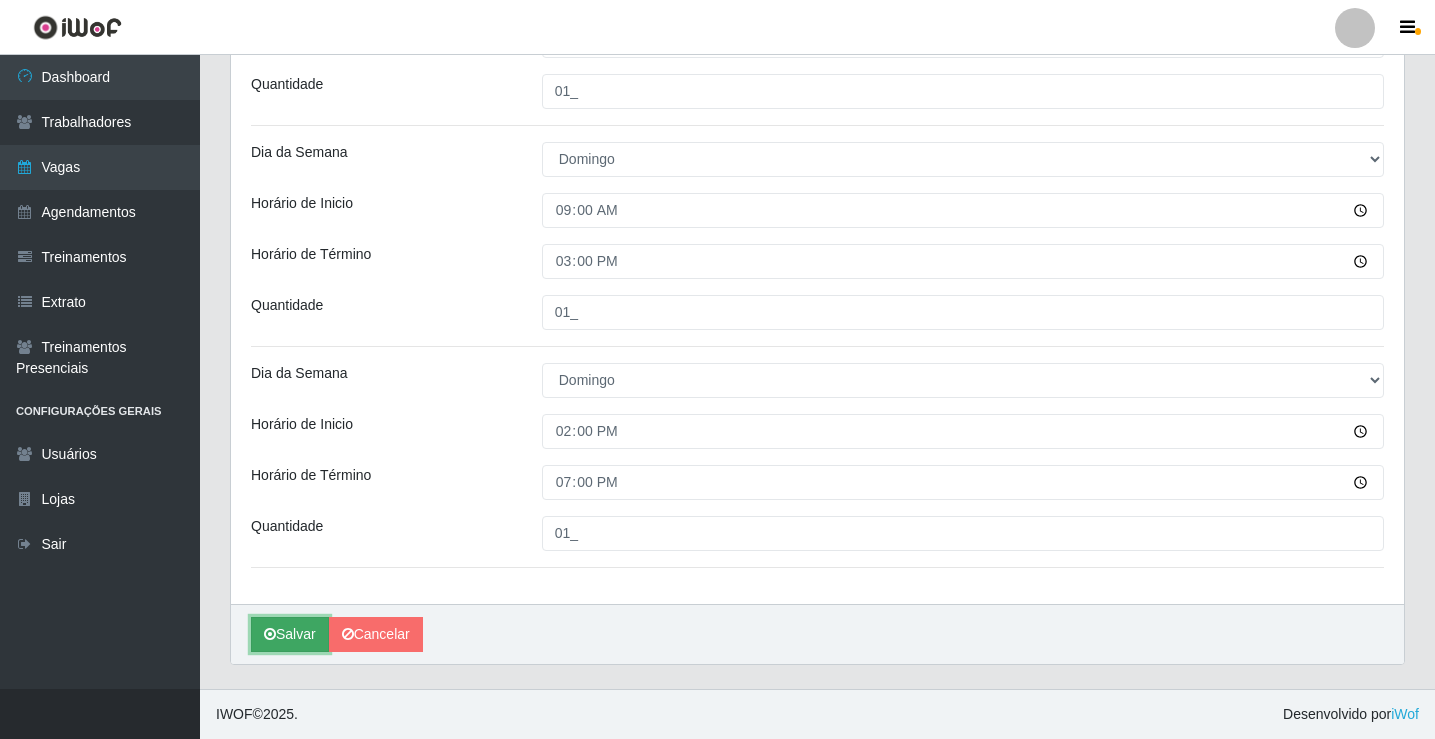 drag, startPoint x: 298, startPoint y: 629, endPoint x: 315, endPoint y: 623, distance: 18.027756 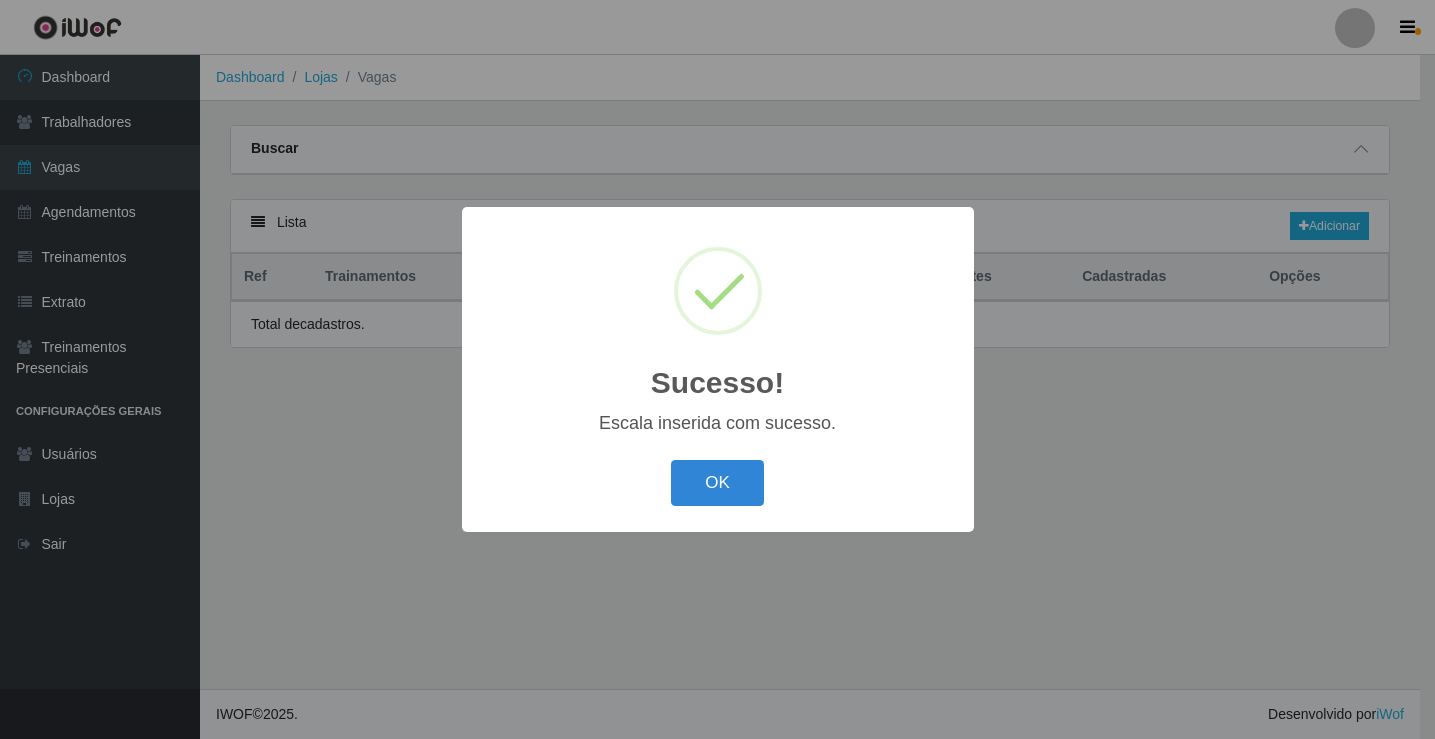 scroll, scrollTop: 0, scrollLeft: 0, axis: both 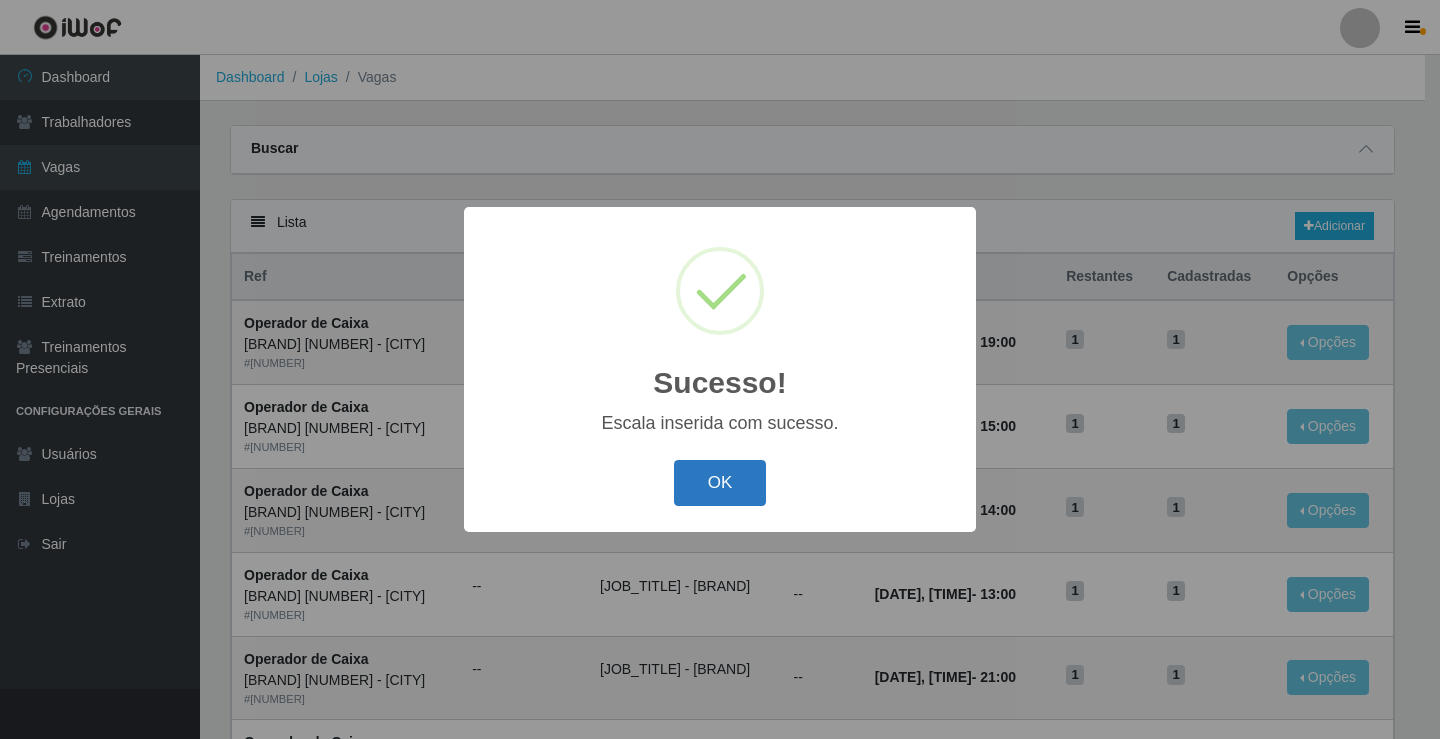 click on "OK" at bounding box center (720, 483) 